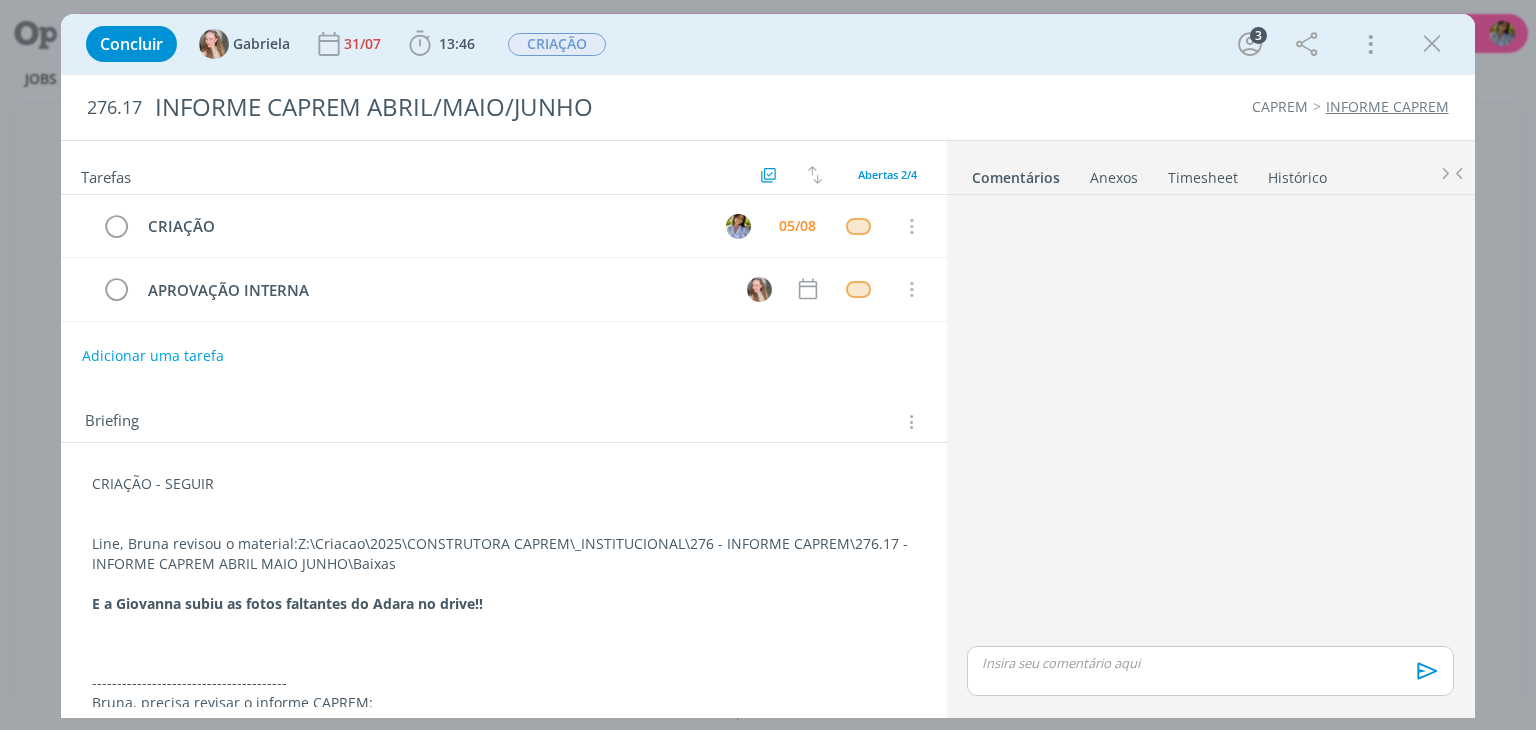 scroll, scrollTop: 0, scrollLeft: 0, axis: both 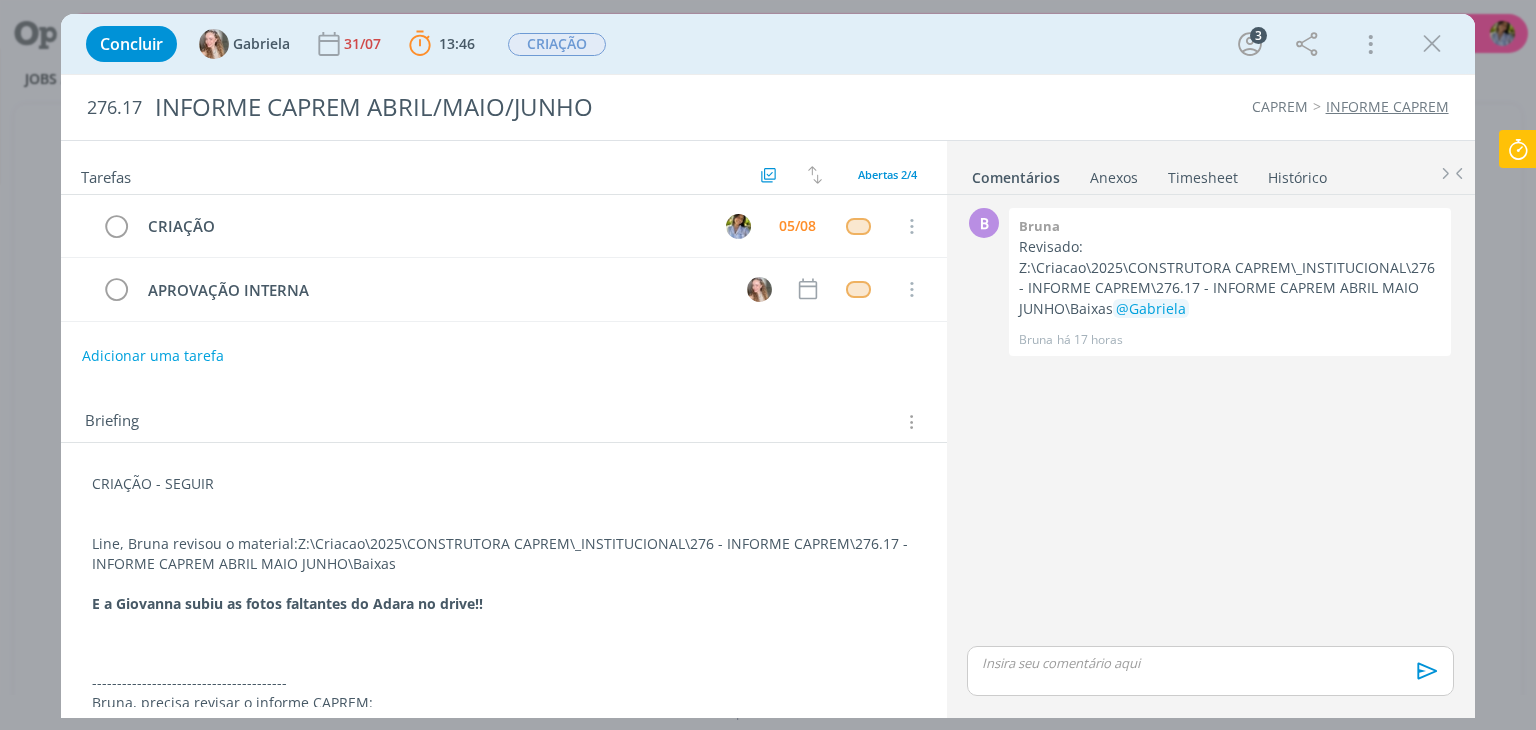 click at bounding box center (1518, 149) 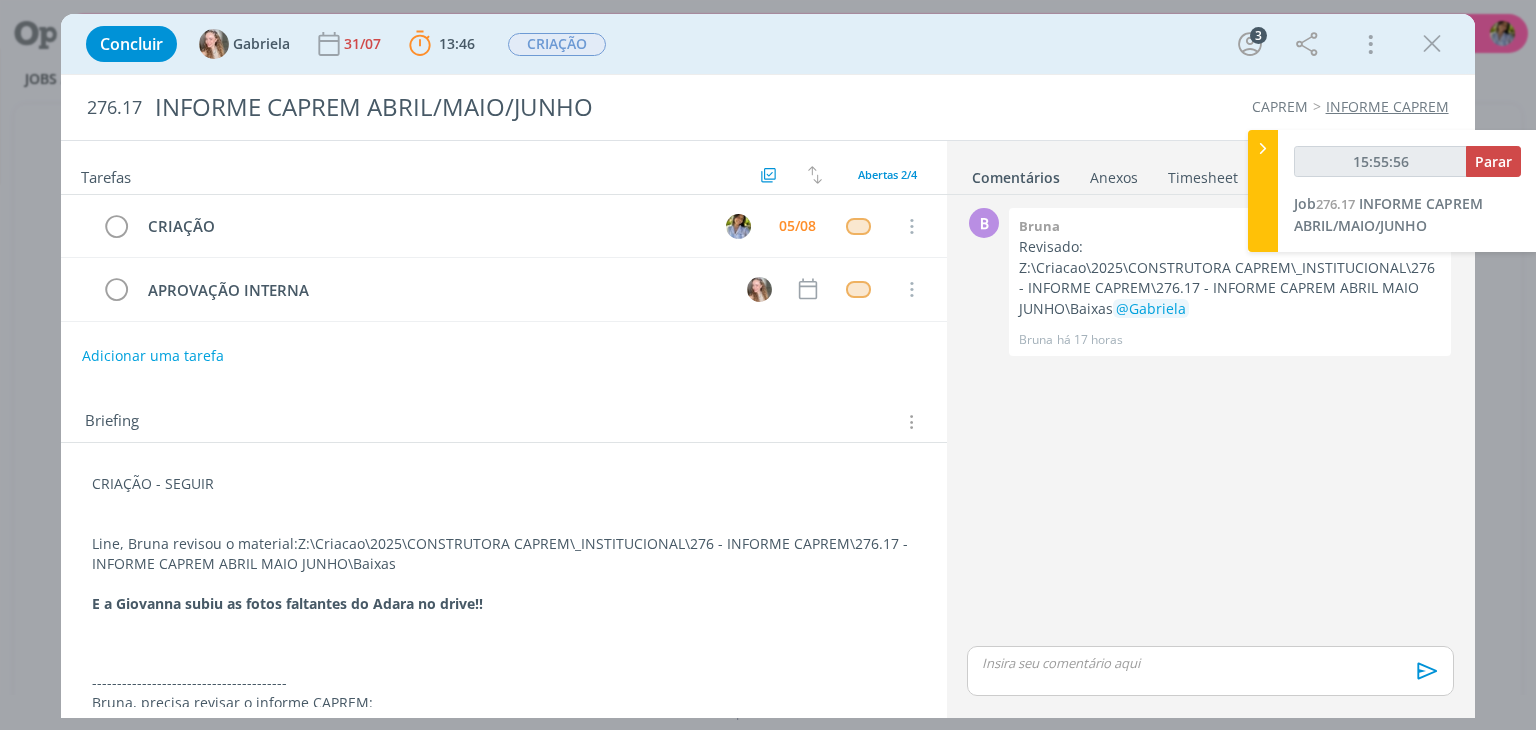 type on "15:55:57" 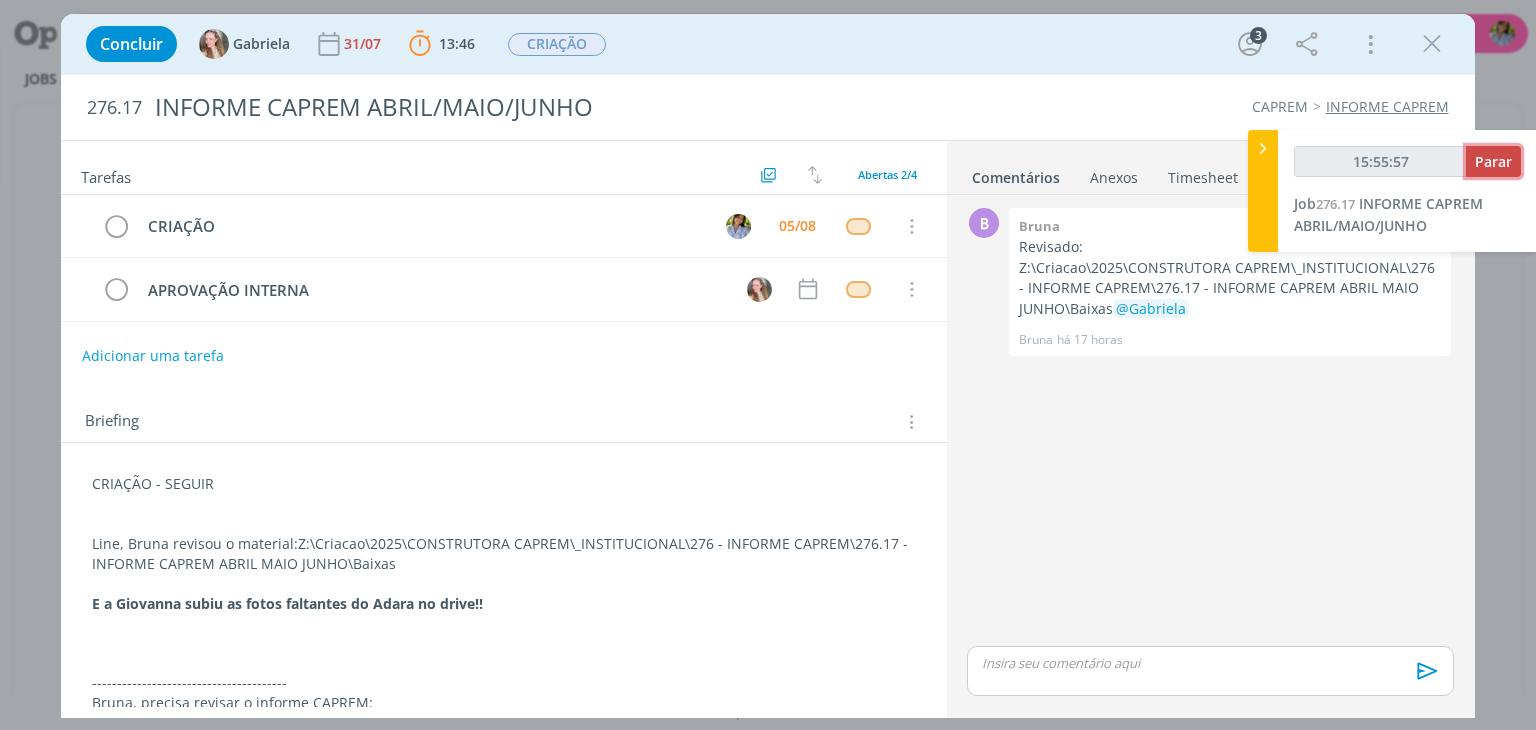 click on "Parar" at bounding box center [1493, 161] 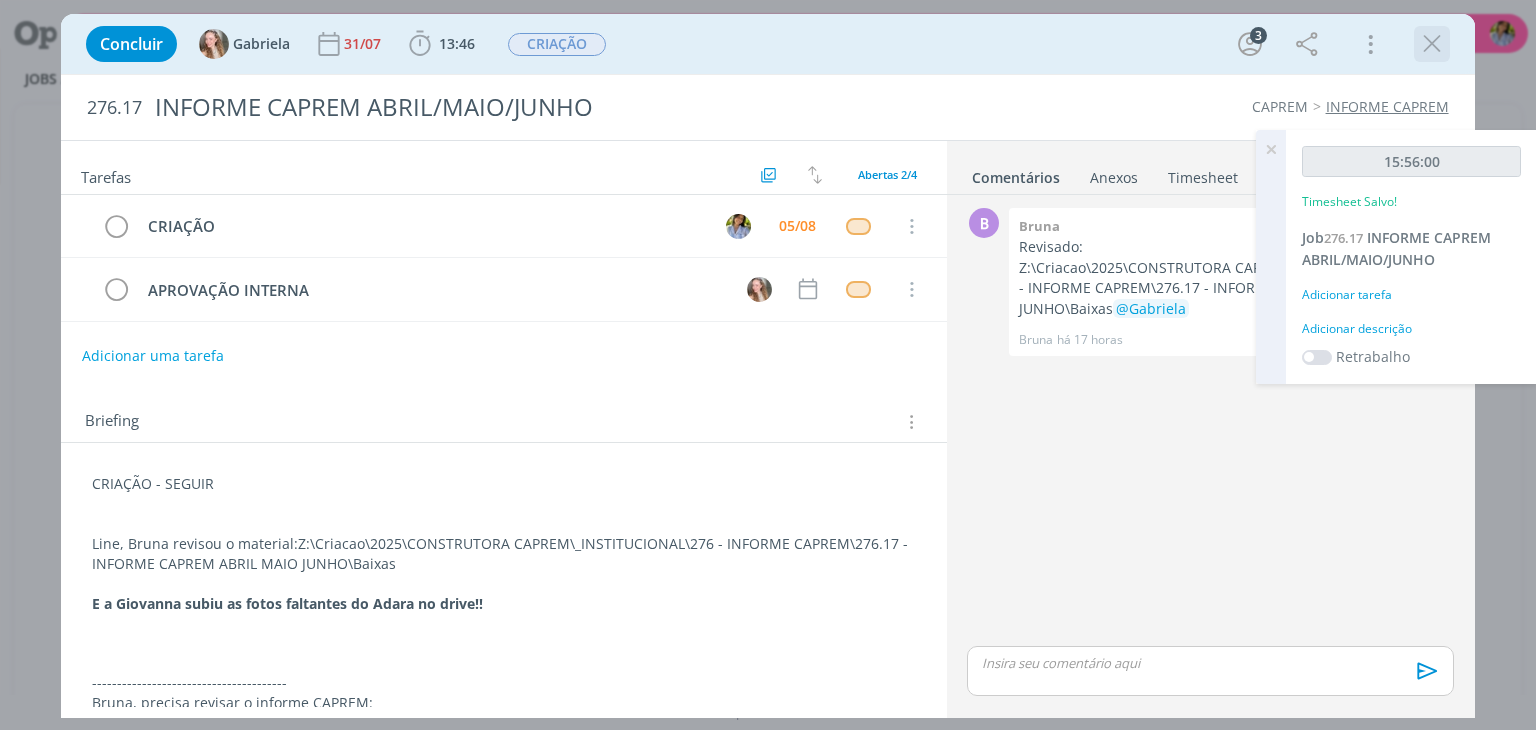 click at bounding box center (1432, 44) 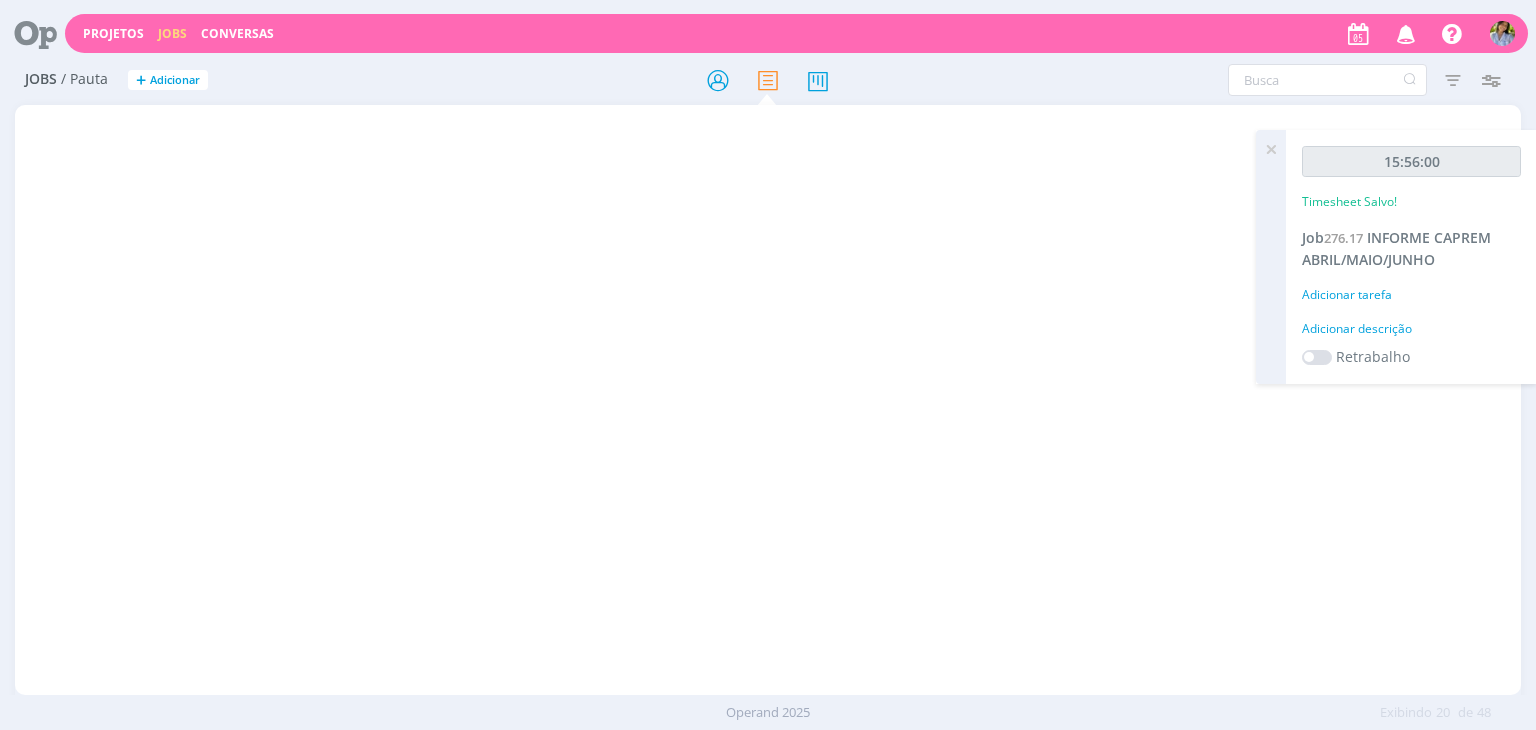 click at bounding box center (1271, 149) 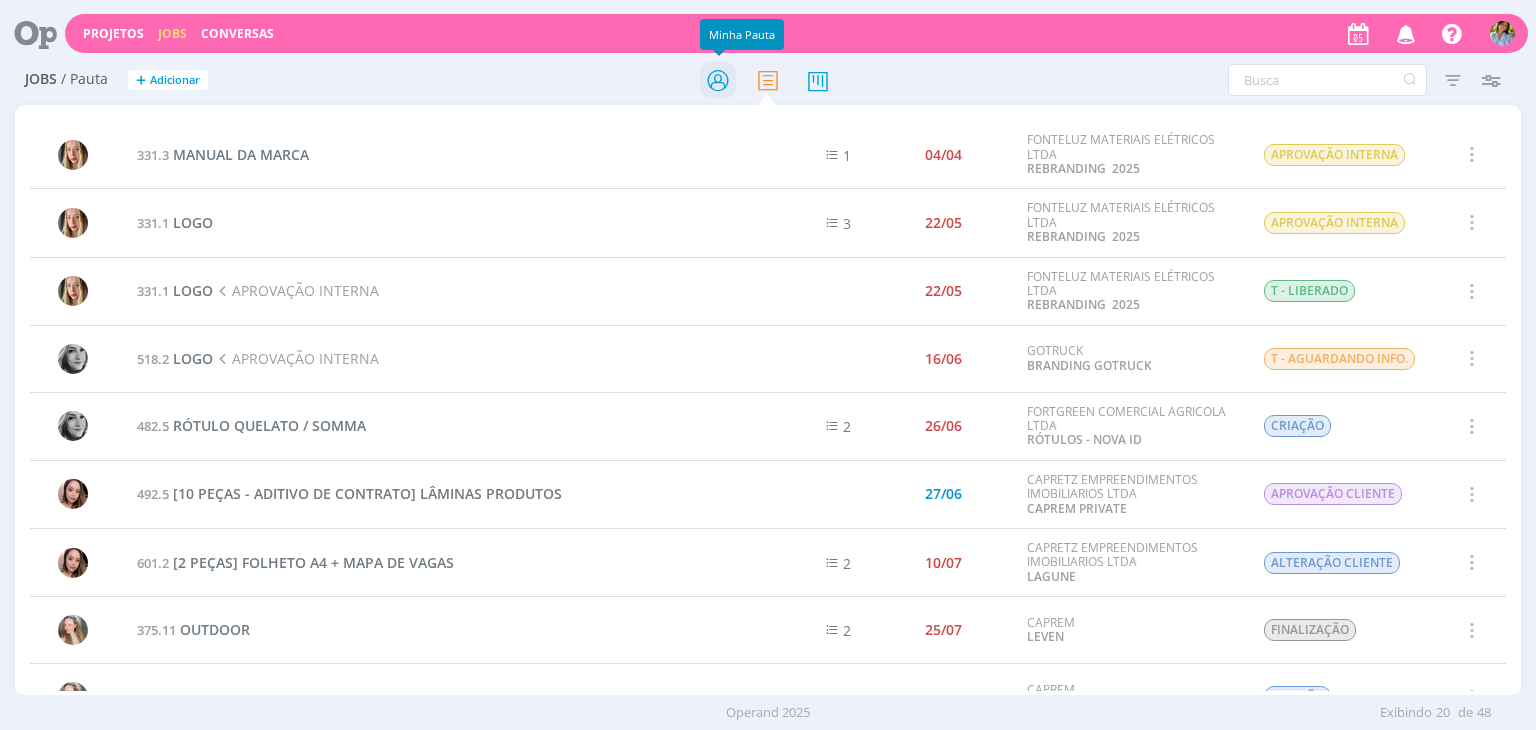 click at bounding box center (718, 80) 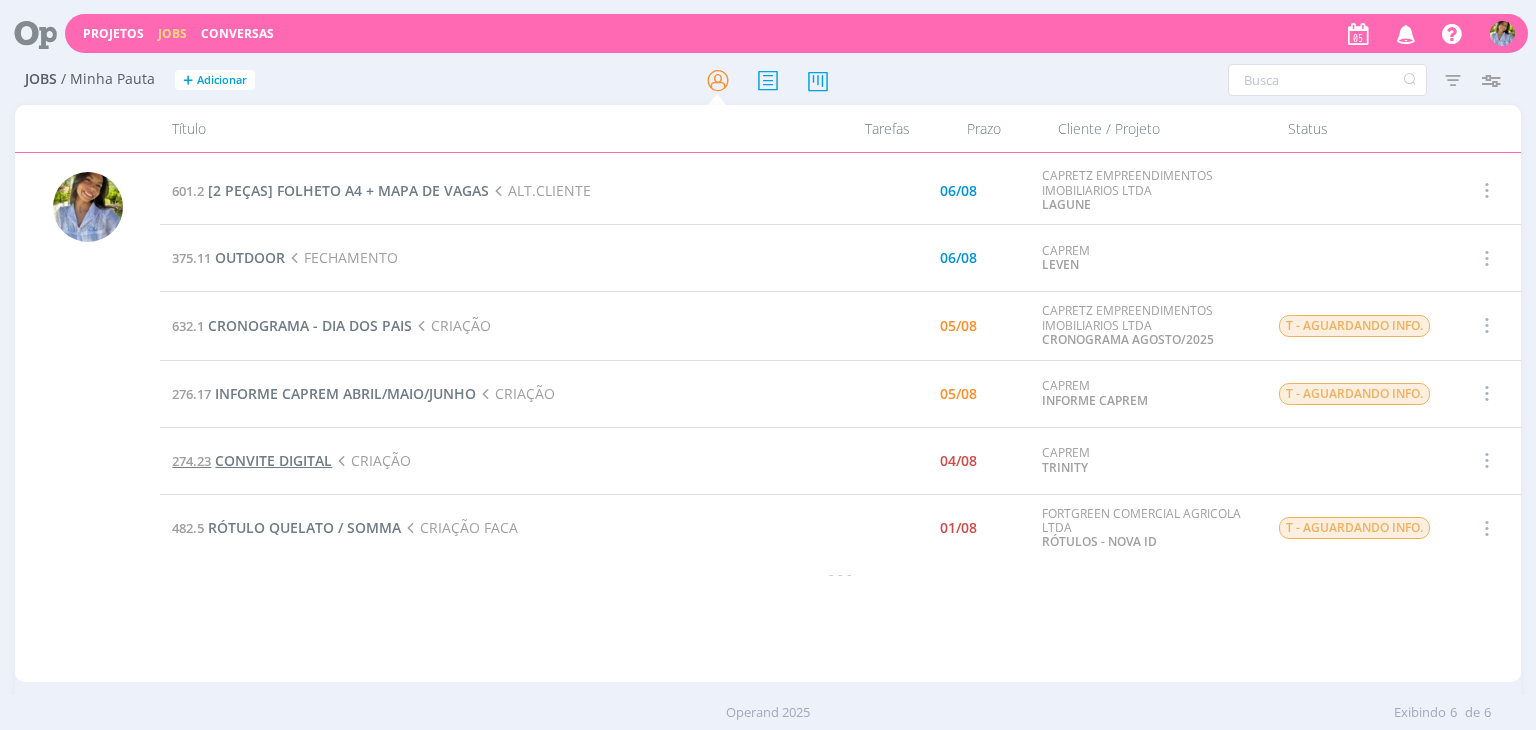 click on "CONVITE DIGITAL" at bounding box center (273, 460) 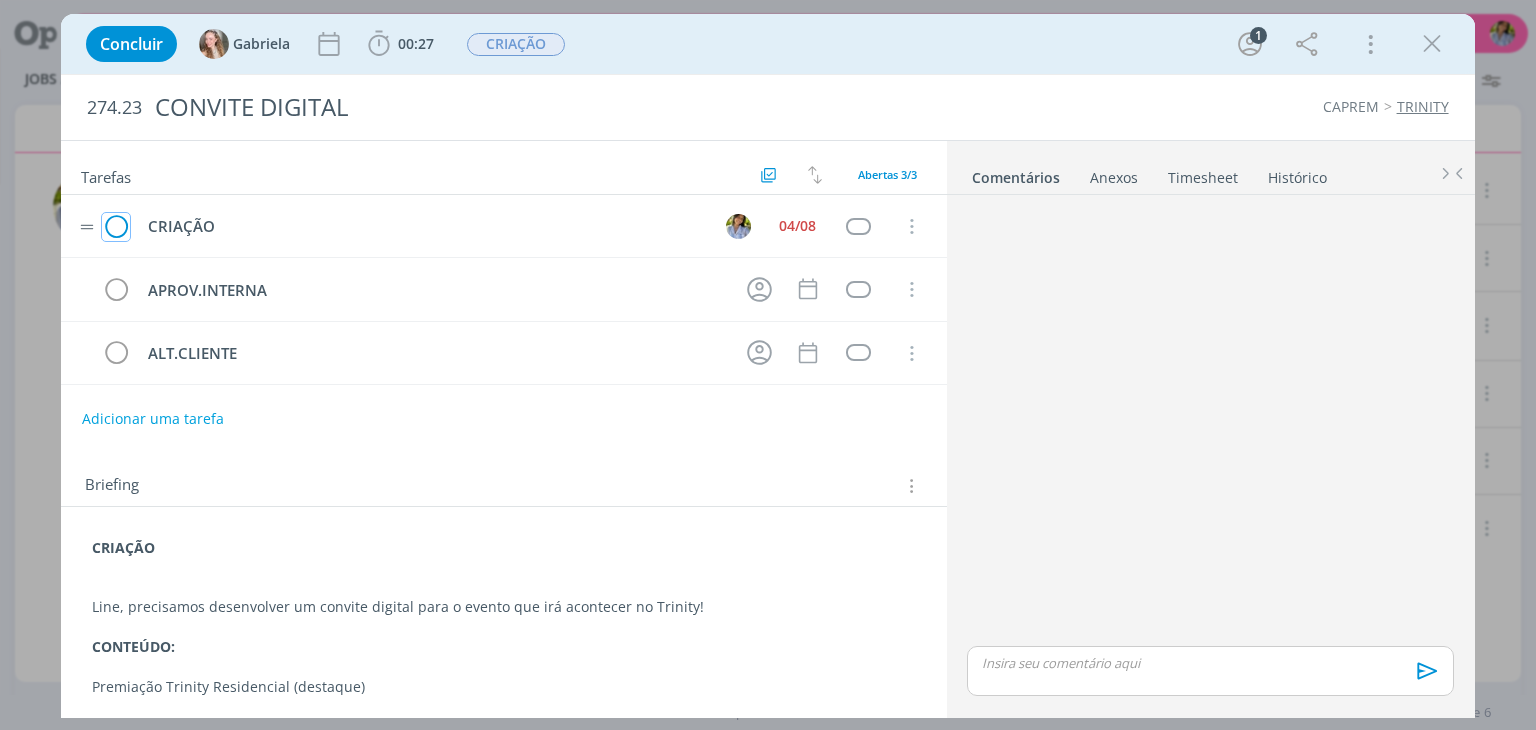 click at bounding box center [116, 227] 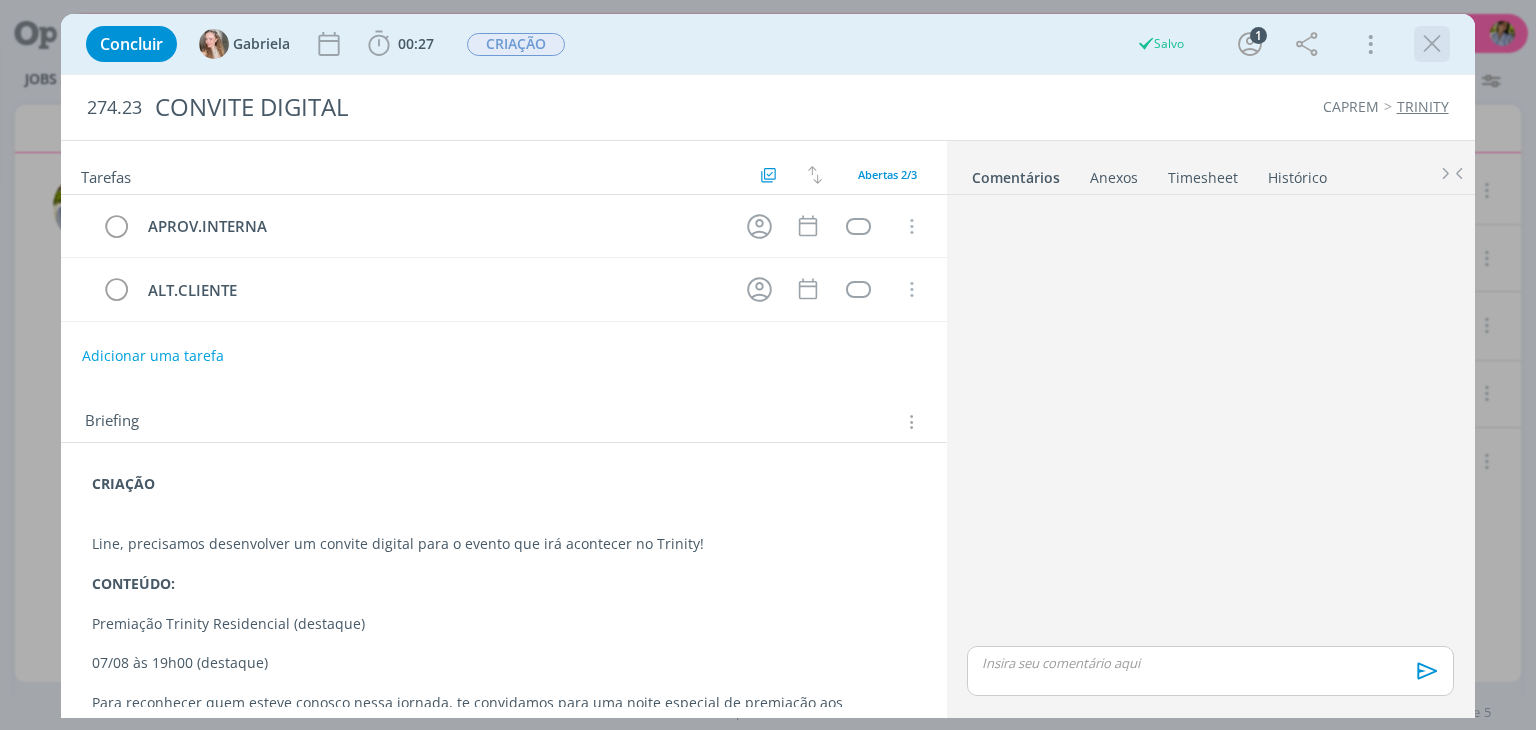 click at bounding box center [1432, 44] 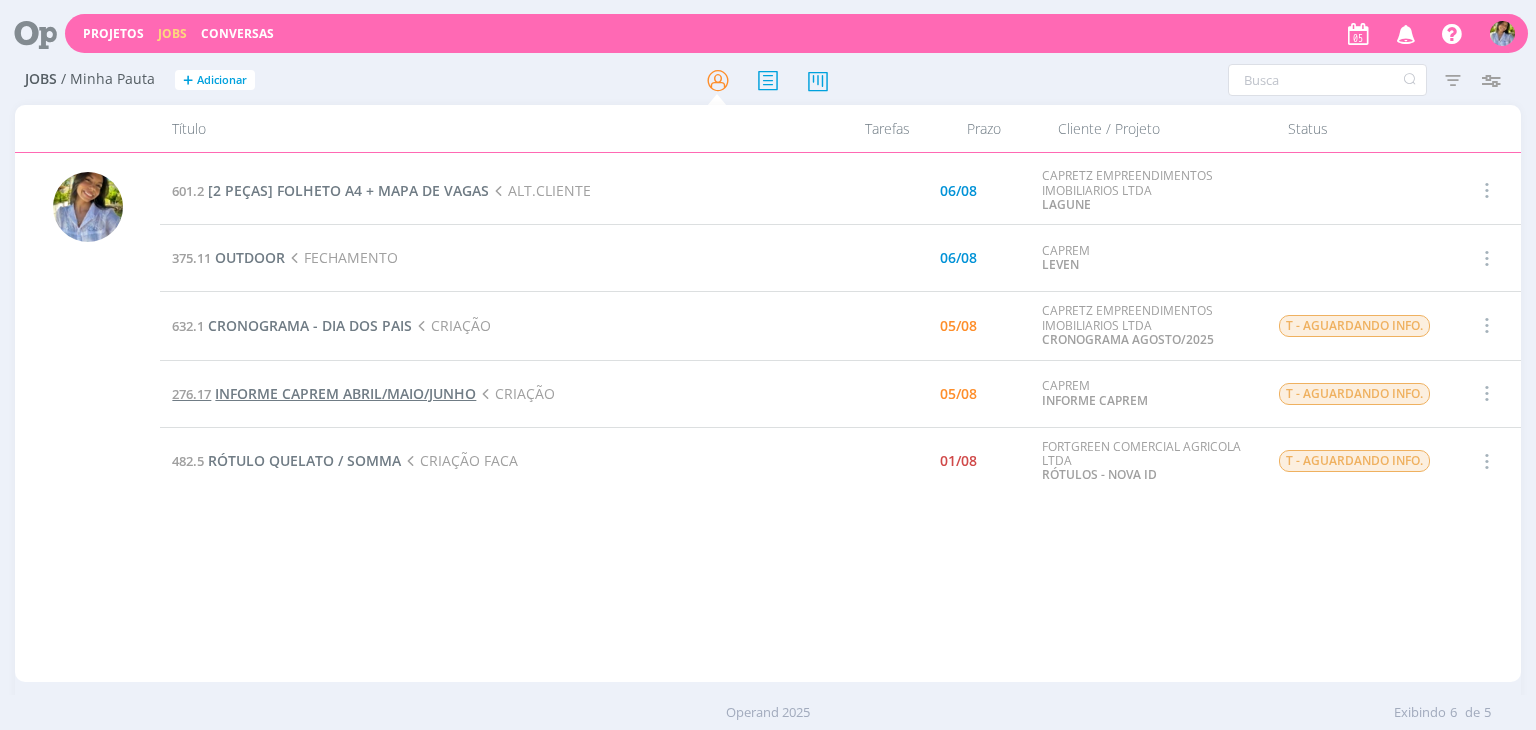 click on "INFORME CAPREM ABRIL/MAIO/JUNHO" at bounding box center [345, 393] 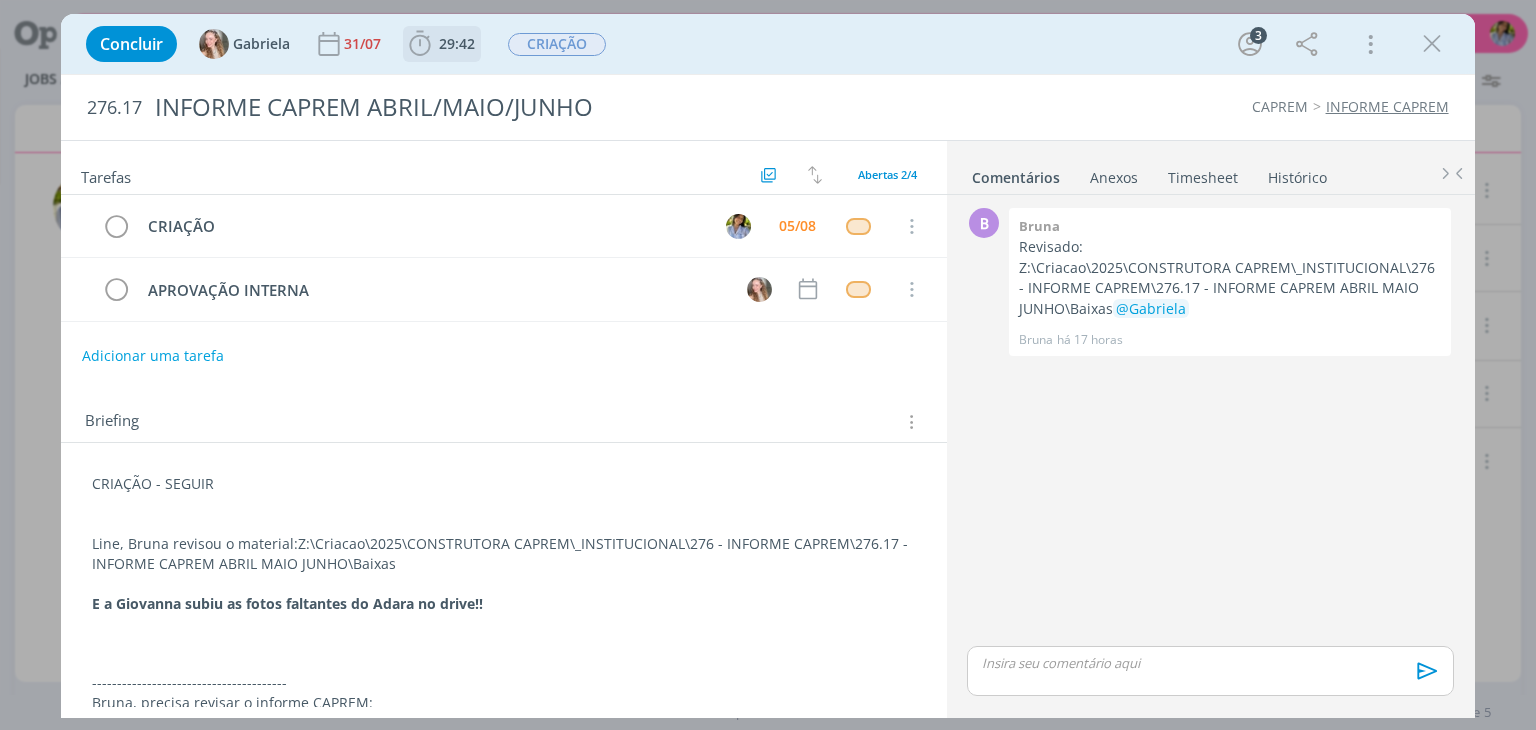 click on "29:42" at bounding box center [457, 43] 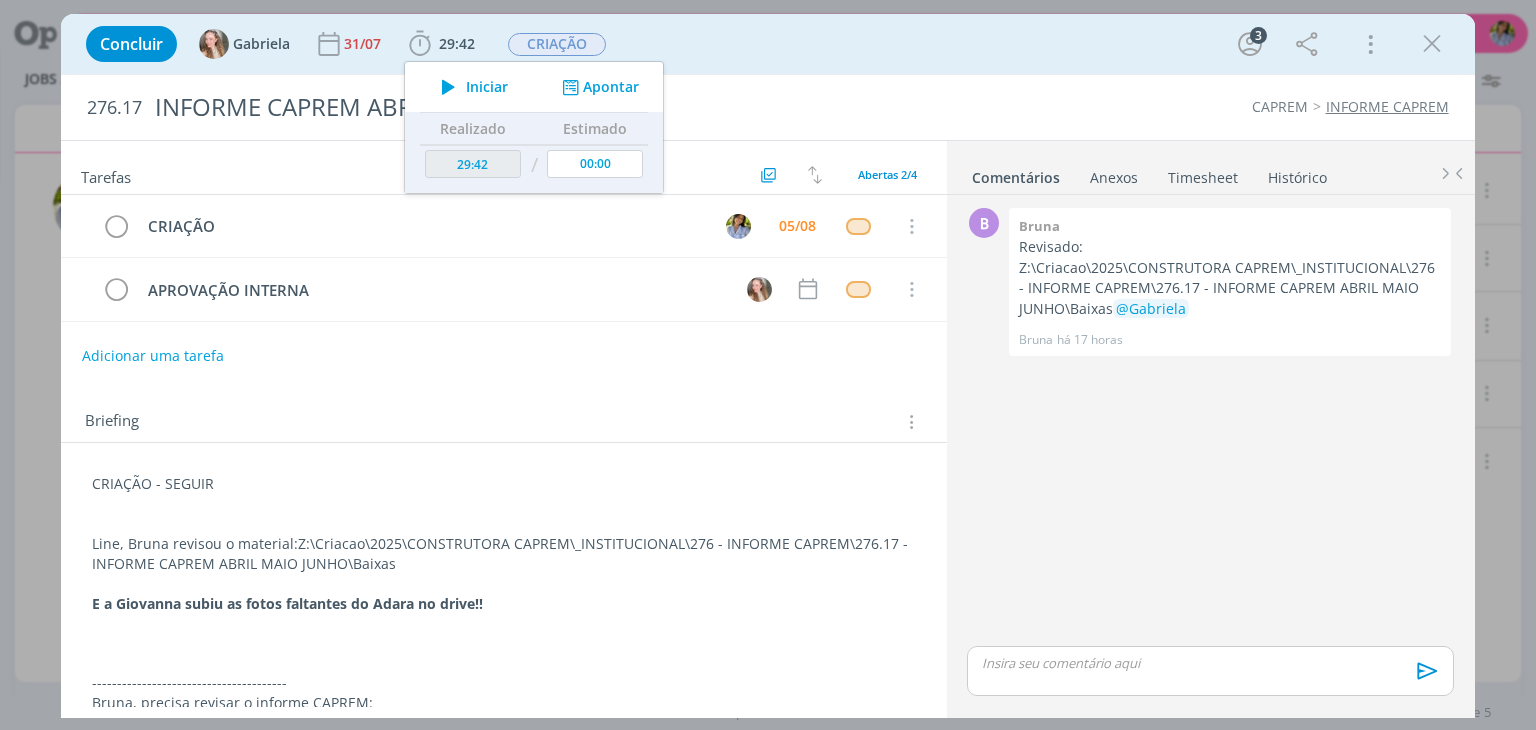 click on "Concluir
[NAME]
31/07
29:42
Iniciar
Apontar
Data * 05/08/2025 Horas * 00:00 Tarefa Selecione a tarefa Descrição *  Retrabalho  Apontar Realizado Estimado 29:42 / 00:00 CRIAÇÃO 3 Mais Informações
Copiar Link
Duplicar Job Mover Job de Projeto Exportar/Imprimir Job
Cancelar" at bounding box center (767, 44) 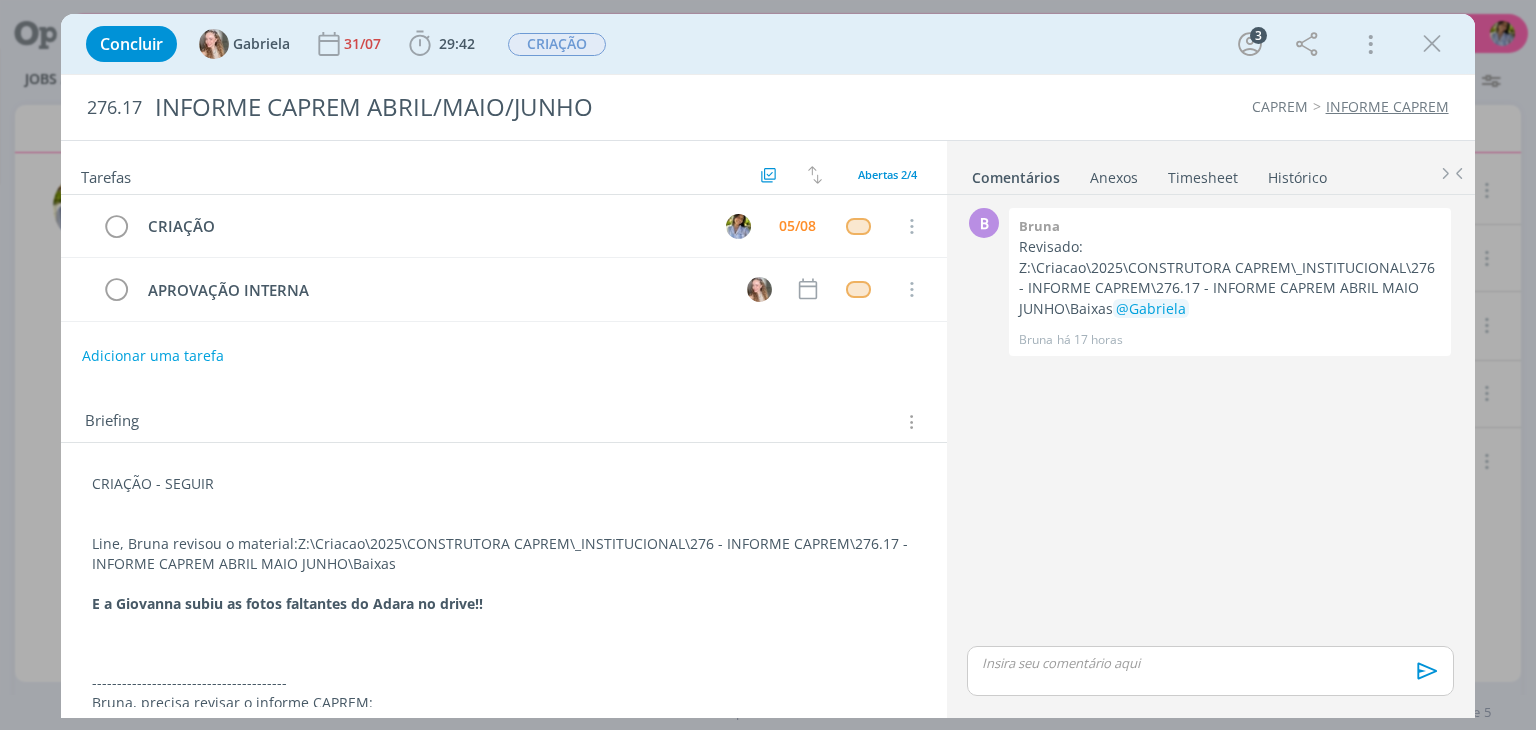 click on "Timesheet" at bounding box center [1203, 173] 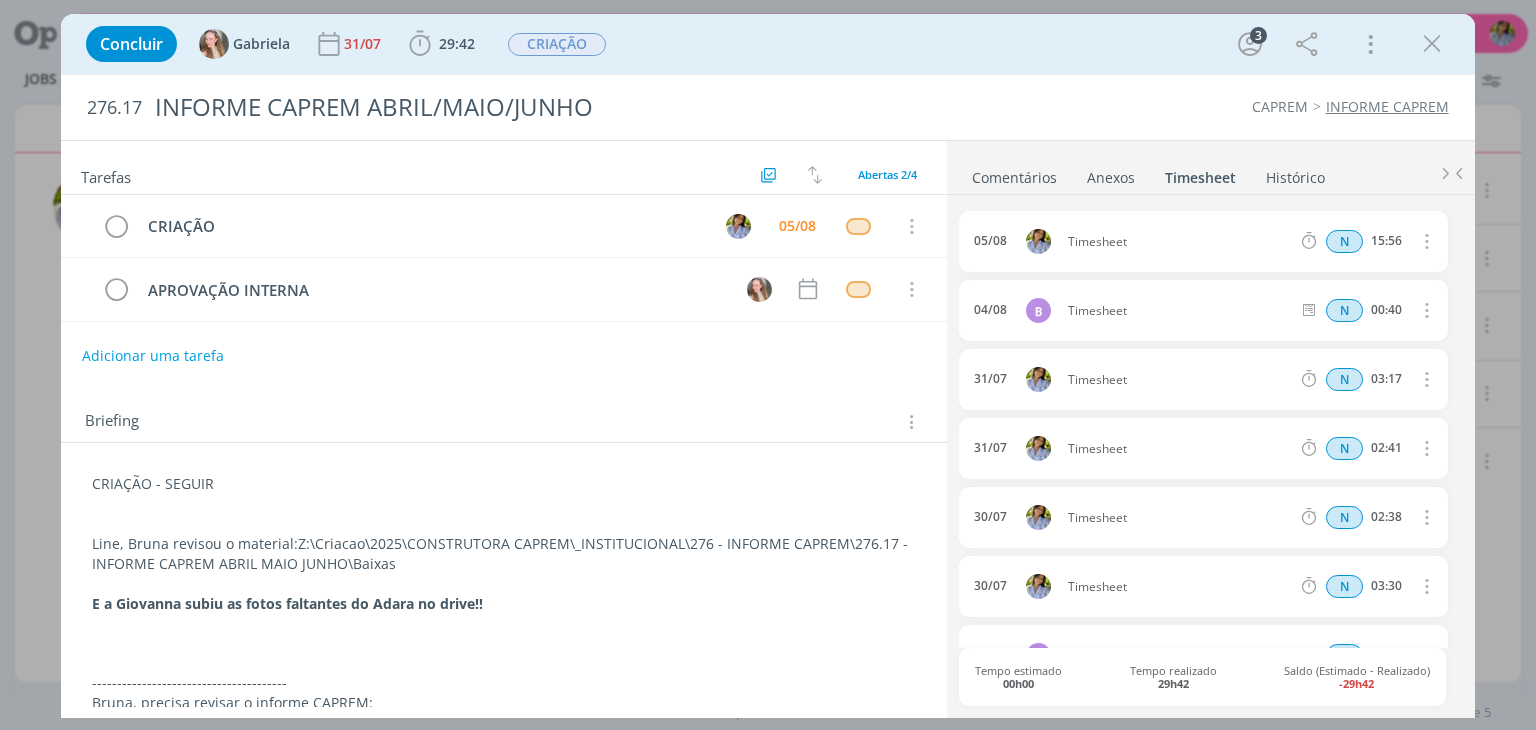 click at bounding box center [1425, 241] 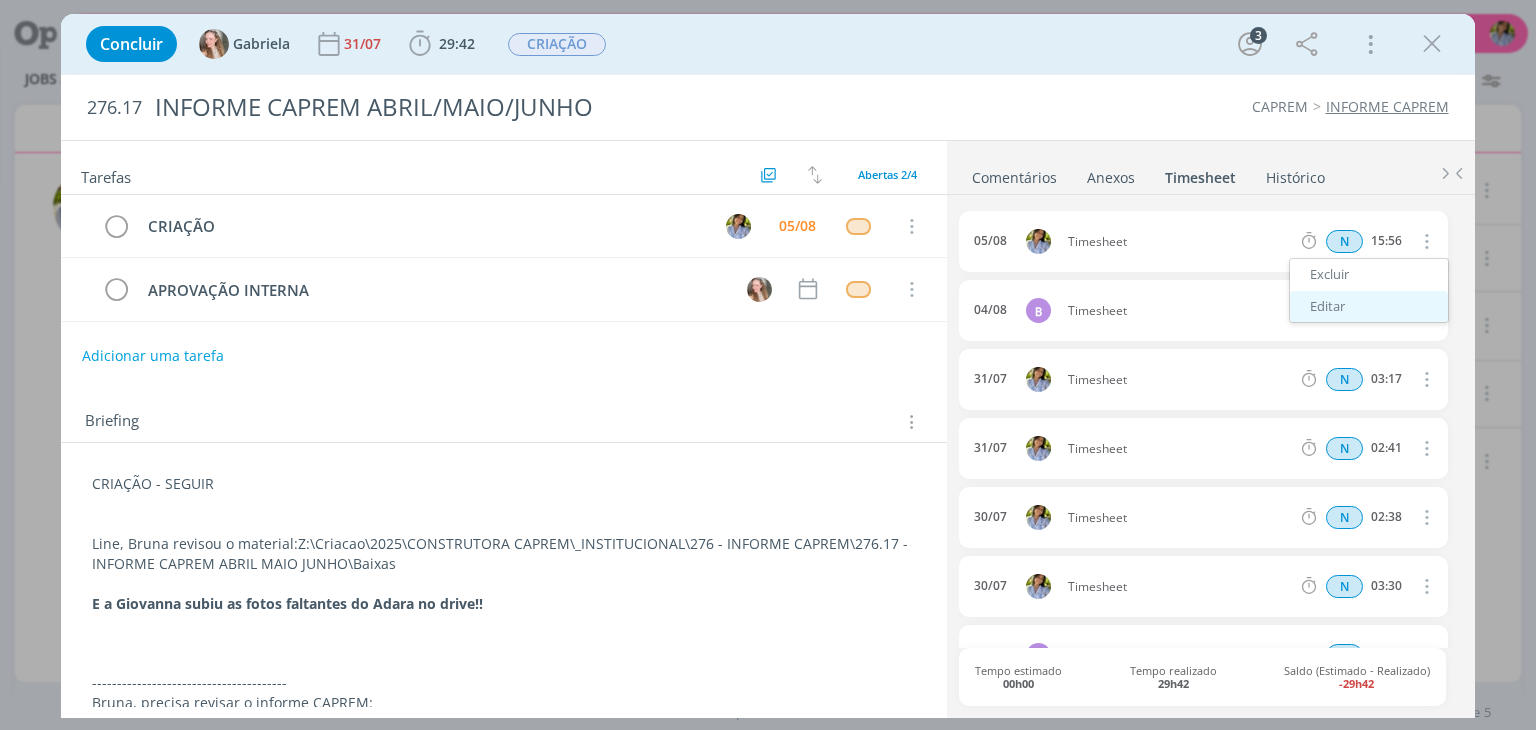 click on "Editar" at bounding box center (1369, 307) 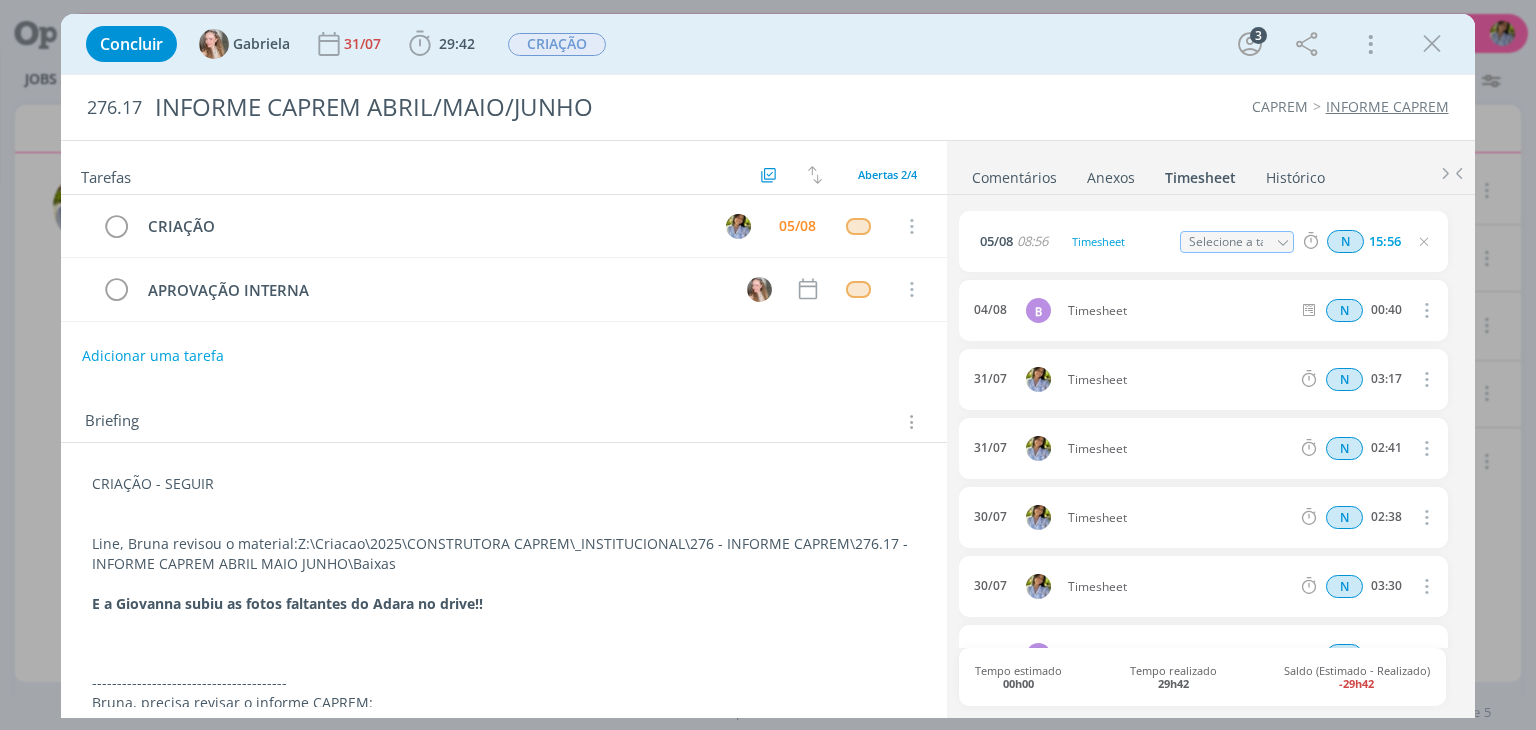 drag, startPoint x: 1367, startPoint y: 241, endPoint x: 1409, endPoint y: 245, distance: 42.190044 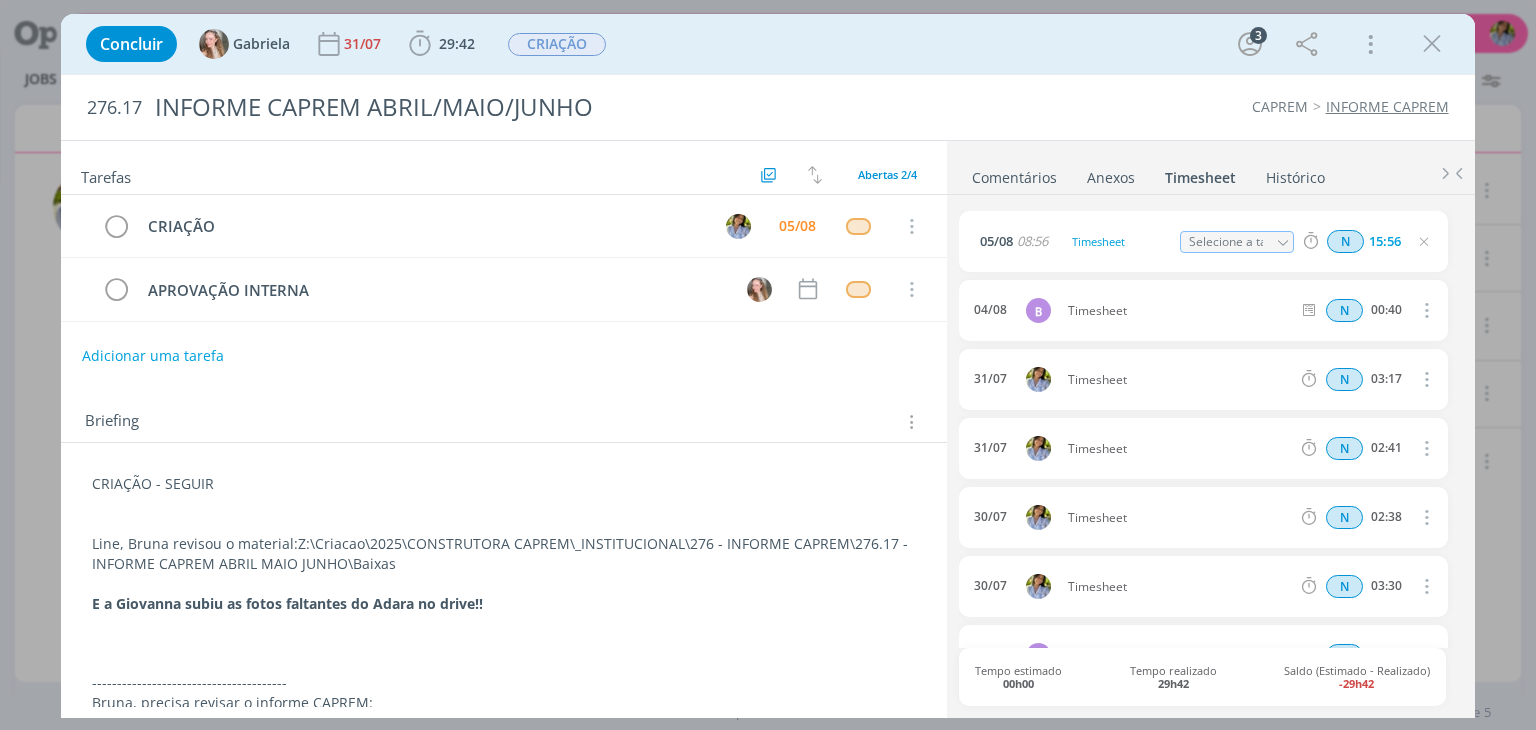 click on "N 15:56" at bounding box center [1430, 241] 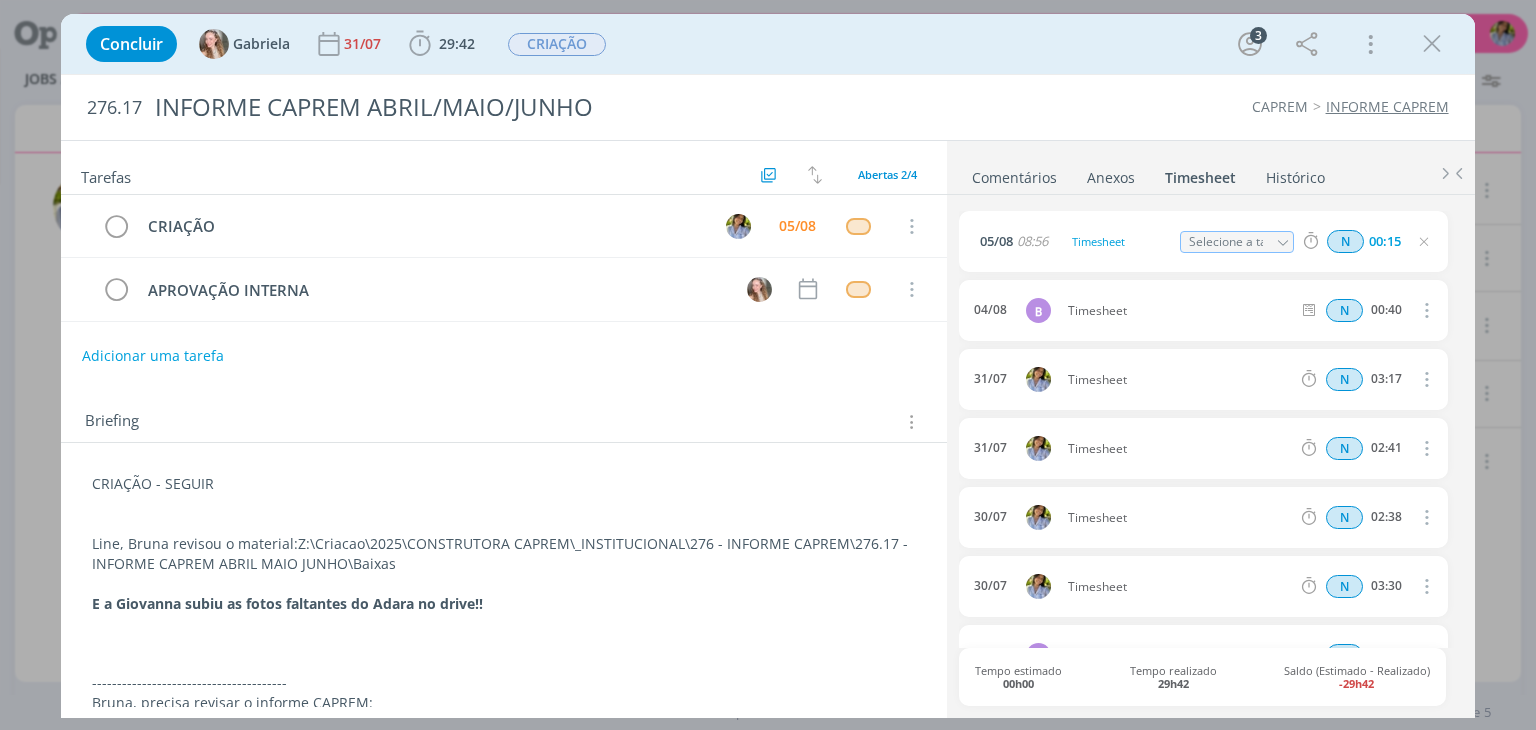 type on "00:15" 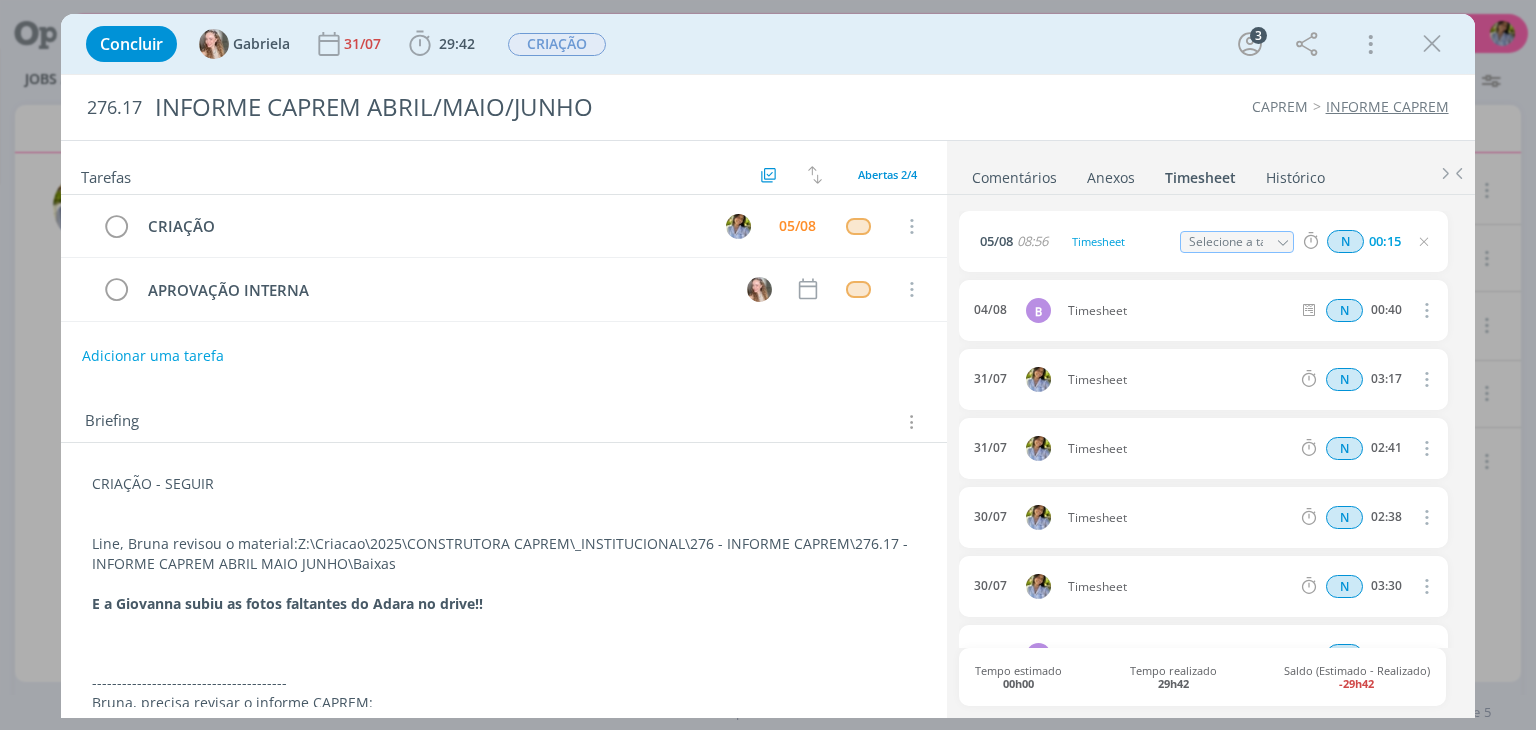 click on "05/08 08:56 Timesheet Selecione a tarefa N 00:15" at bounding box center [1203, 241] 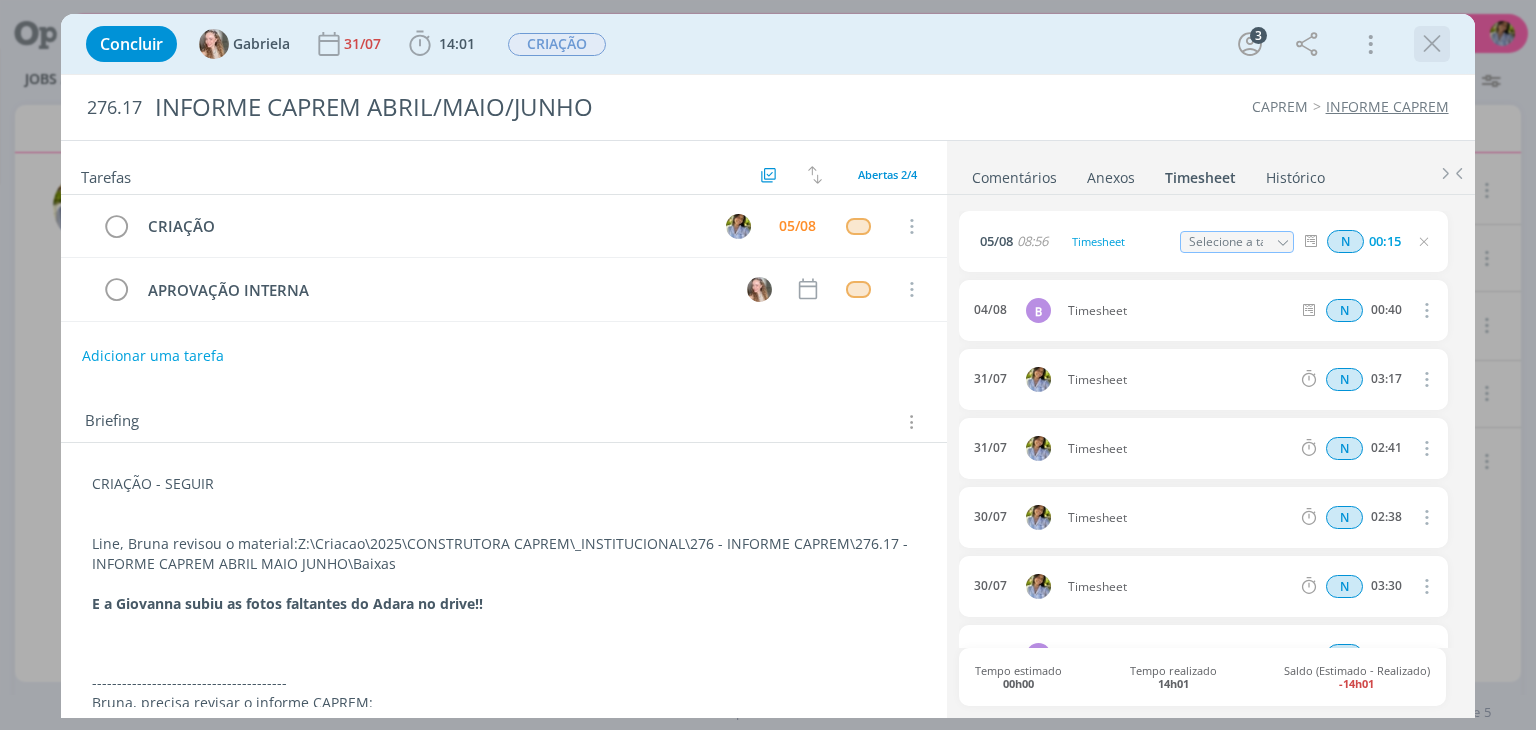 click at bounding box center (1432, 44) 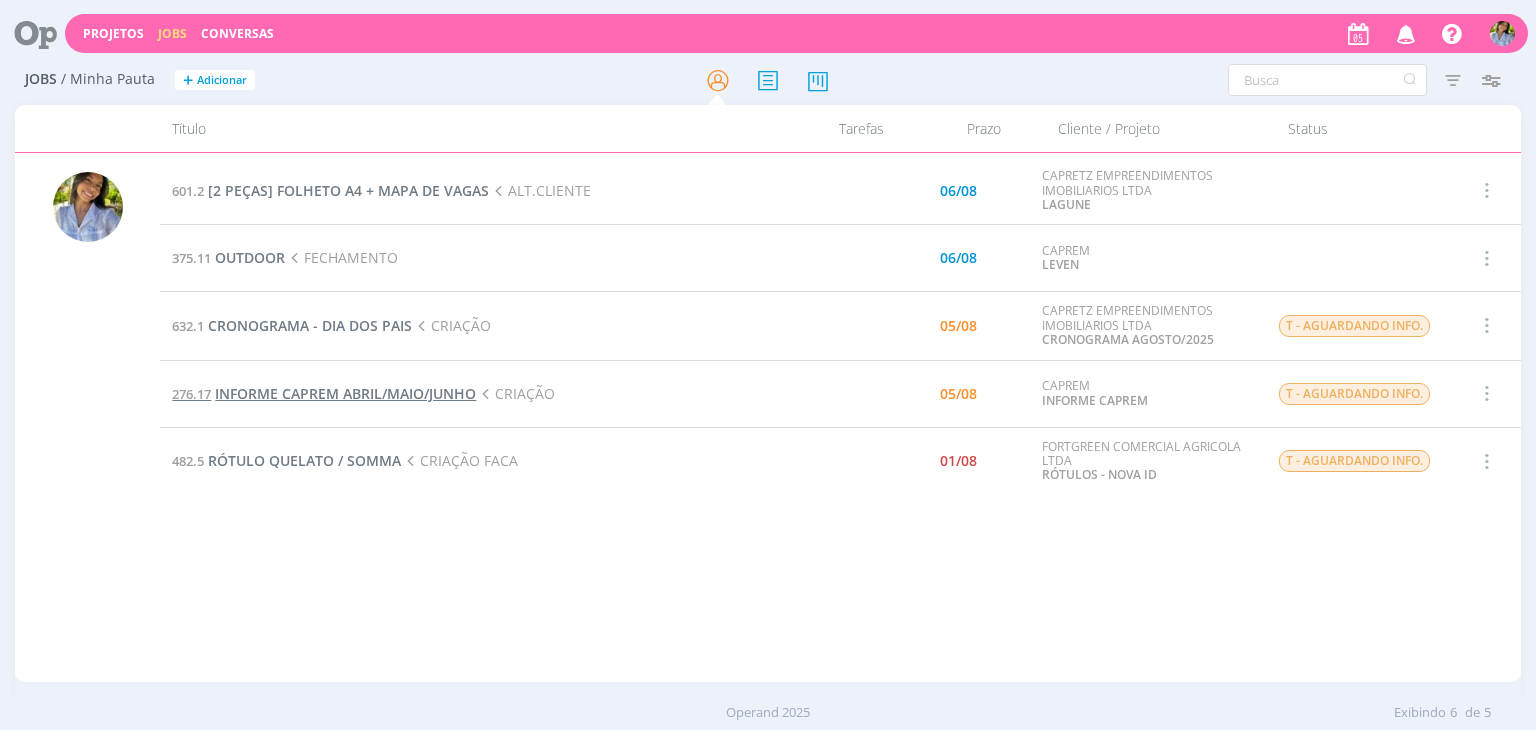 click on "INFORME CAPREM ABRIL/MAIO/JUNHO" at bounding box center [345, 393] 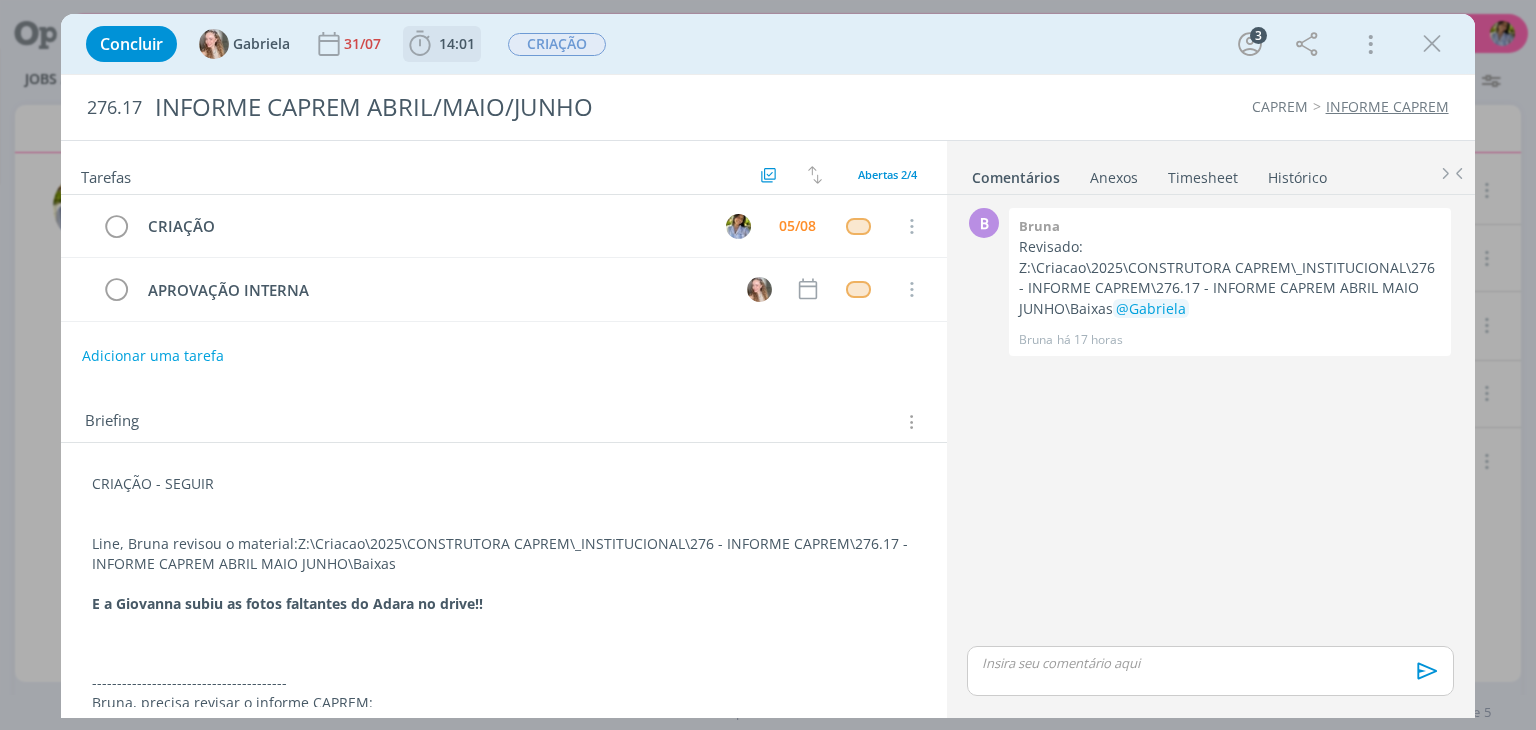 click 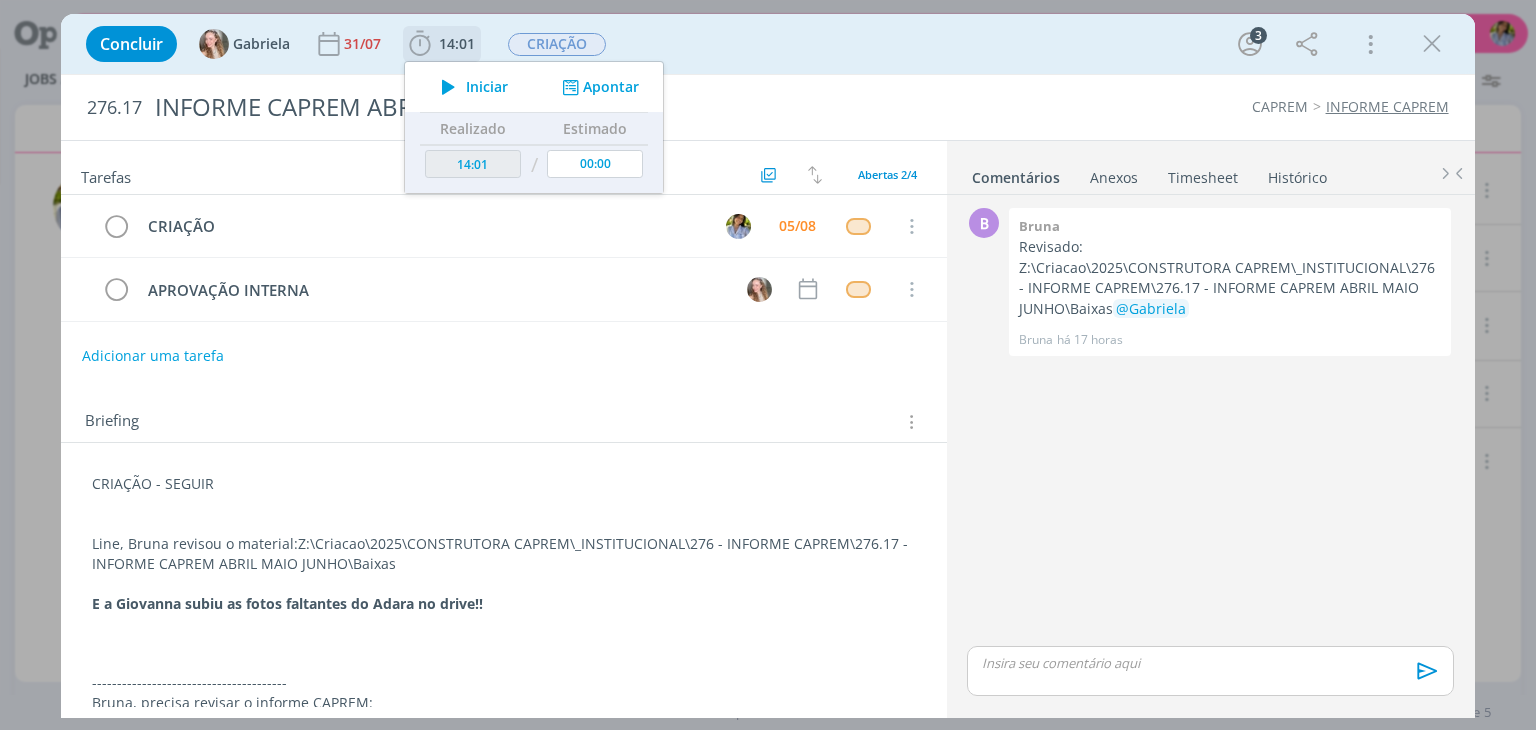 click at bounding box center (448, 87) 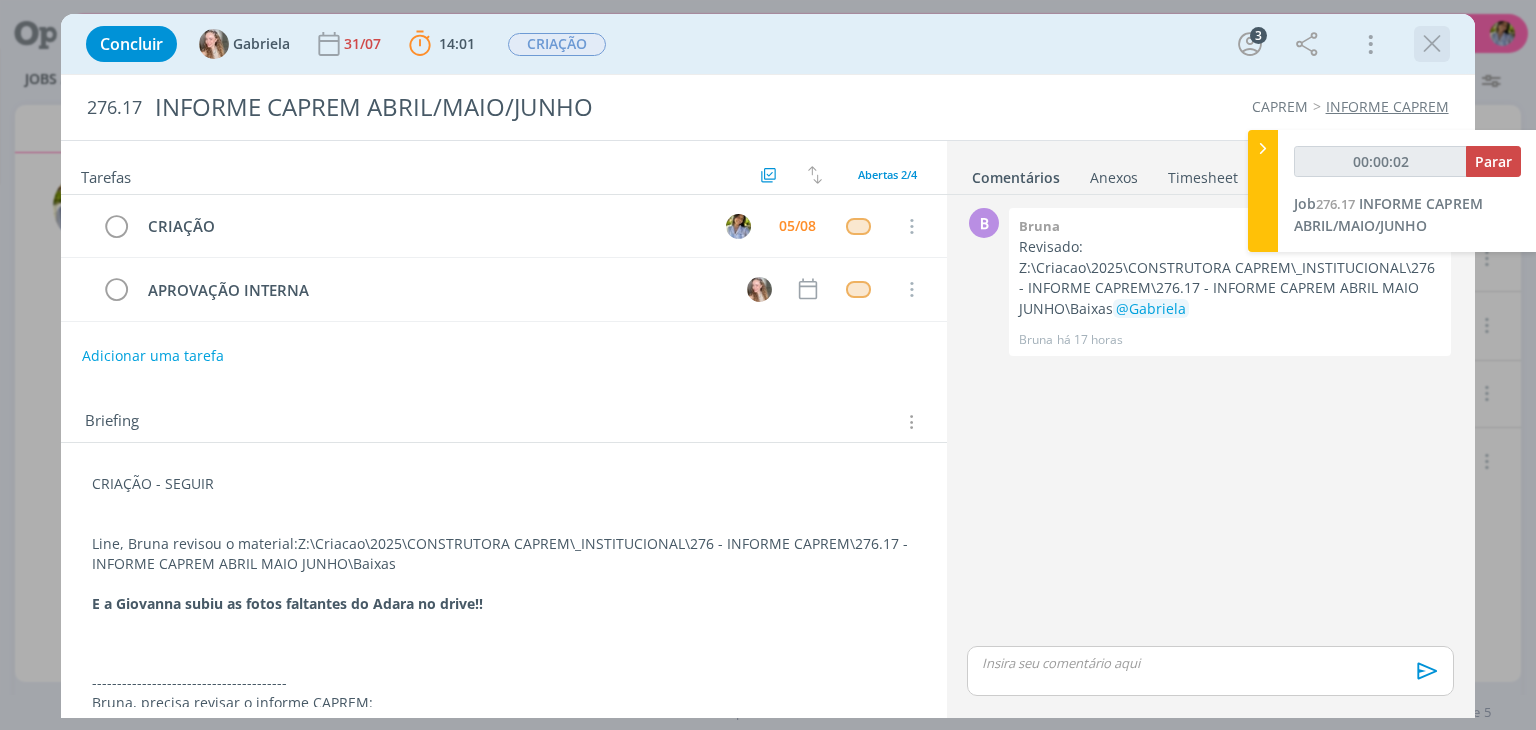 click at bounding box center [1432, 44] 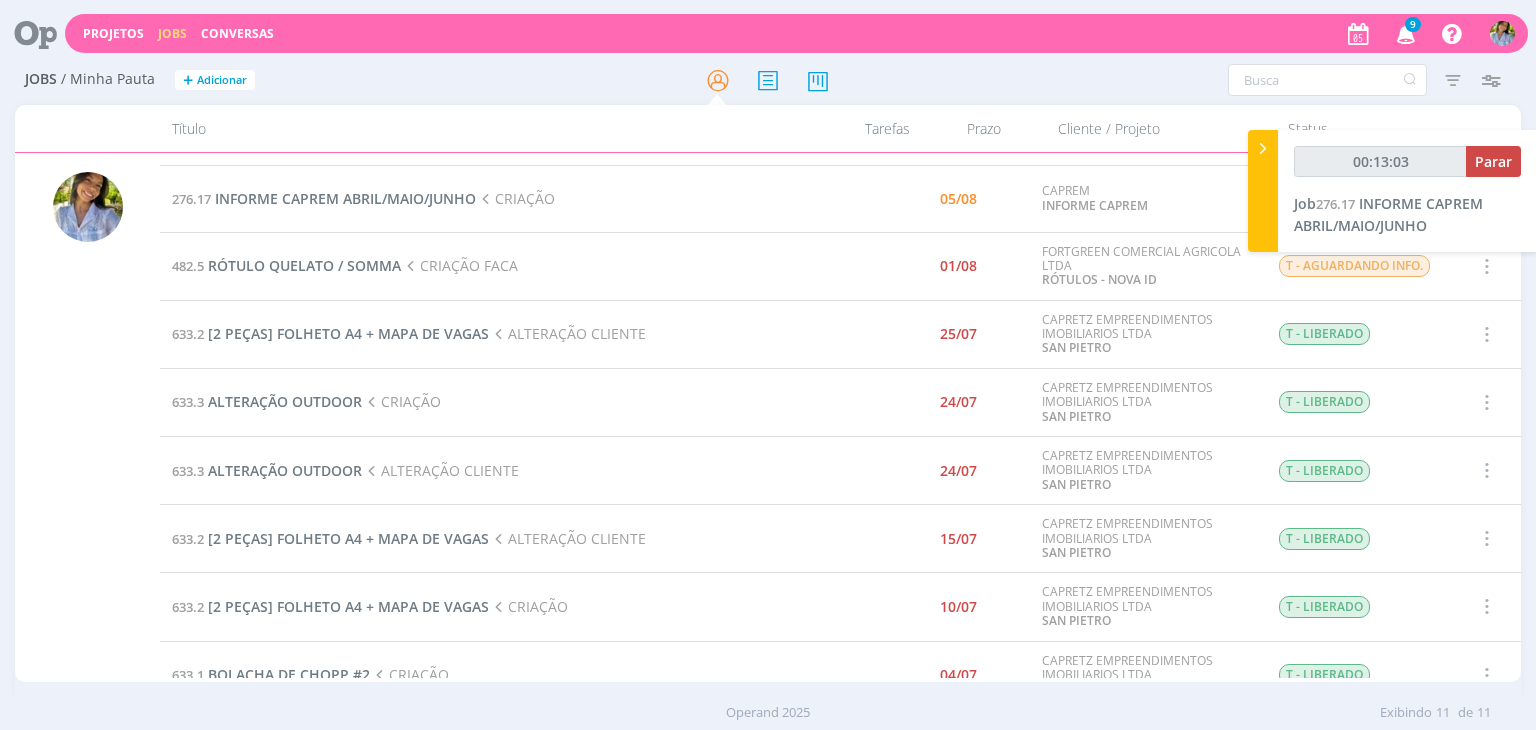 scroll, scrollTop: 245, scrollLeft: 0, axis: vertical 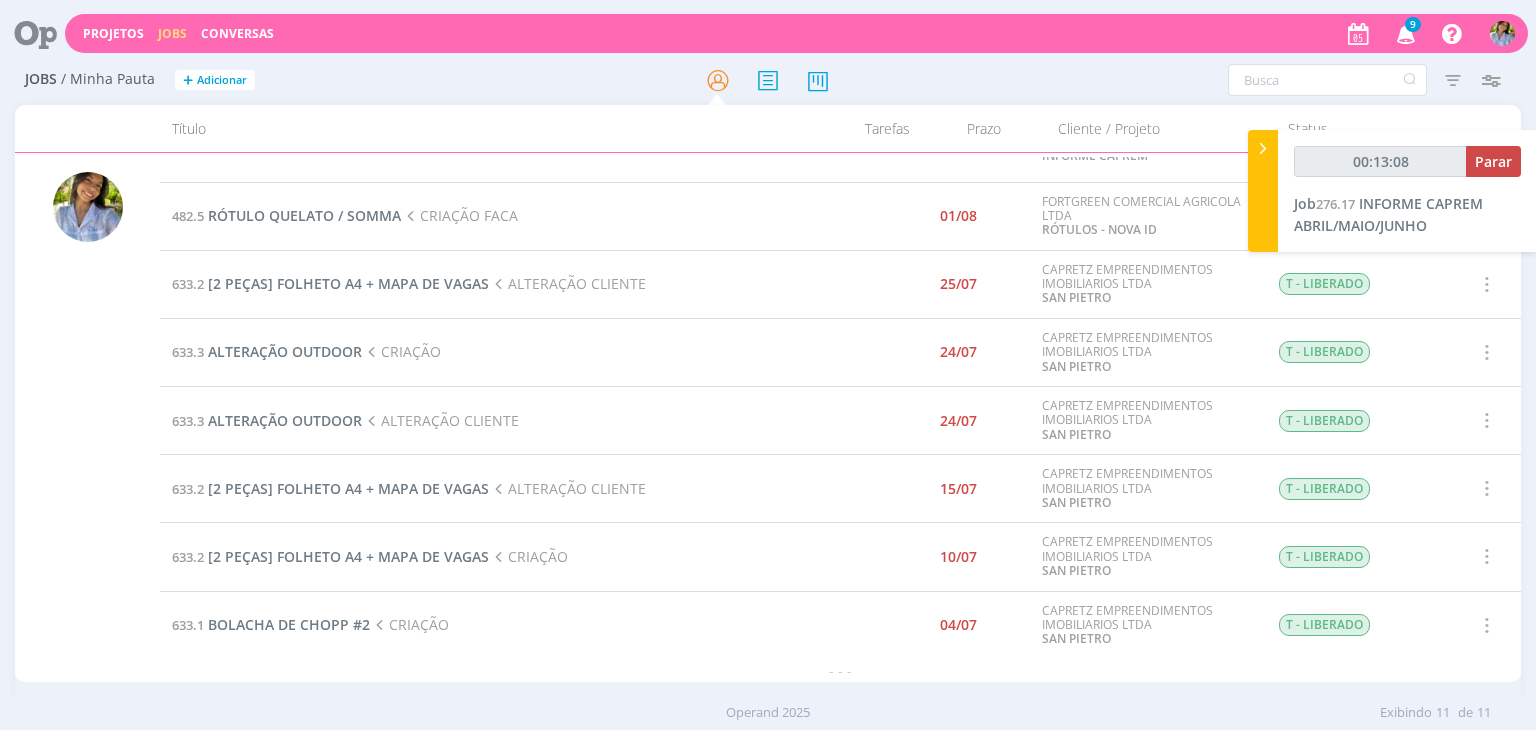 click at bounding box center [88, 427] 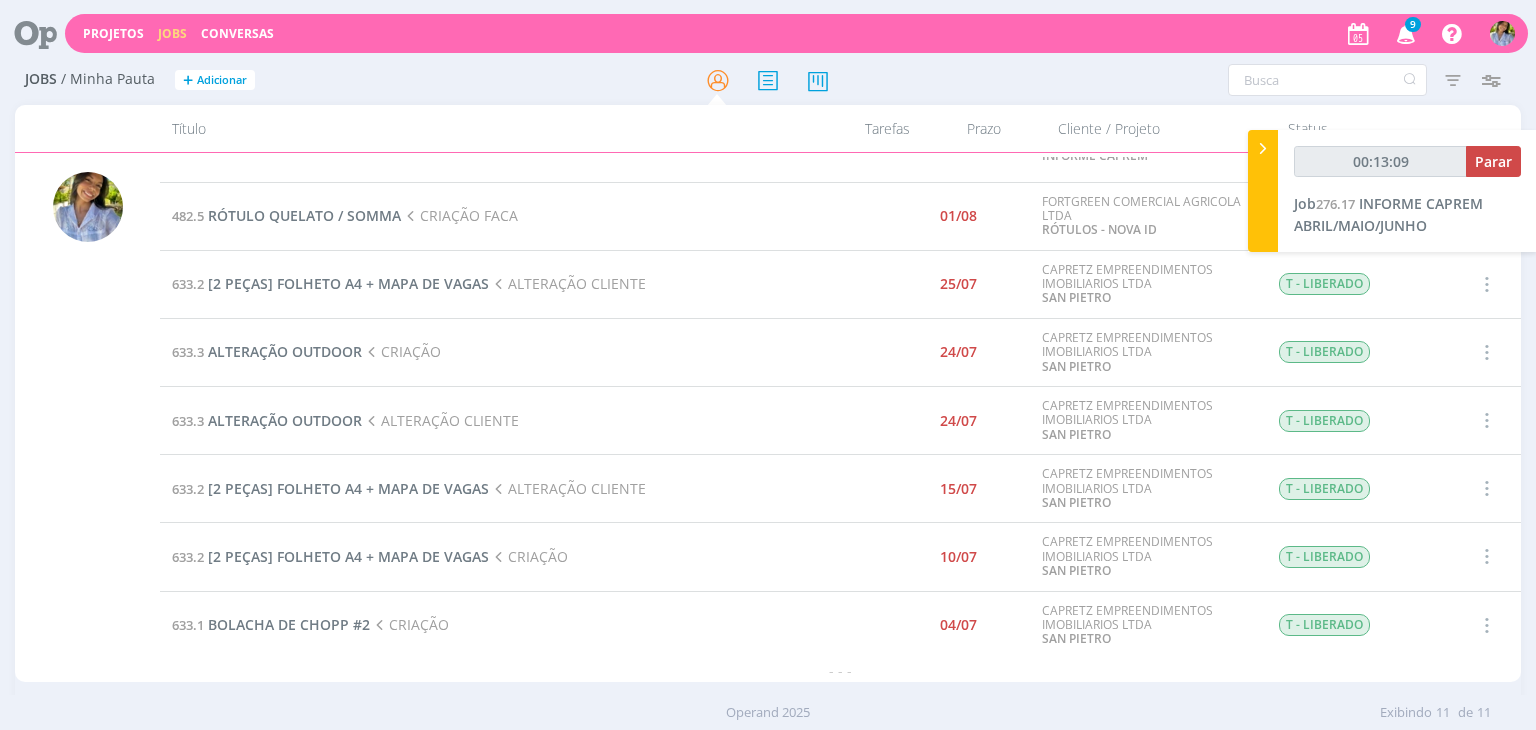 click at bounding box center [1406, 33] 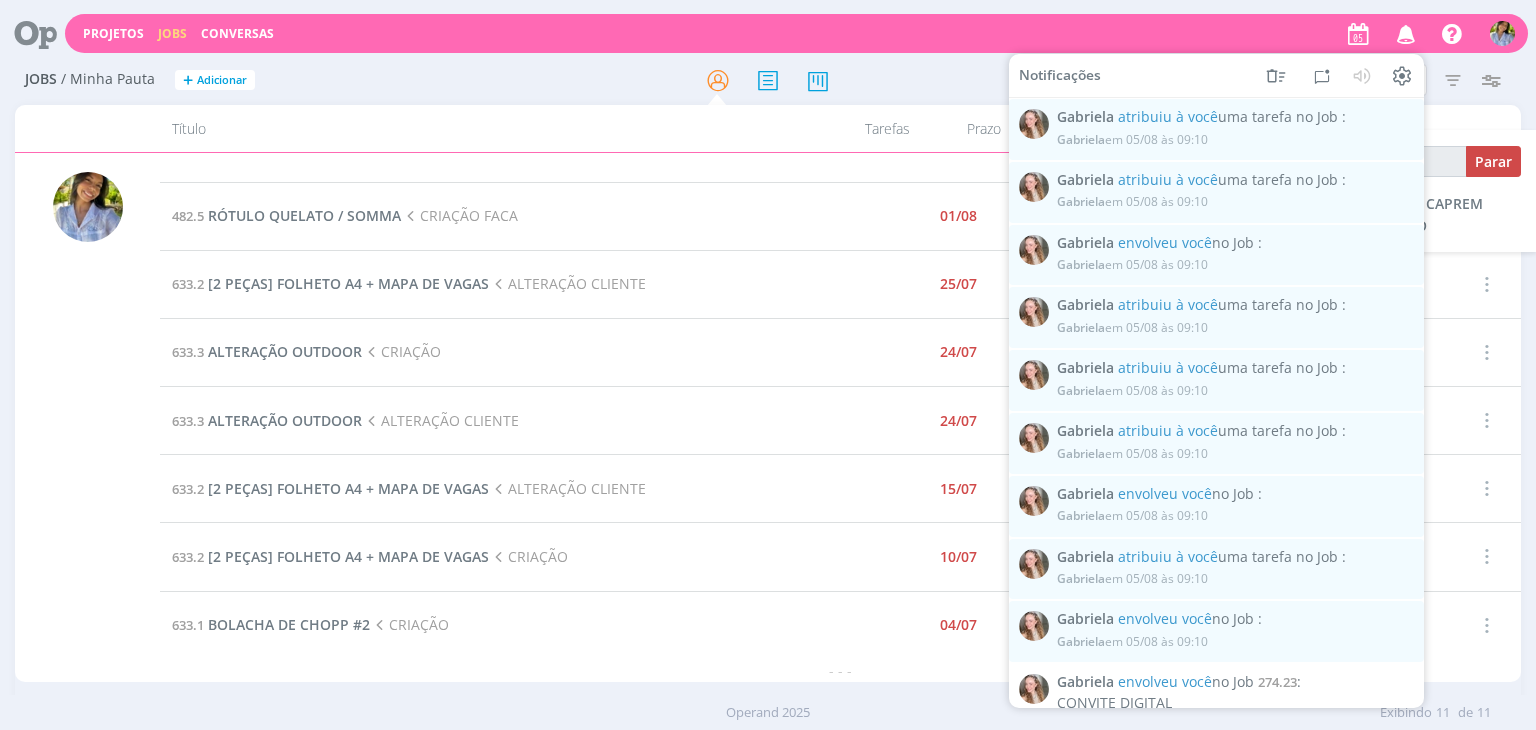 click at bounding box center (1406, 33) 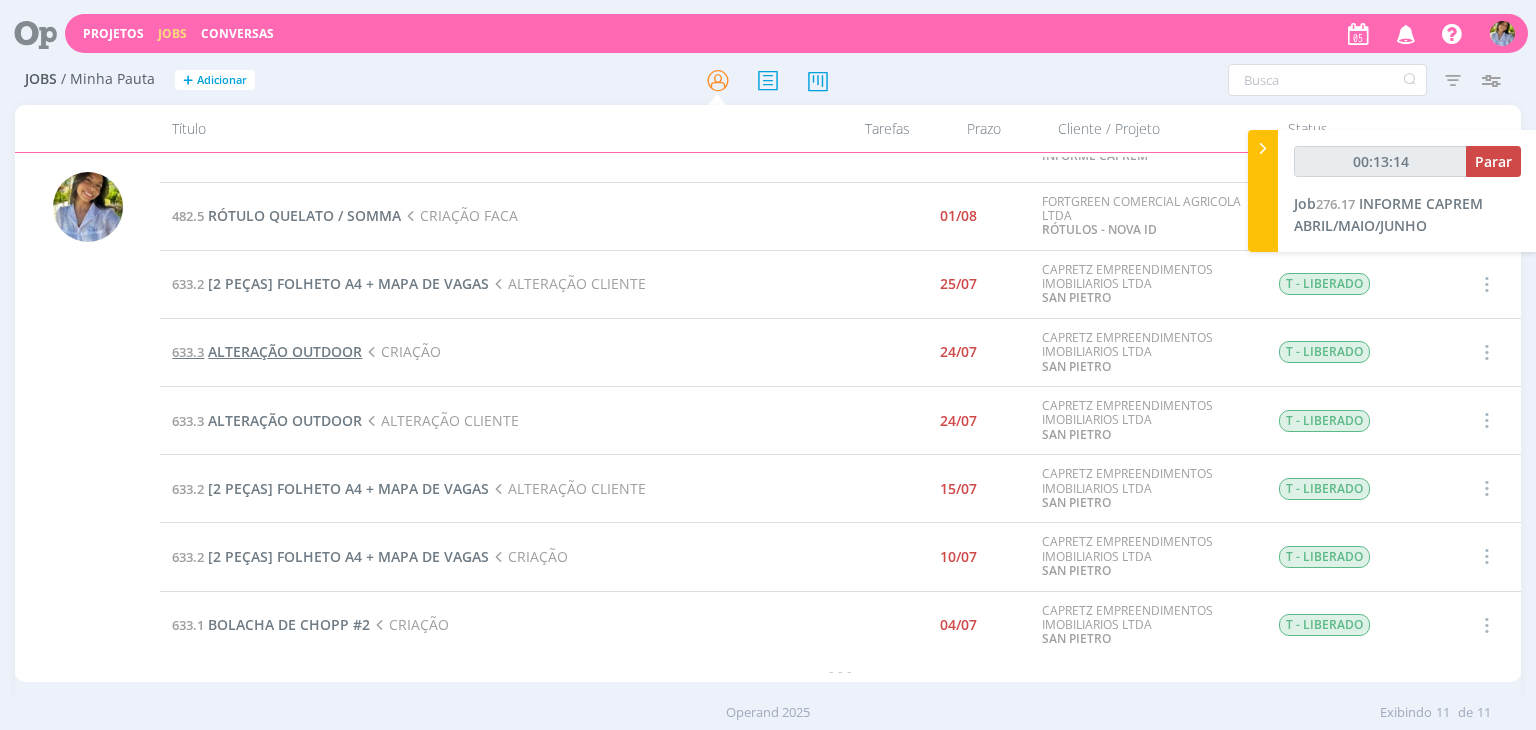 click on "ALTERAÇÃO OUTDOOR" at bounding box center [285, 351] 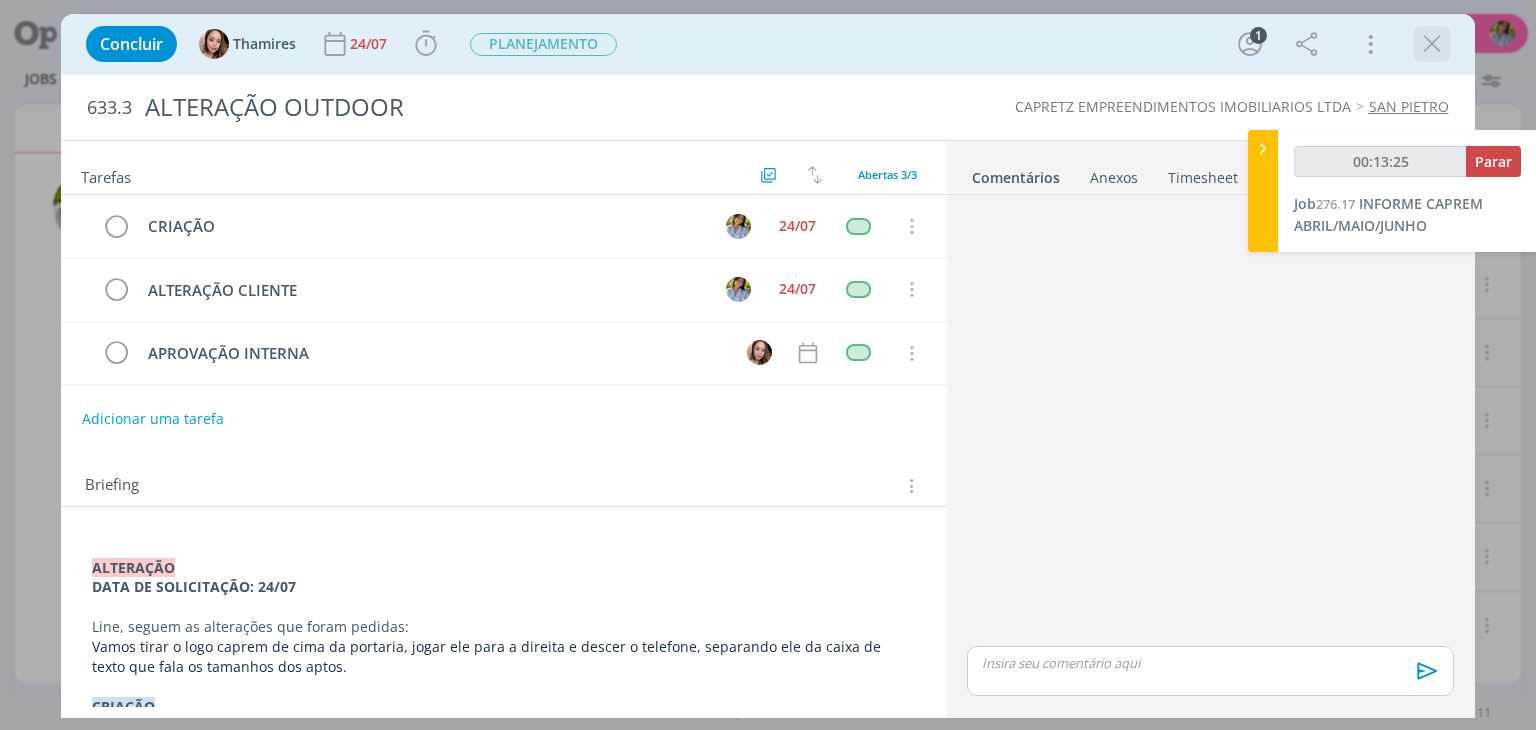 click at bounding box center (1432, 44) 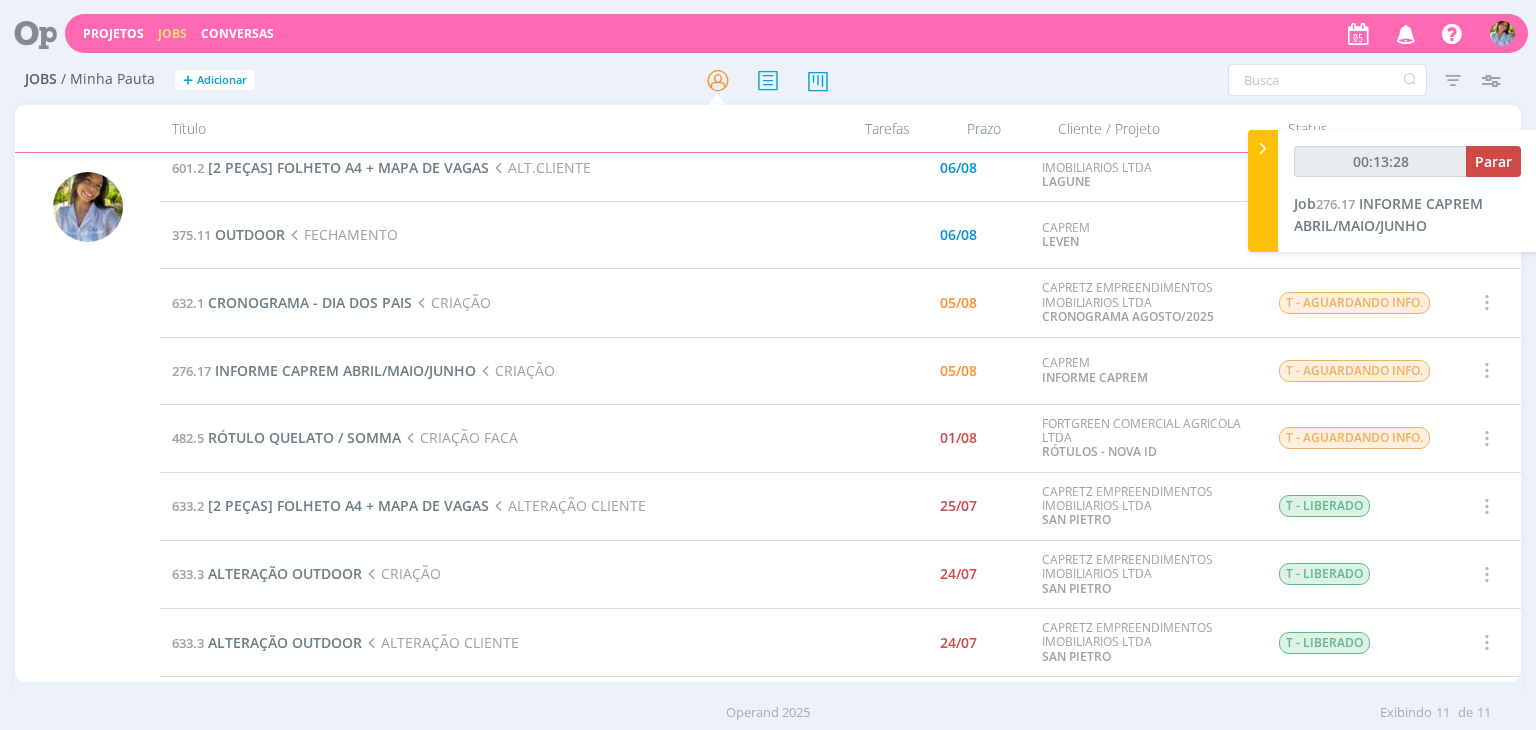 scroll, scrollTop: 0, scrollLeft: 0, axis: both 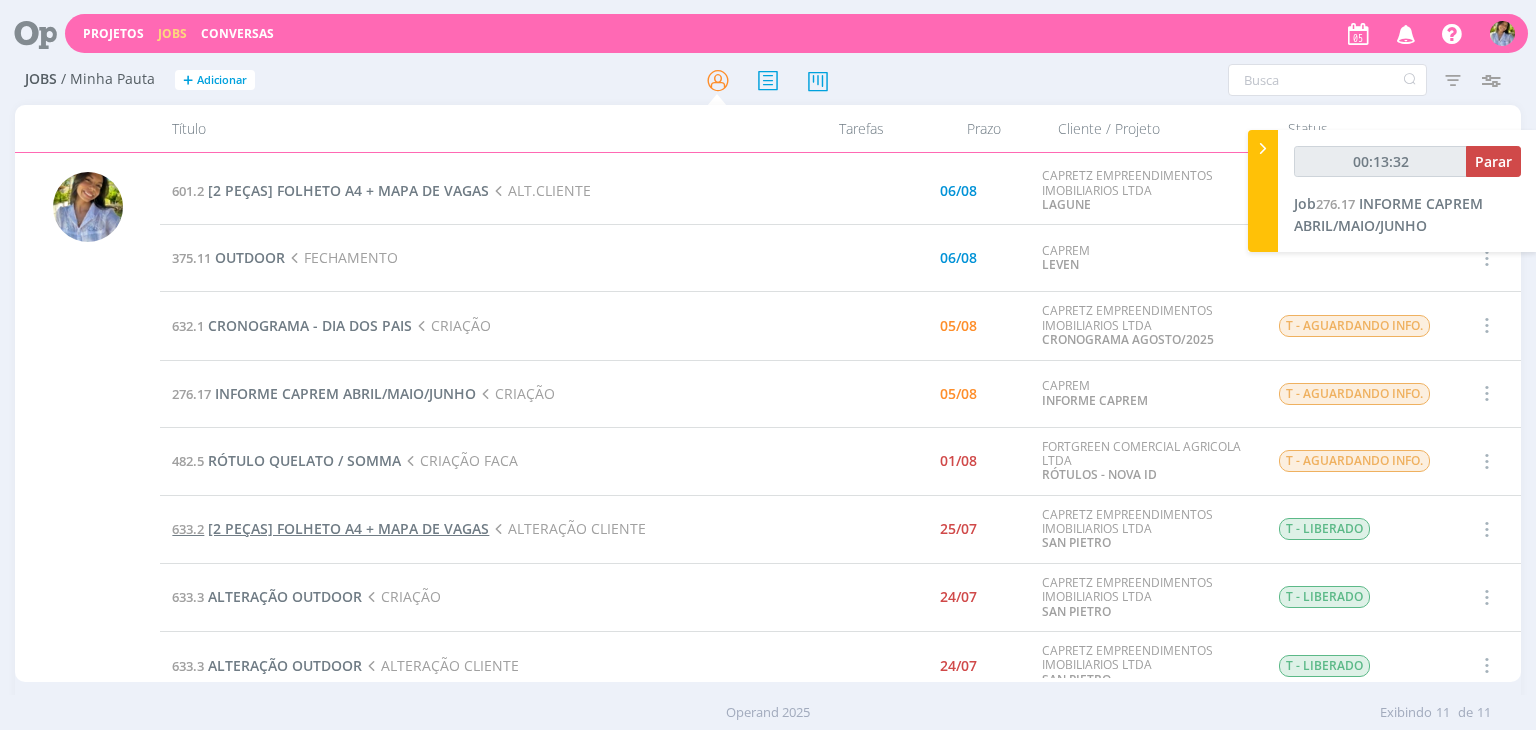 click on "[2 PEÇAS] FOLHETO A4 + MAPA DE VAGAS" at bounding box center (348, 528) 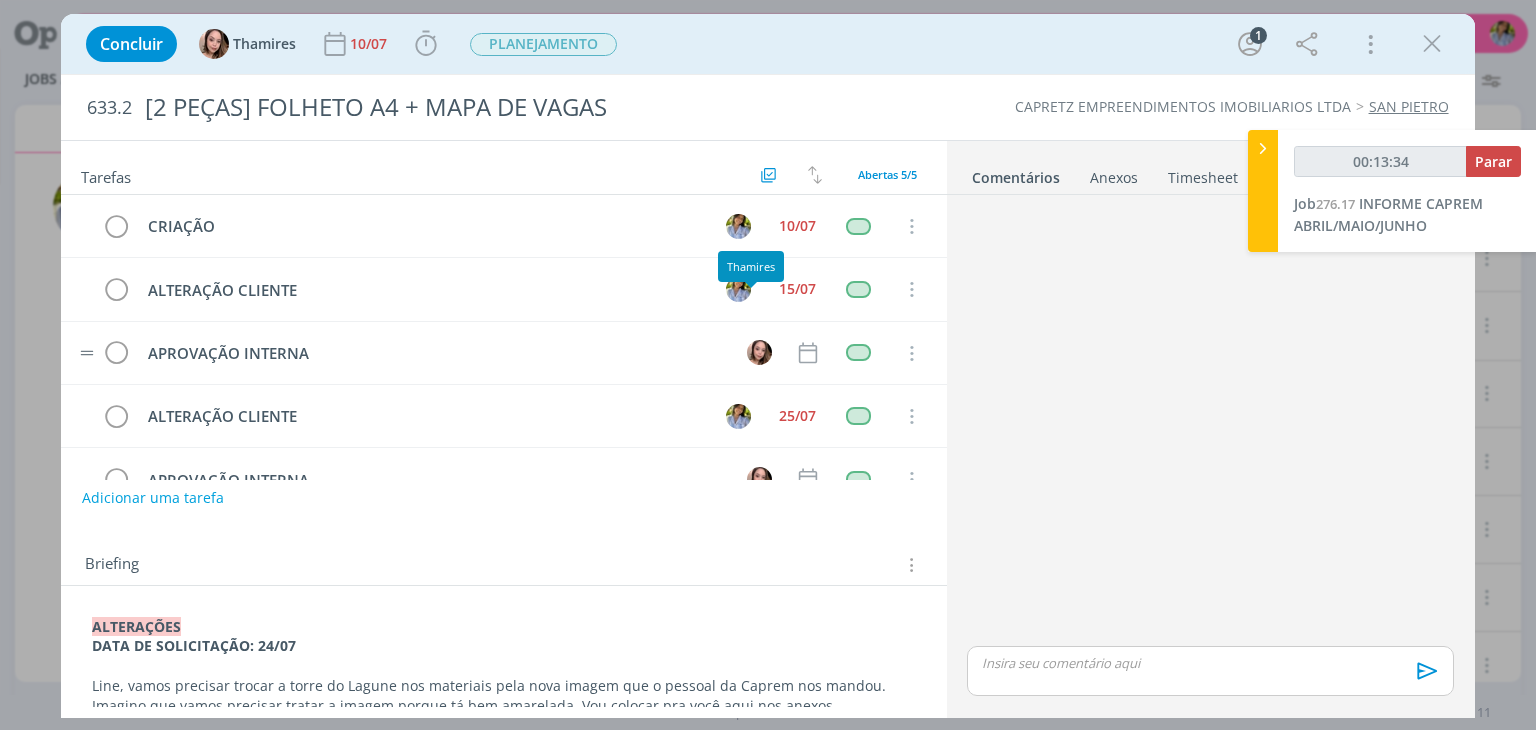 scroll, scrollTop: 44, scrollLeft: 0, axis: vertical 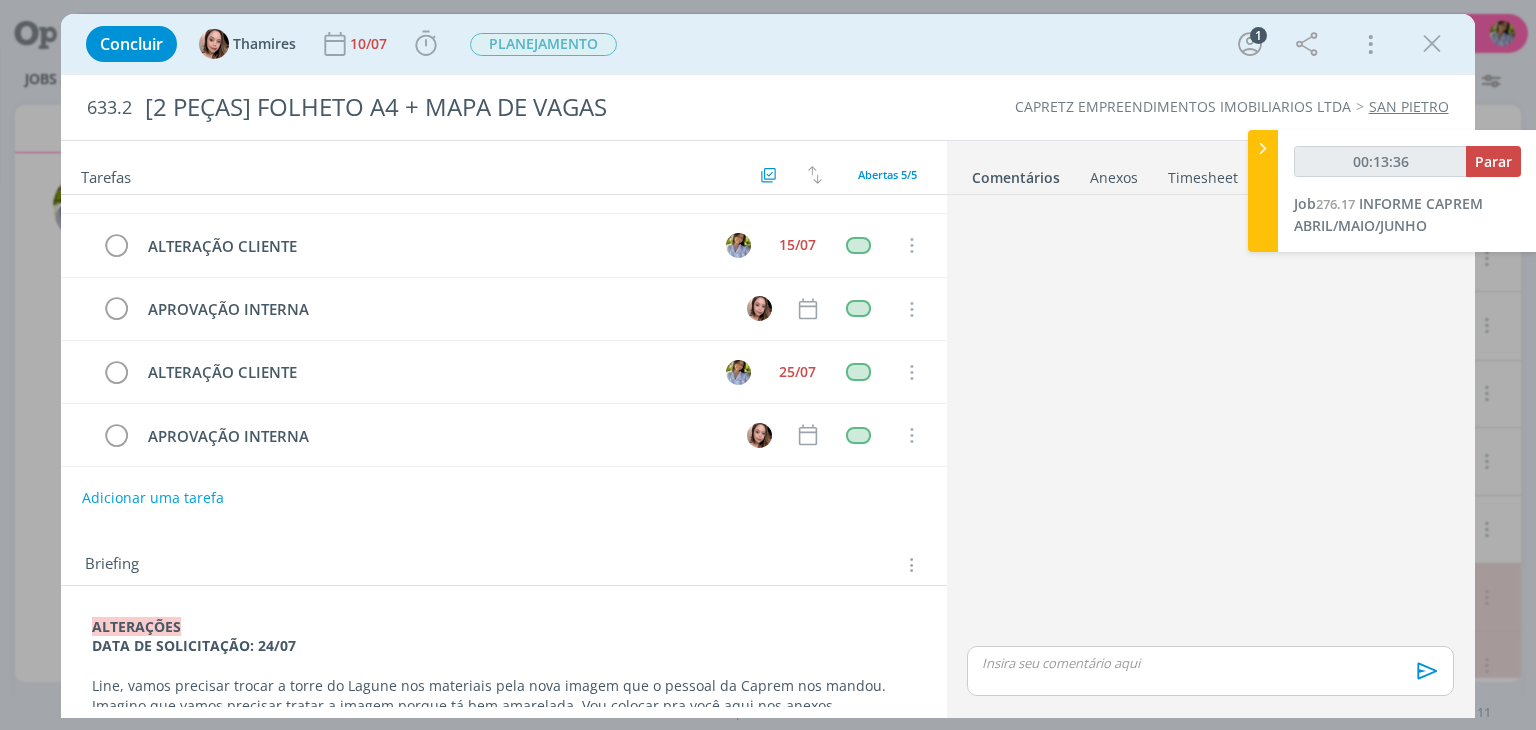 click at bounding box center (1432, 44) 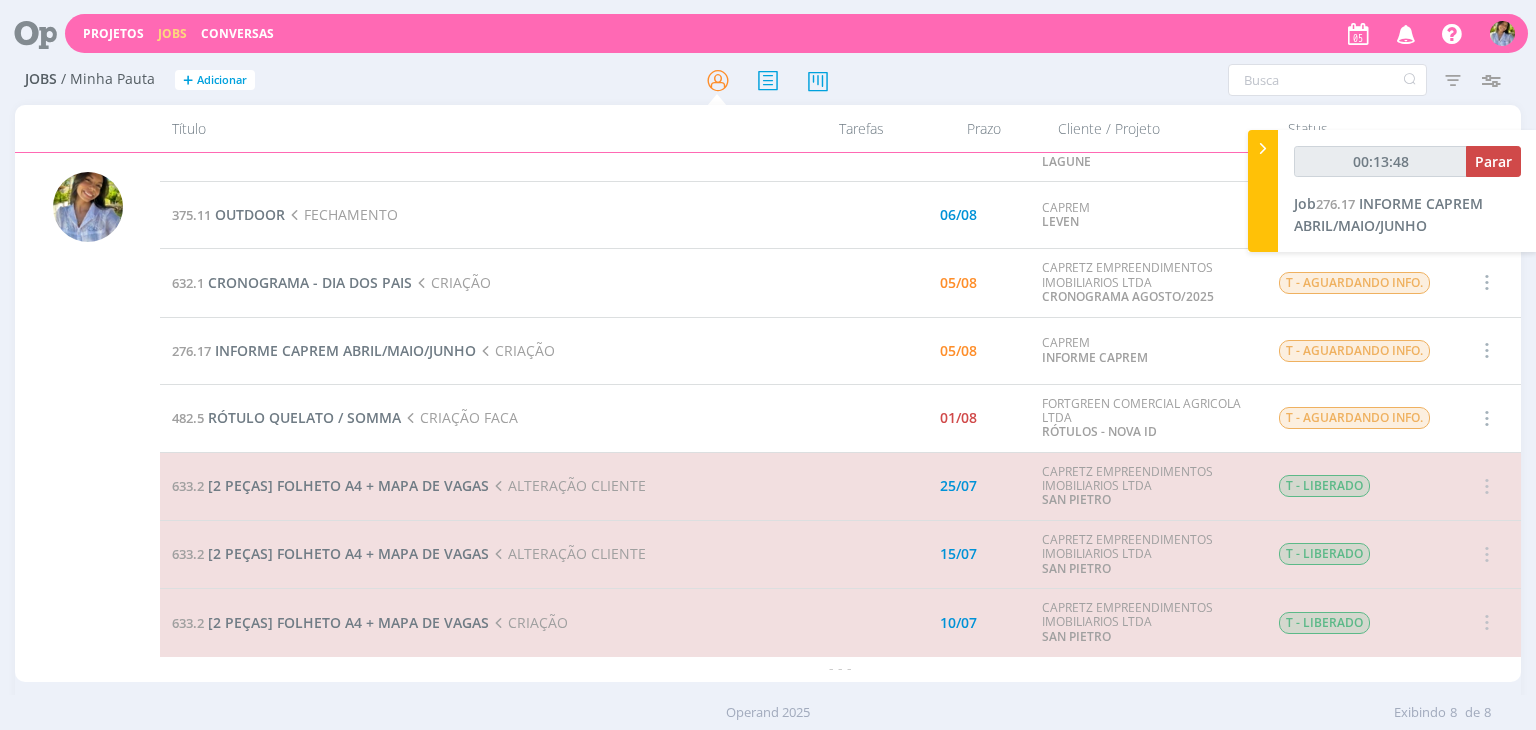 scroll, scrollTop: 0, scrollLeft: 0, axis: both 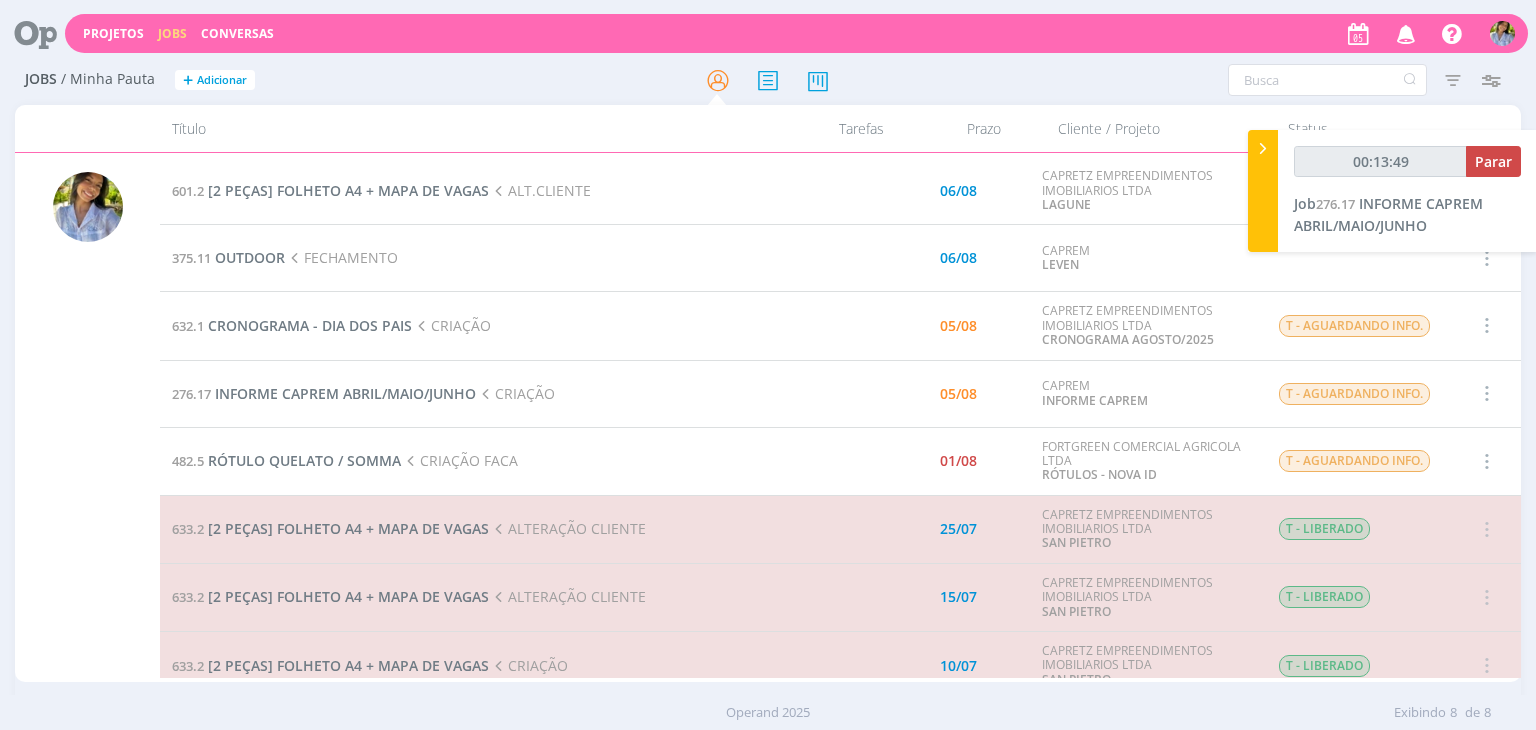 type on "00:13:50" 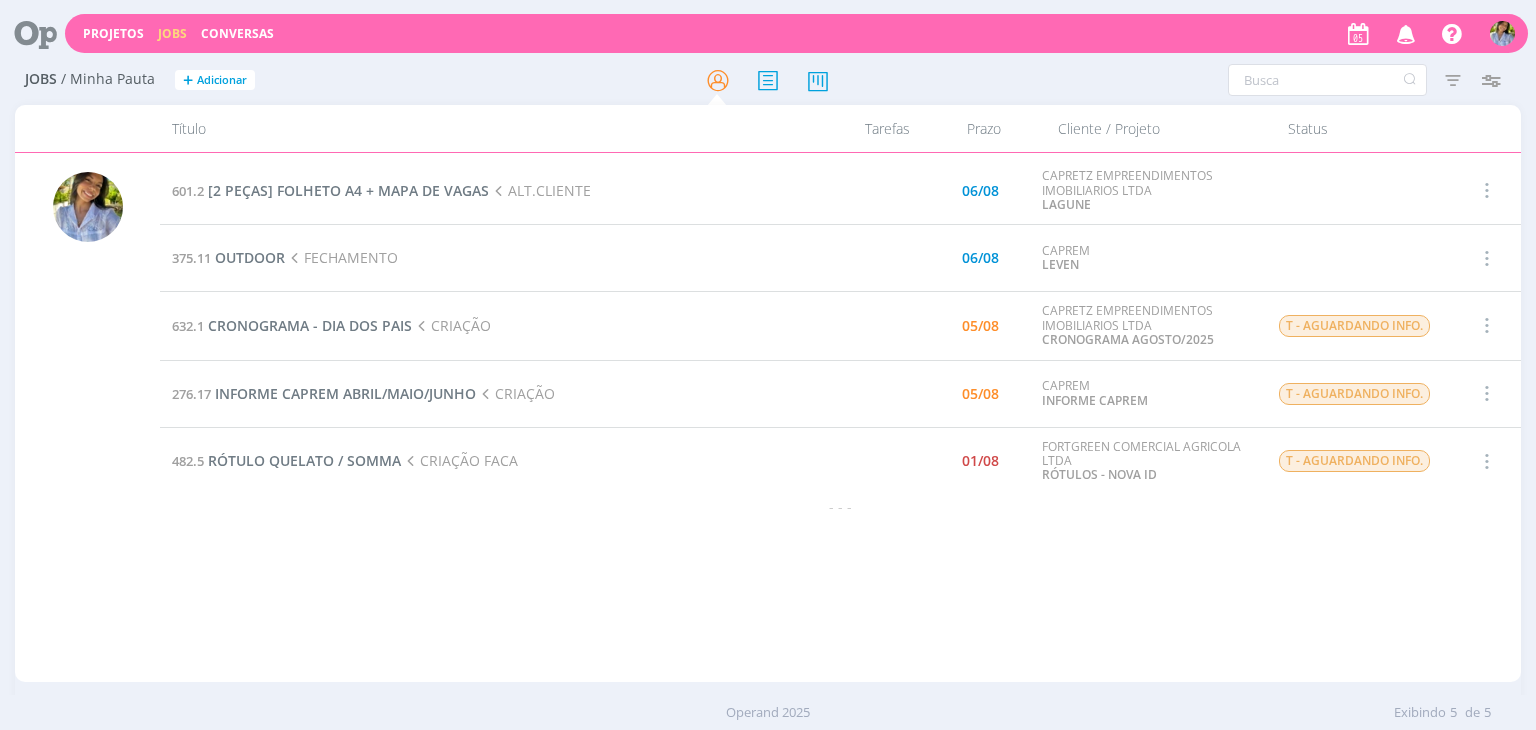 scroll, scrollTop: 0, scrollLeft: 0, axis: both 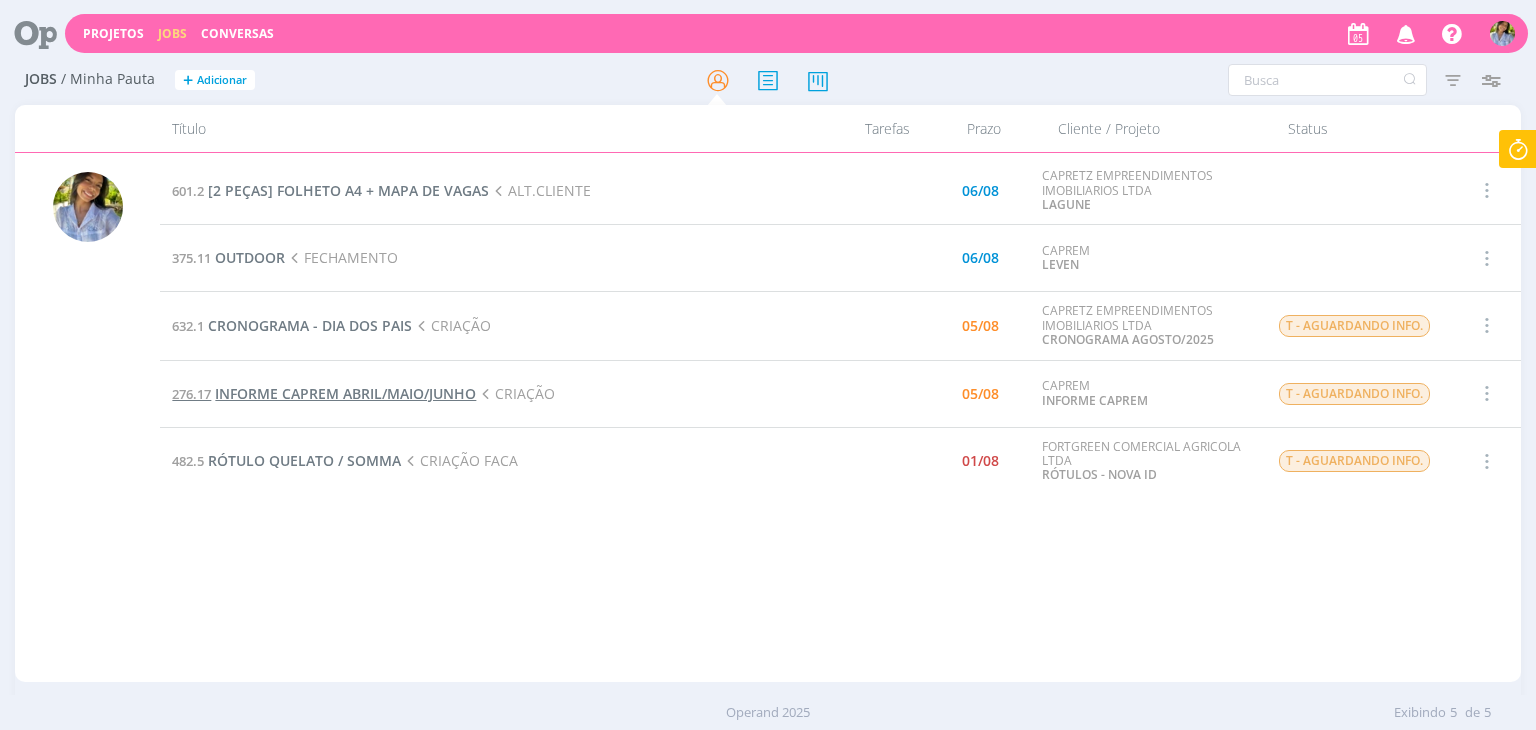 click on "INFORME CAPREM ABRIL/MAIO/JUNHO" at bounding box center (345, 393) 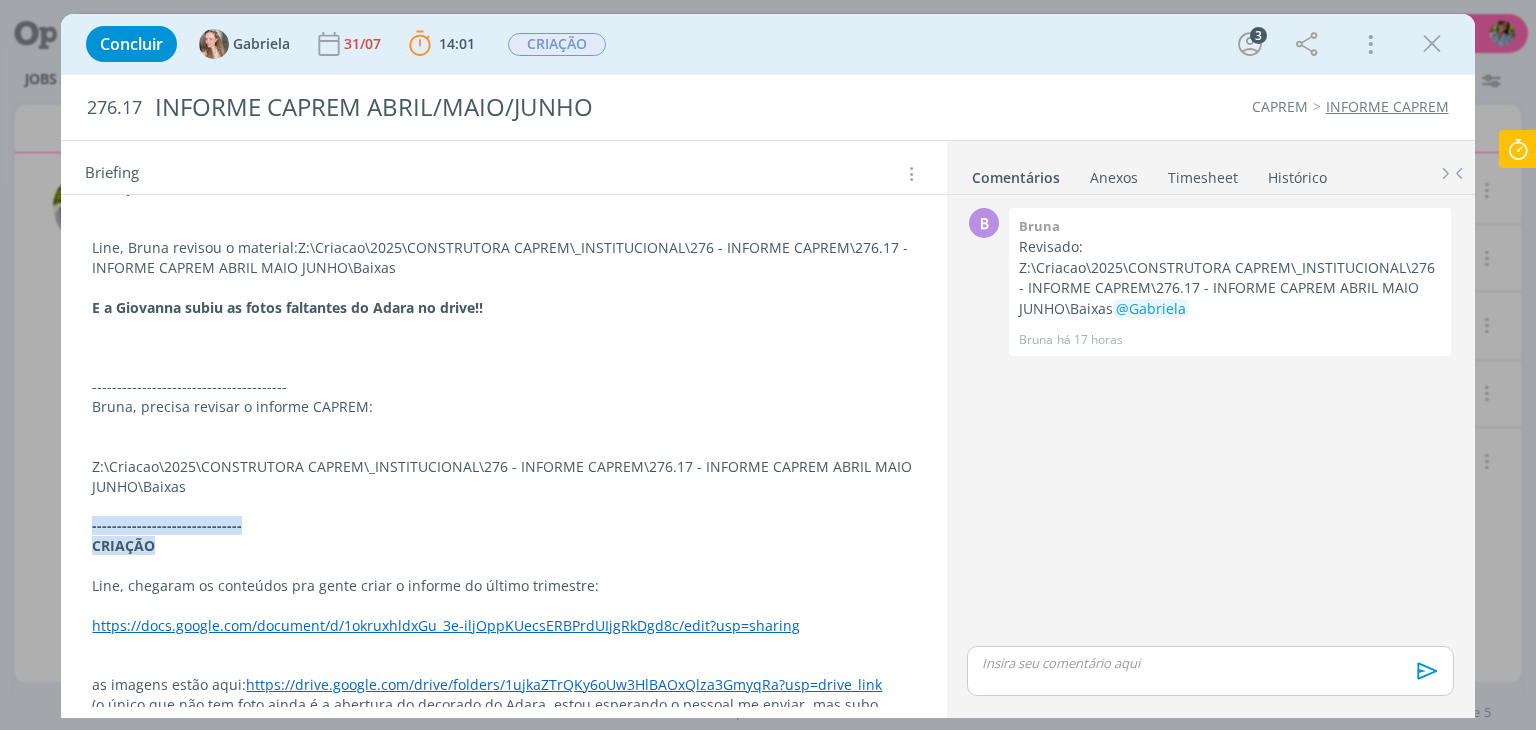 scroll, scrollTop: 336, scrollLeft: 0, axis: vertical 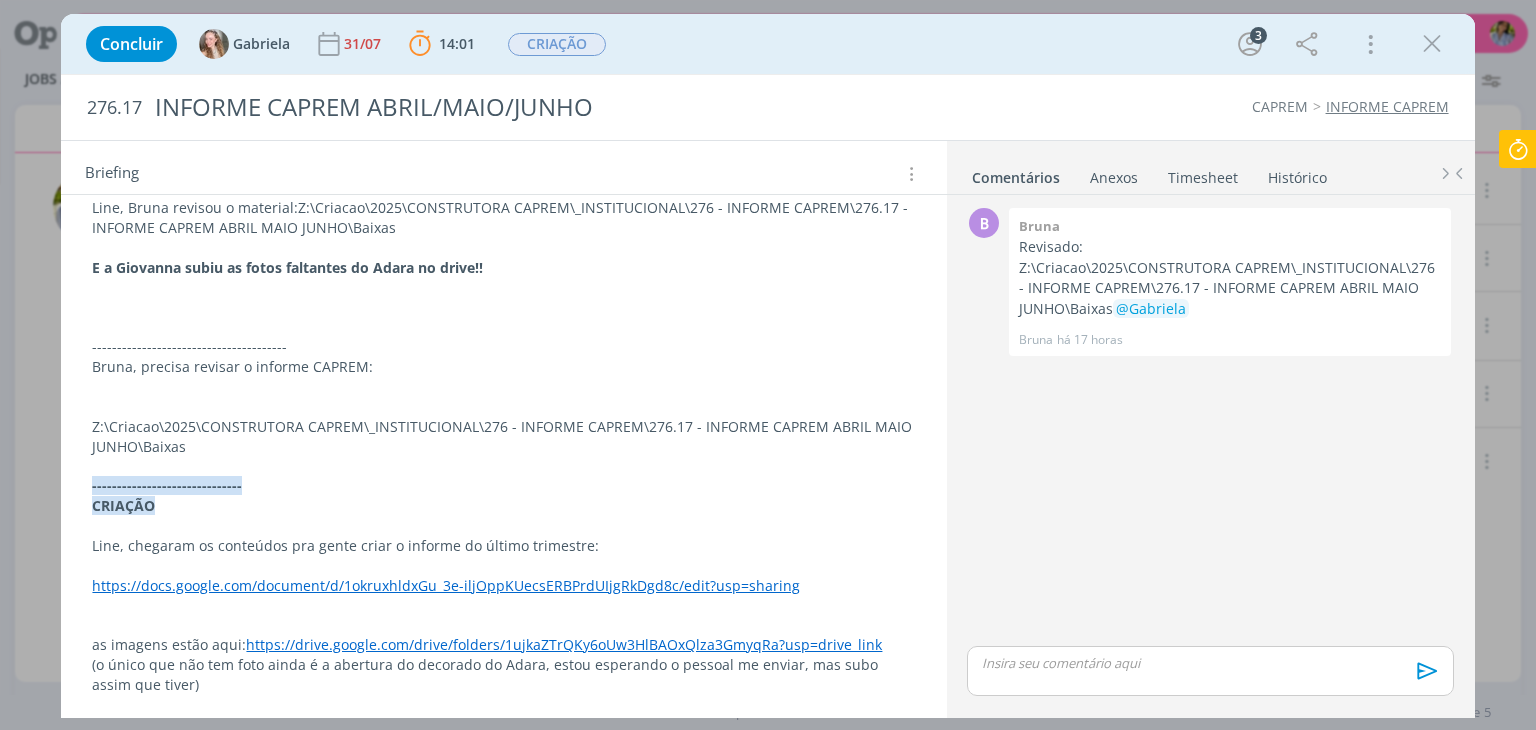 click on "https://drive.google.com/drive/folders/1ujkaZTrQKy6oUw3HlBAOxQlza3GmyqRa?usp=drive_link" at bounding box center [564, 644] 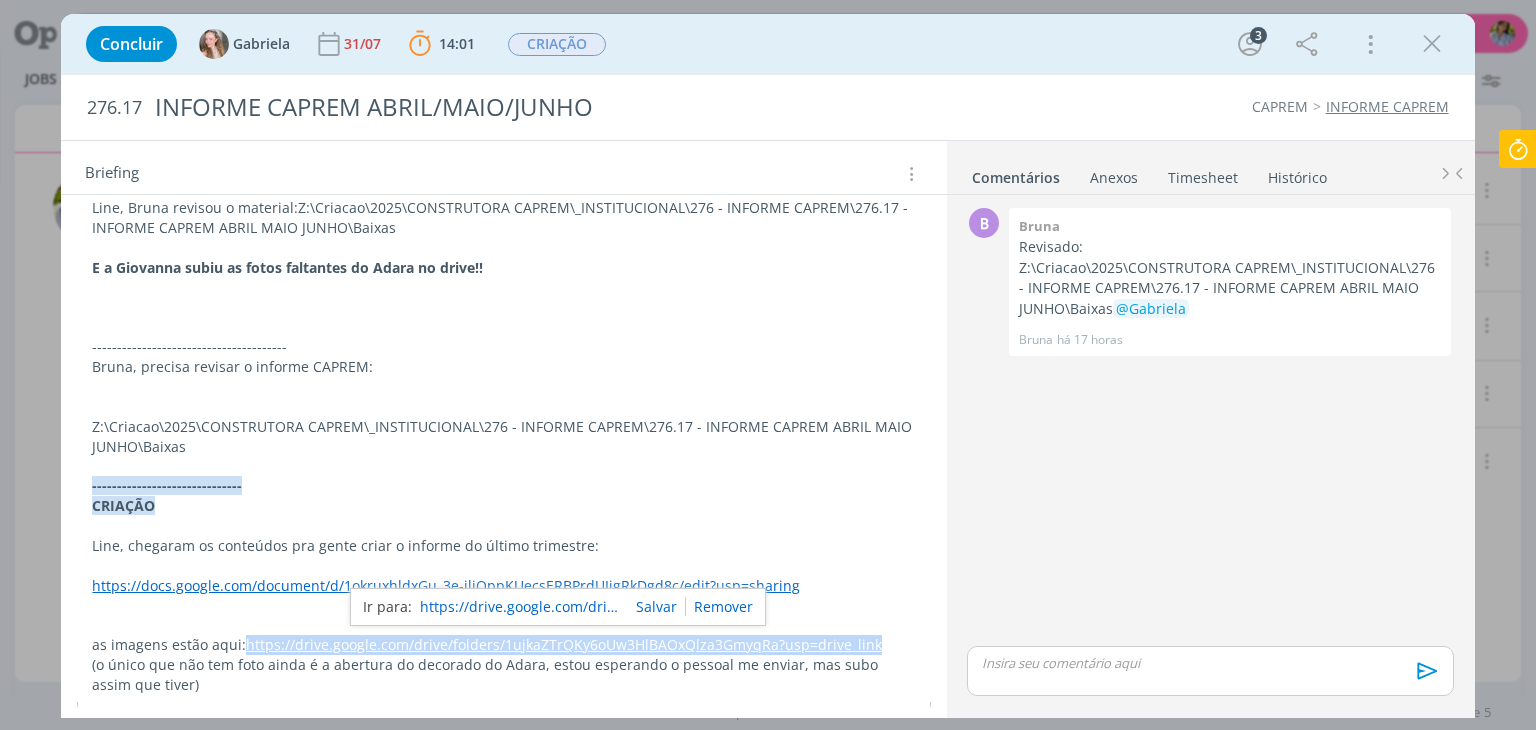 click on "https://drive.google.com/drive/folders/1ujkaZTrQKy6oUw3HlBAOxQlza3GmyqRa?usp=drive_link" at bounding box center (520, 607) 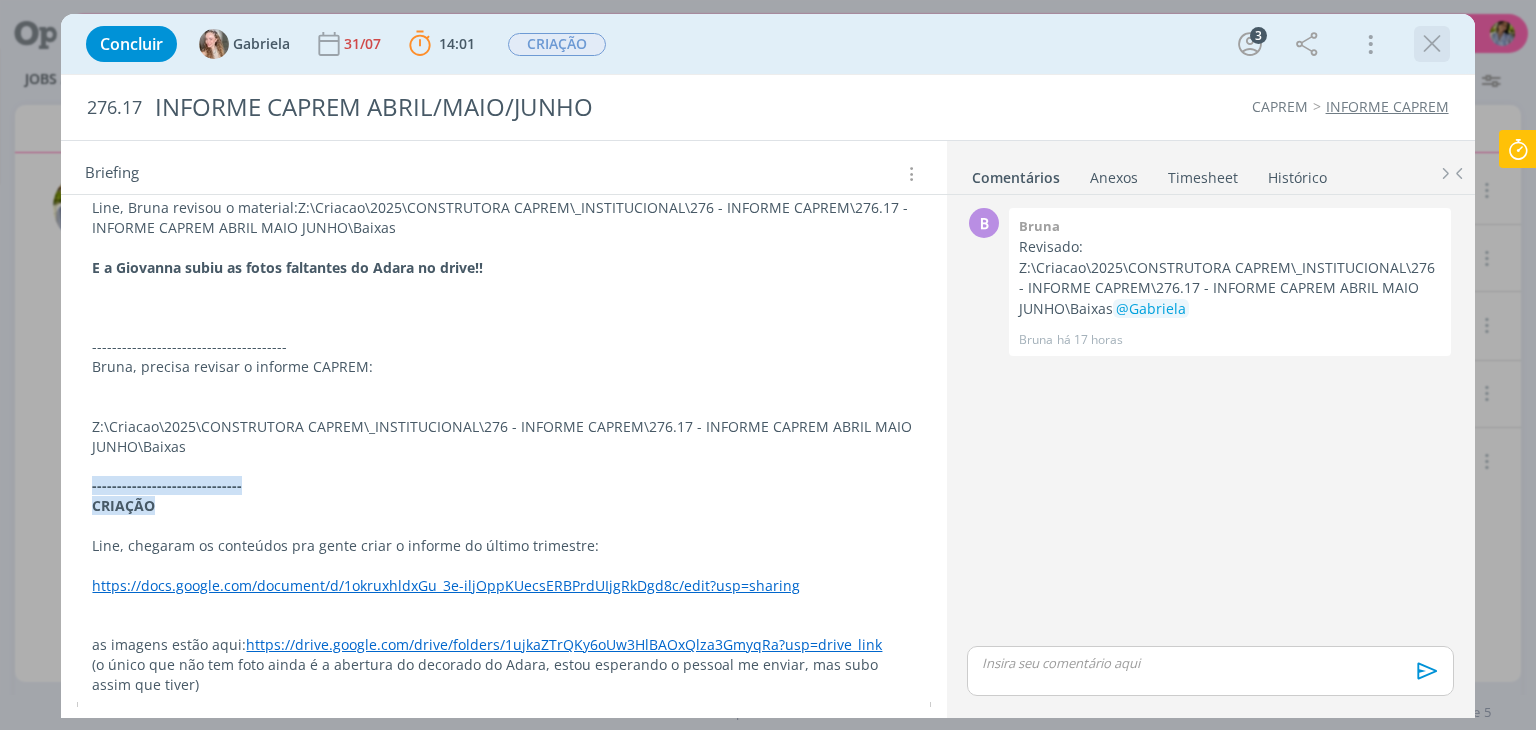 click at bounding box center (1432, 44) 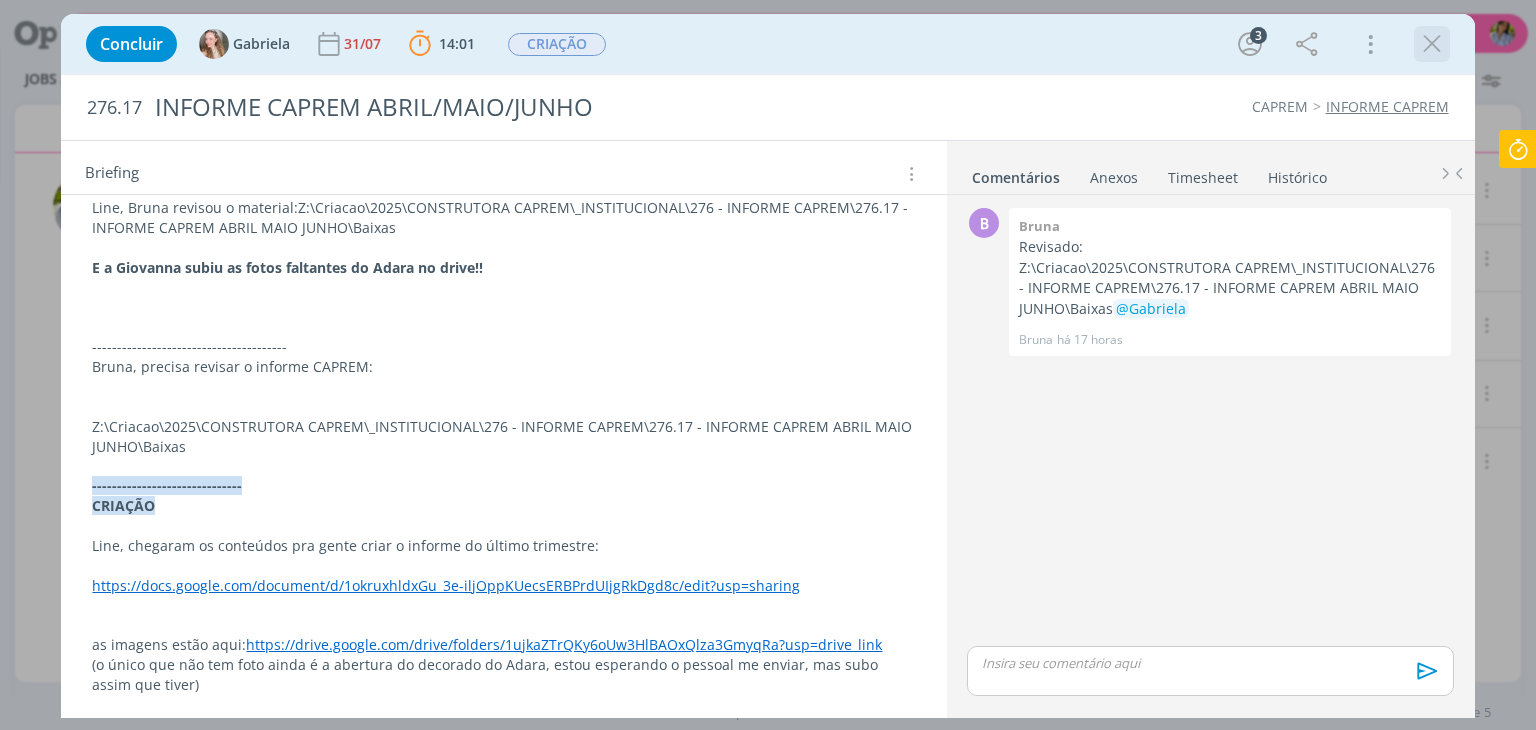click at bounding box center (1432, 44) 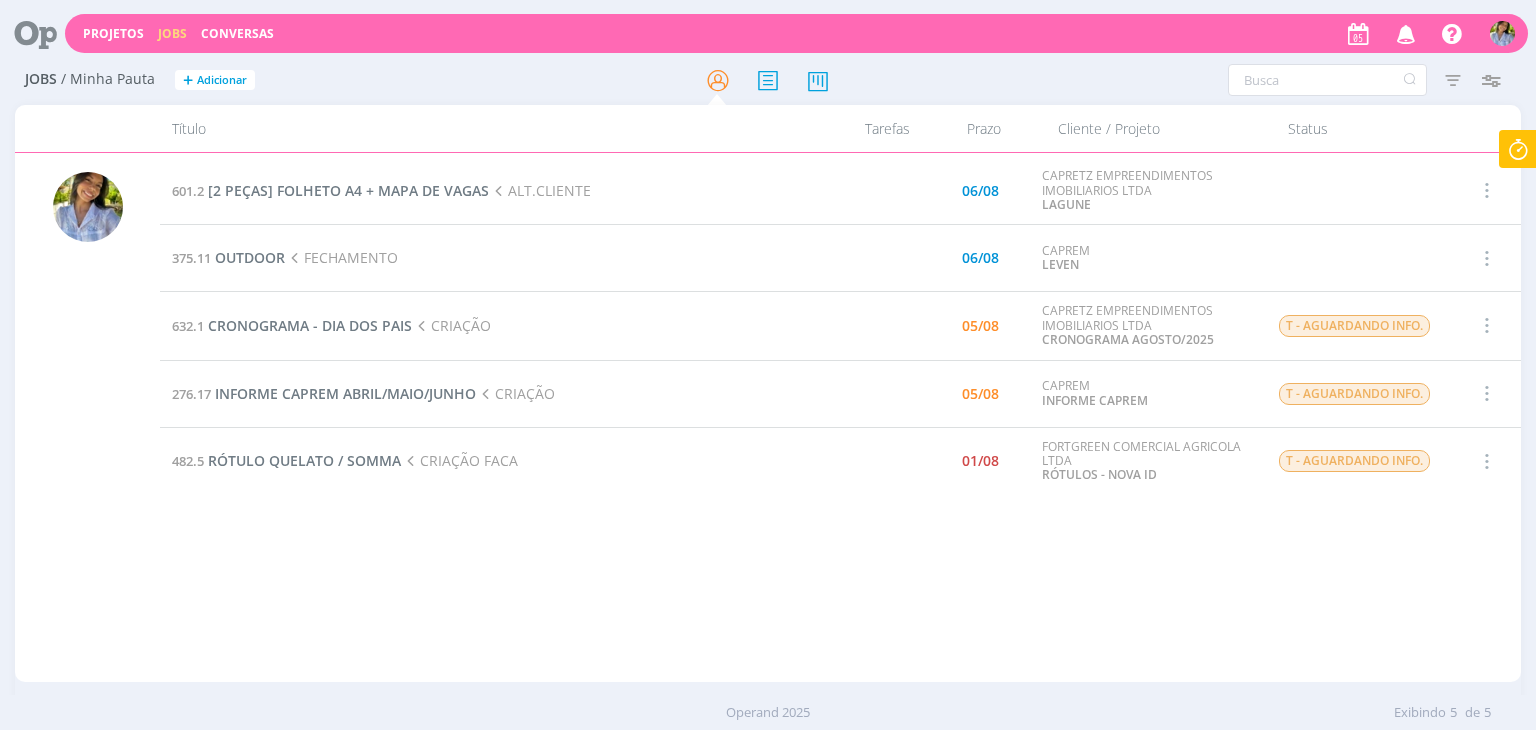 click on "601.2 [2 PEÇAS] FOLHETO A4 + MAPA DE VAGAS  ALT.CLIENTE  06/08 CAPRETZ EMPREENDIMENTOS IMOBILIARIOS LTDA LAGUNE Selecionar Concluir Cancelar 375.11 OUTDOOR  FECHAMENTO  06/08 CAPREM LEVEN Selecionar Concluir Cancelar 632.1 CRONOGRAMA - DIA DOS PAIS  CRIAÇÃO 05/08 CAPRETZ EMPREENDIMENTOS IMOBILIARIOS LTDA CRONOGRAMA AGOSTO/2025 T - AGUARDANDO INFO. Selecionar Concluir Cancelar 276.17 INFORME CAPREM ABRIL/MAIO/JUNHO  CRIAÇÃO 05/08 CAPREM INFORME CAPREM T - AGUARDANDO INFO. Selecionar Concluir Cancelar 482.5 RÓTULO QUELATO / SOMMA  CRIAÇÃO FACA 01/08 FORTGREEN COMERCIAL AGRICOLA LTDA RÓTULOS - NOVA ID T - AGUARDANDO INFO. Selecionar Concluir Cancelar" at bounding box center [840, 417] 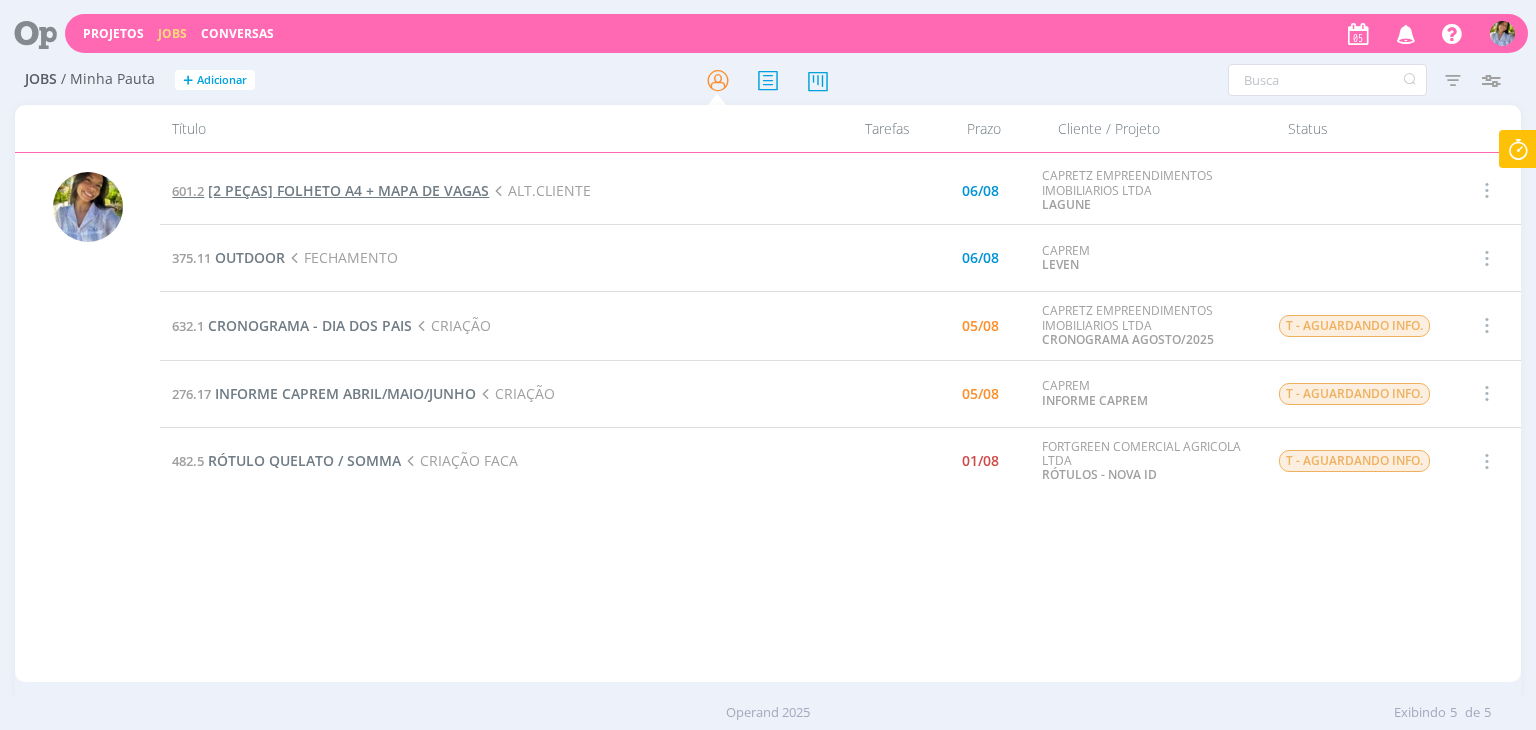 click on "[2 PEÇAS] FOLHETO A4 + MAPA DE VAGAS" at bounding box center (348, 190) 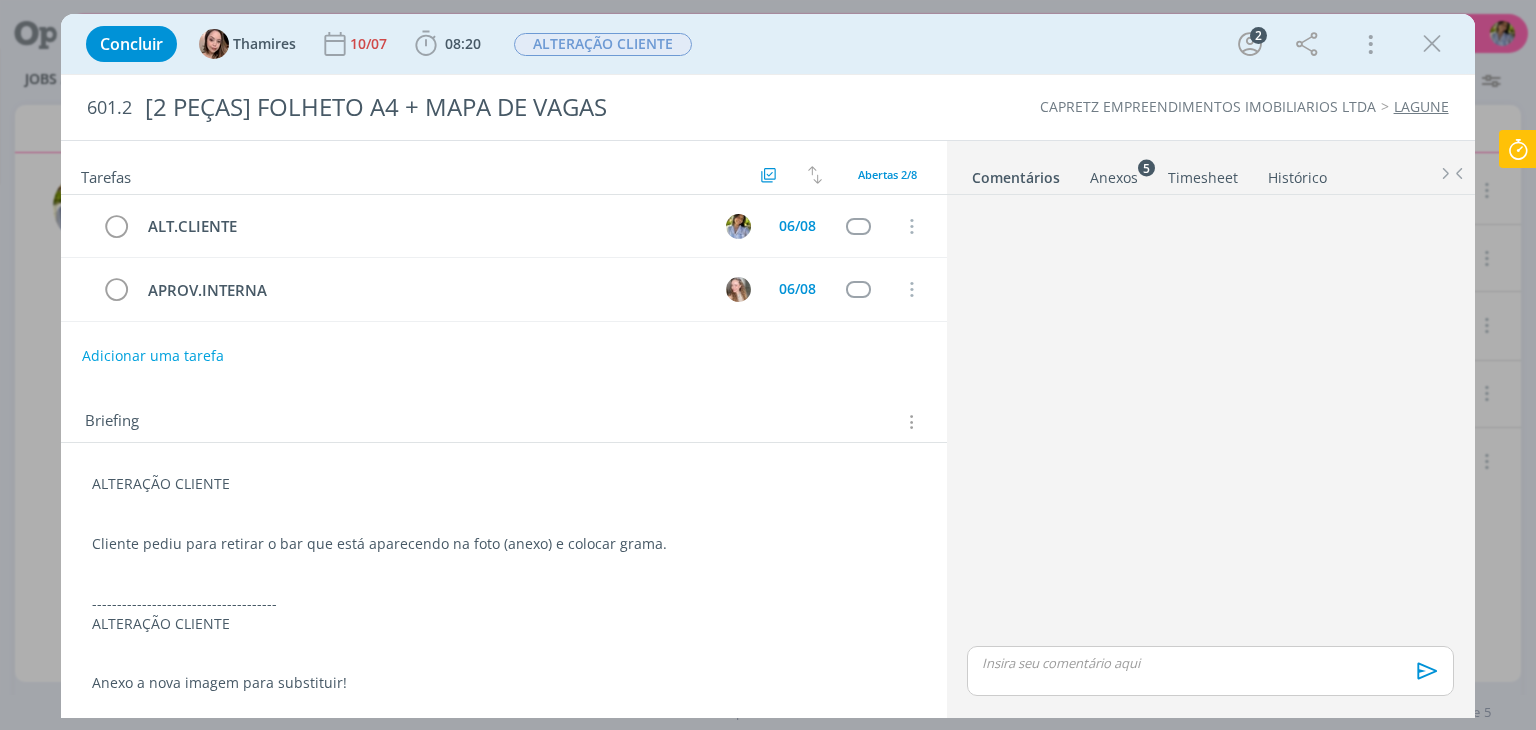 click on "Anexos
5" at bounding box center (1114, 178) 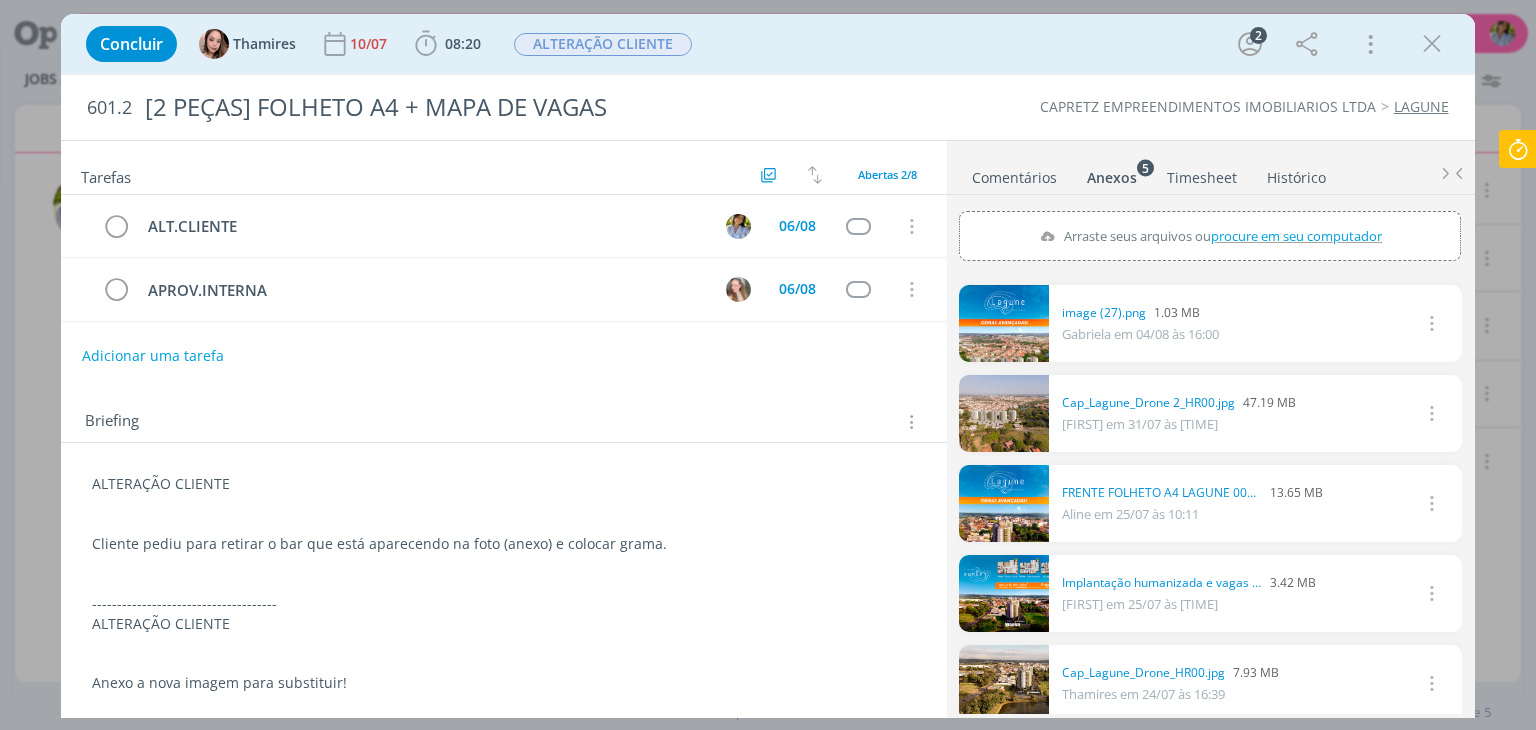 scroll, scrollTop: 15, scrollLeft: 0, axis: vertical 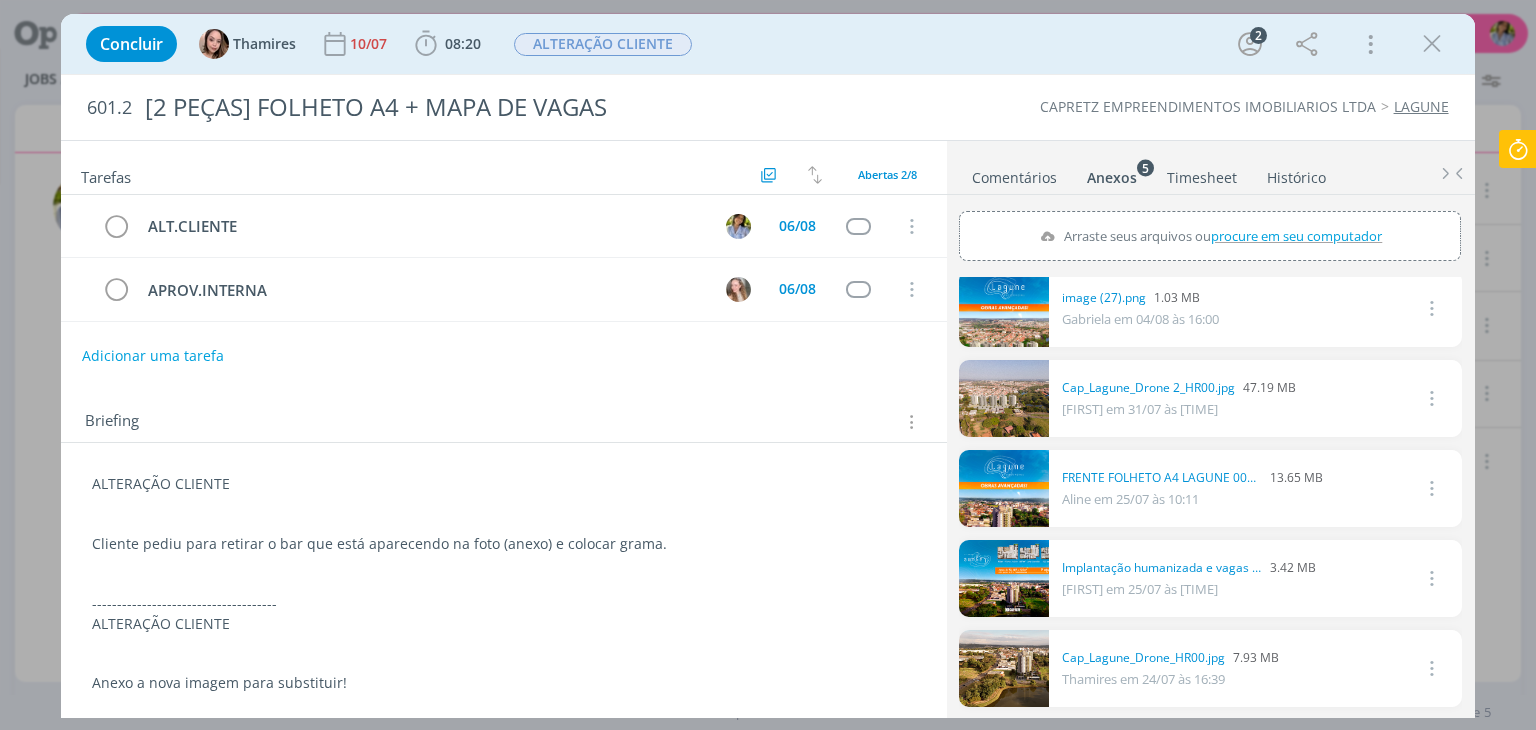 click at bounding box center [1432, 44] 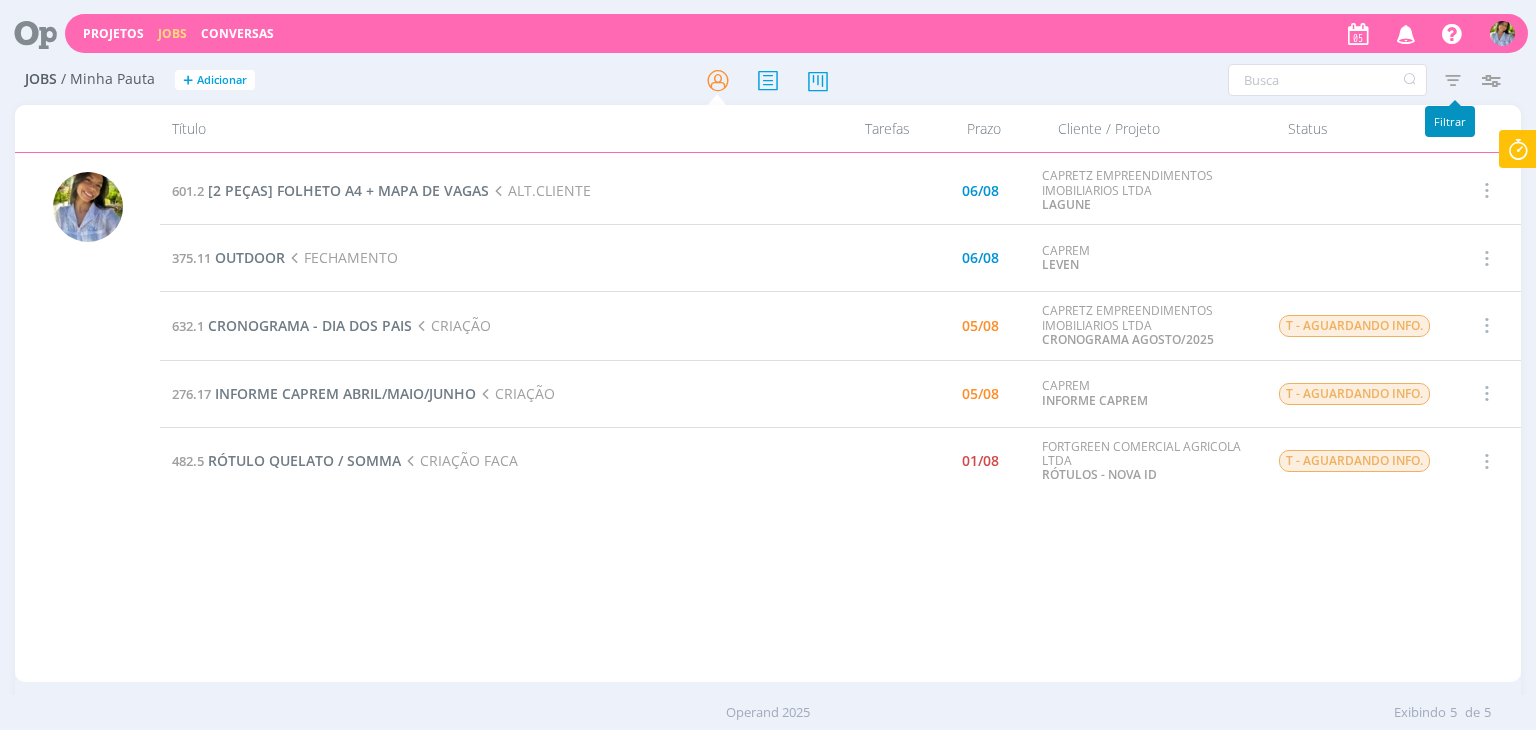click at bounding box center (1453, 80) 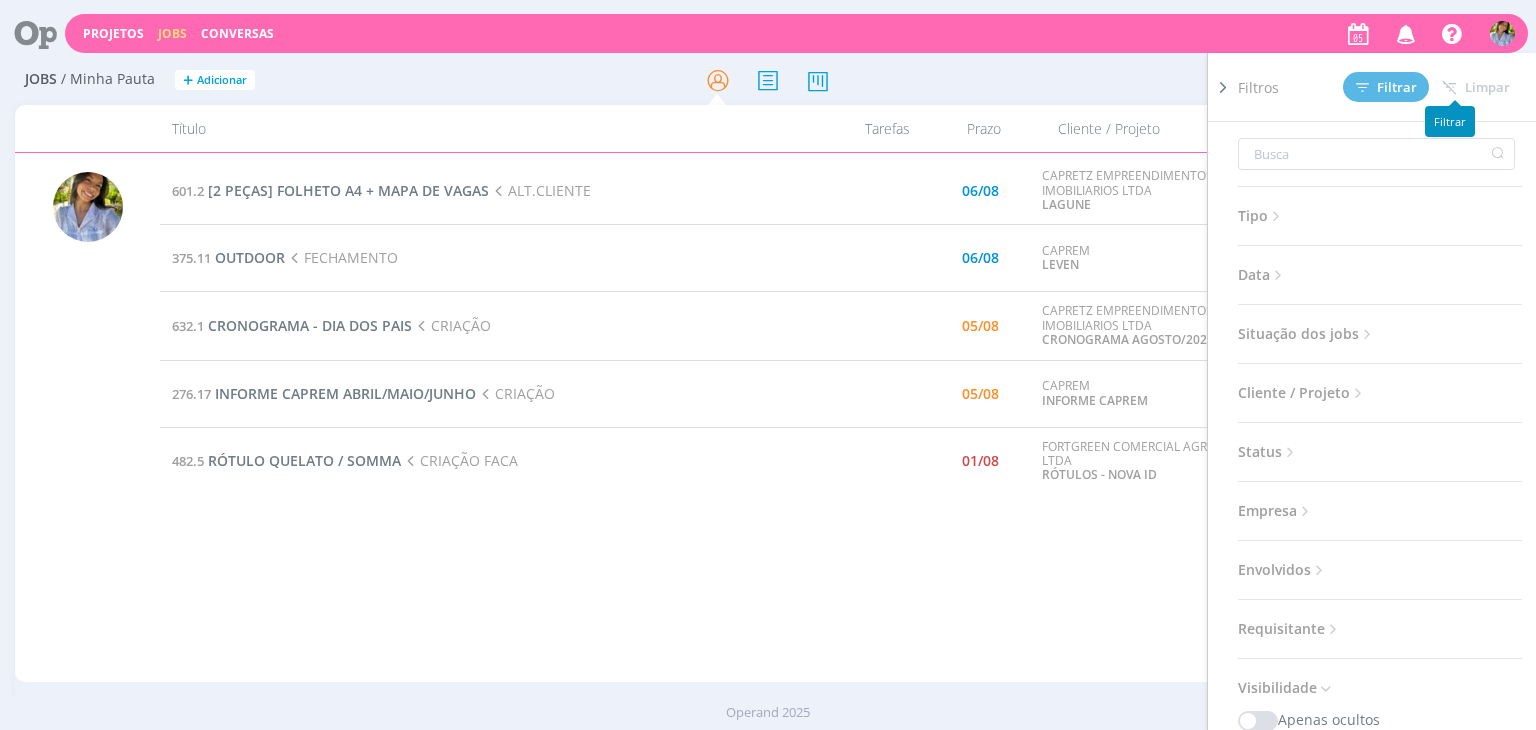 click on "Situação dos jobs" at bounding box center [1307, 334] 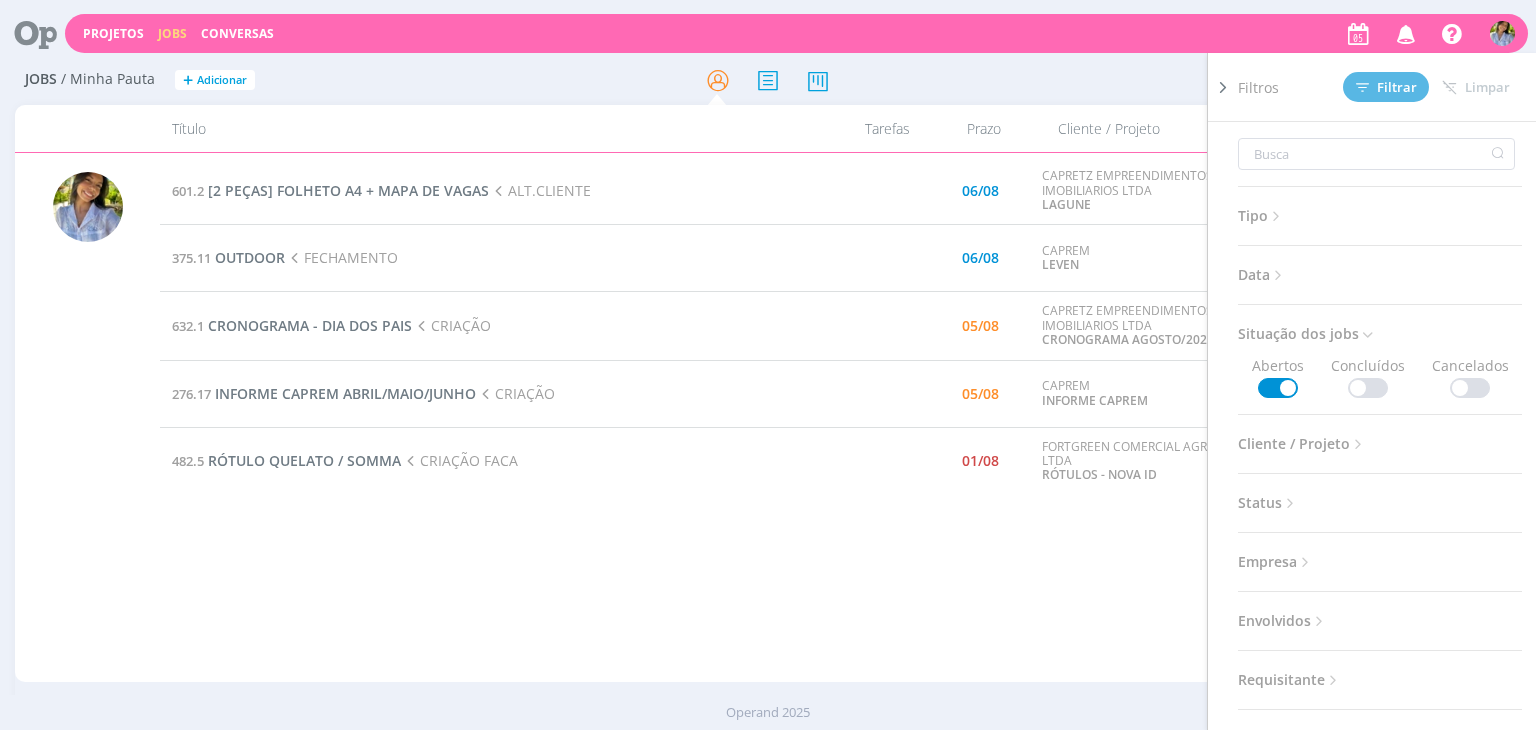 click at bounding box center [1368, 388] 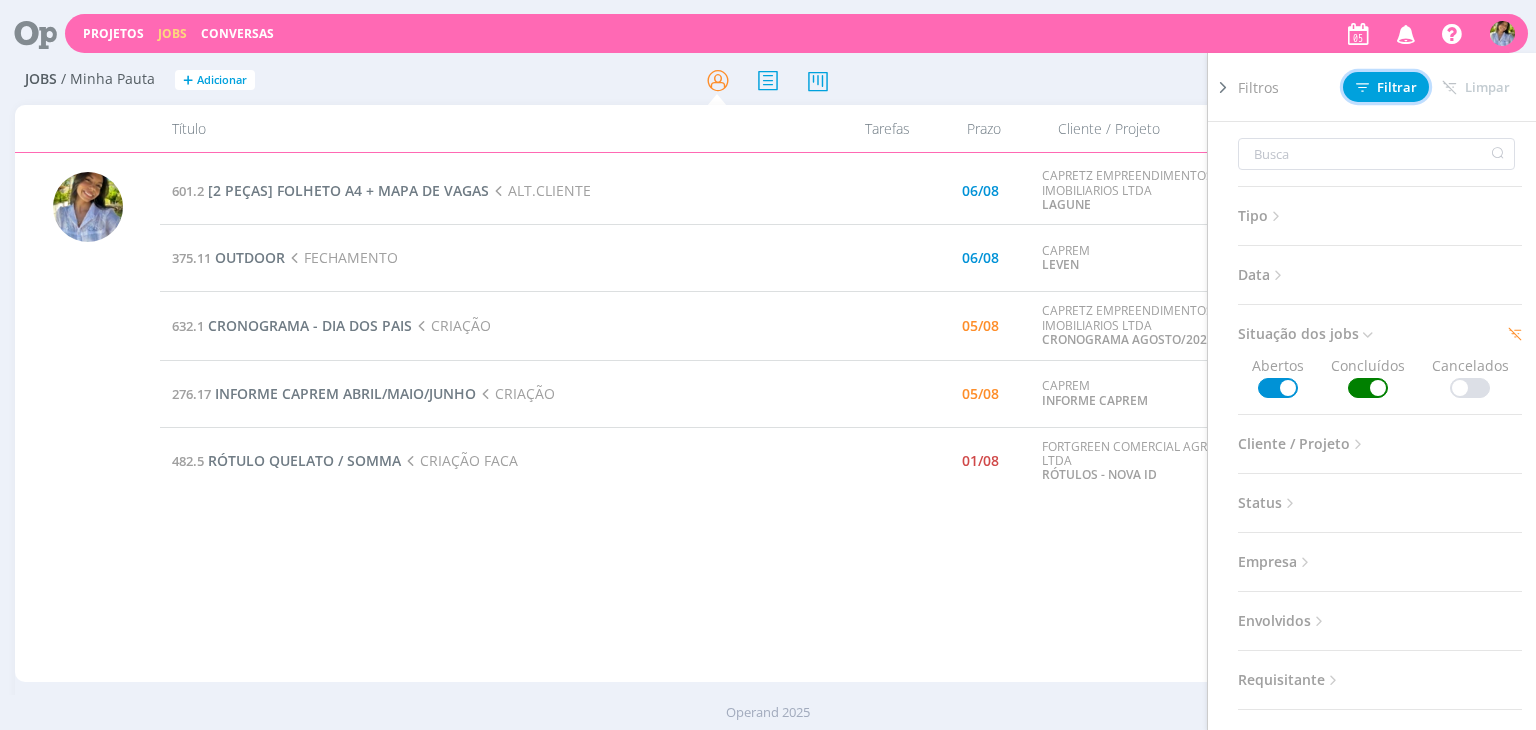 click on "Filtrar" at bounding box center (1386, 87) 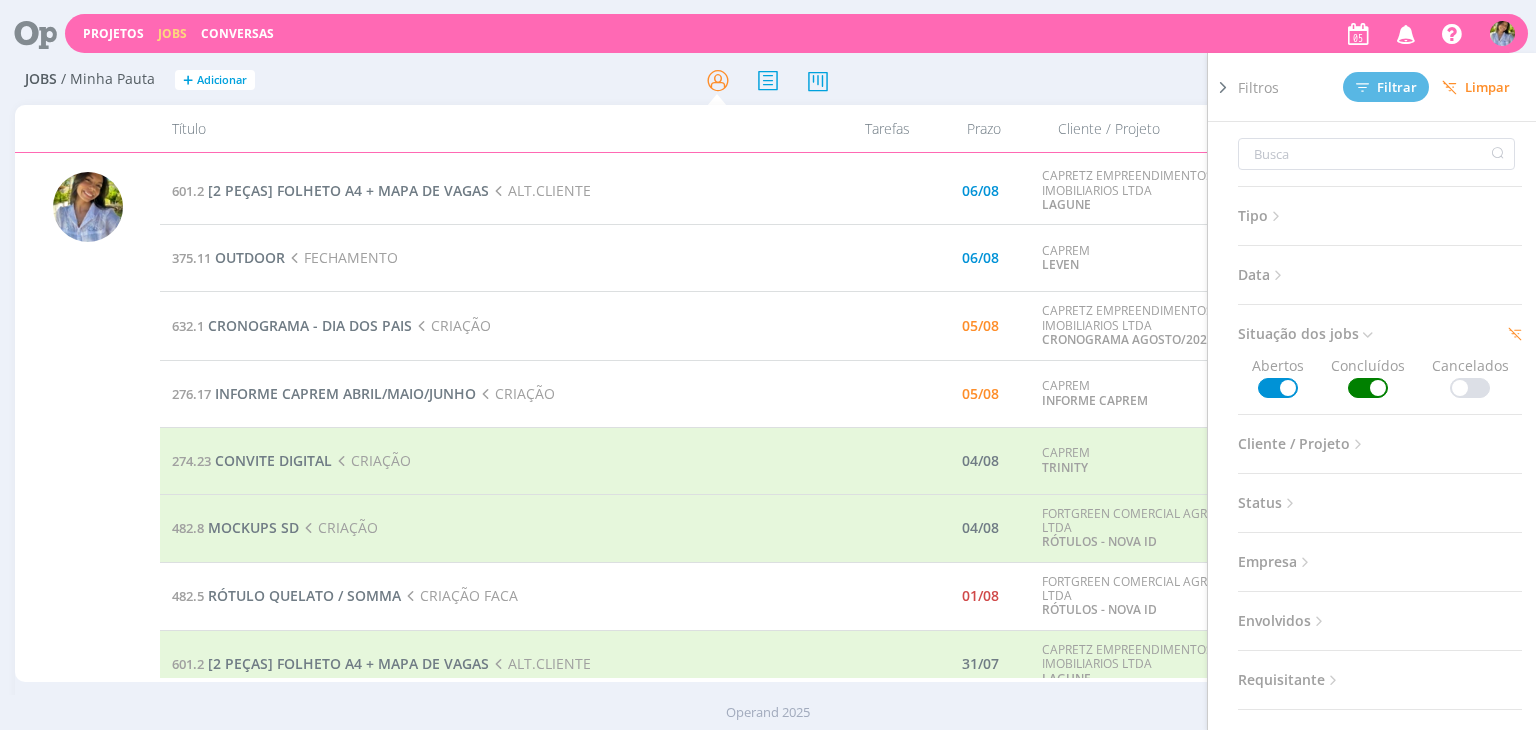 click at bounding box center (1223, 87) 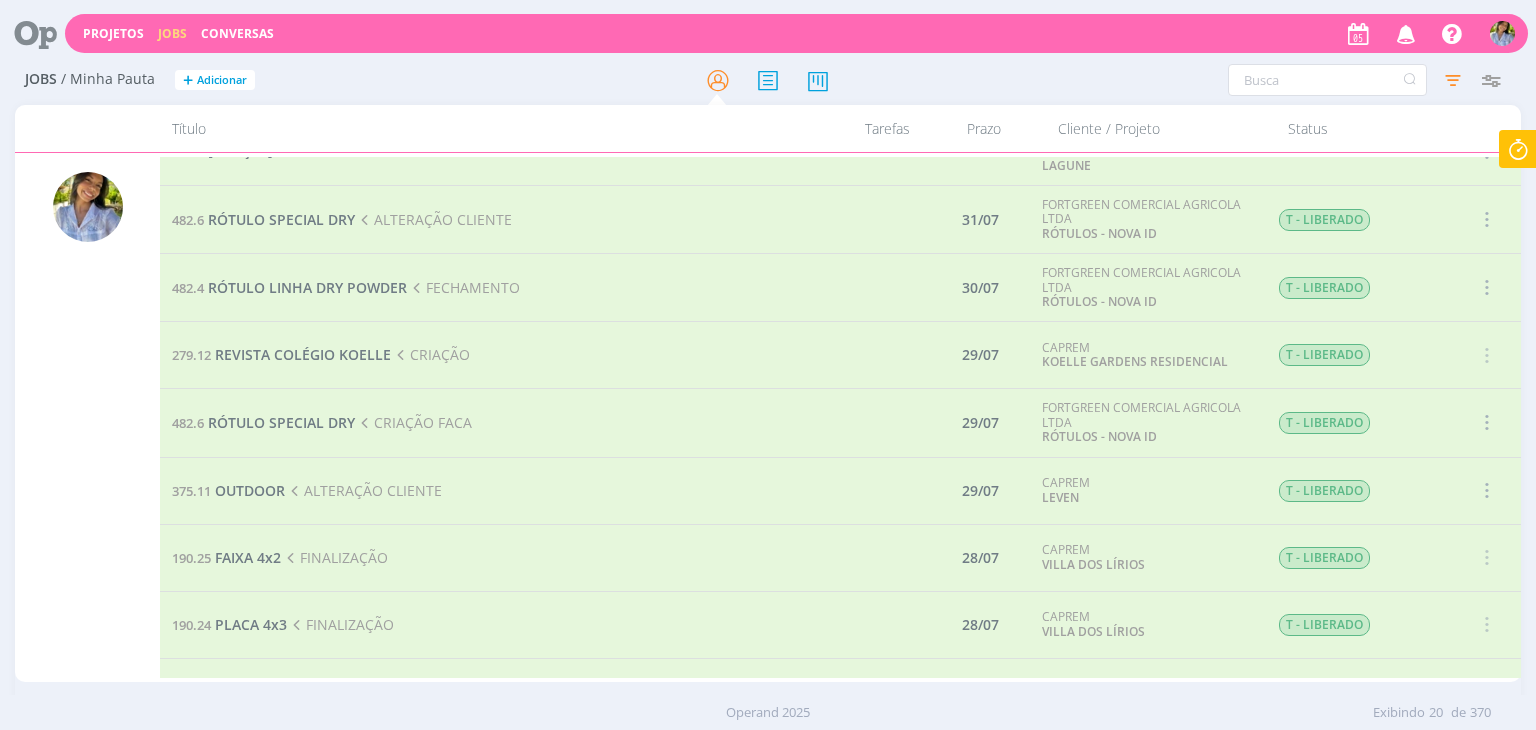 scroll, scrollTop: 754, scrollLeft: 0, axis: vertical 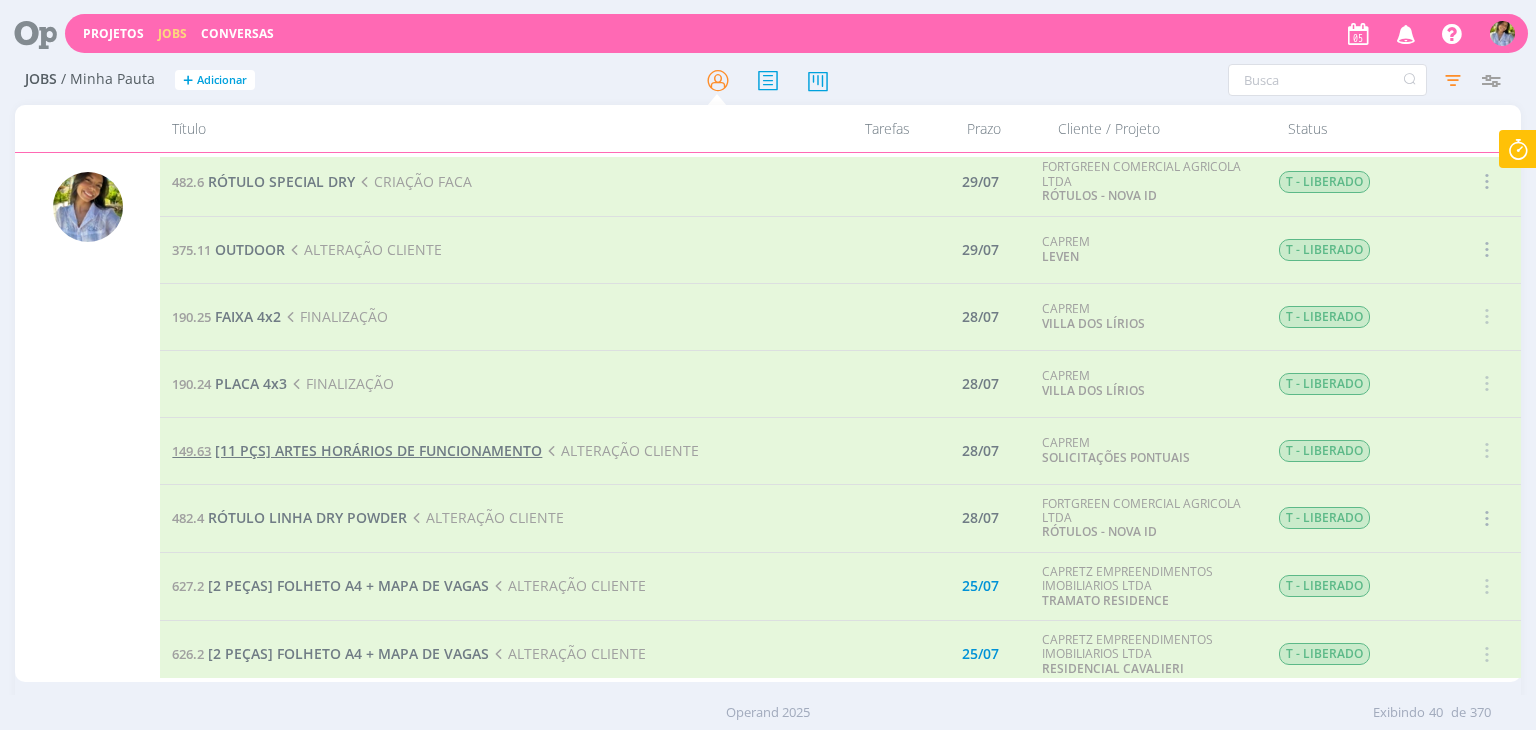 click on "[11 PÇS] ARTES HORÁRIOS DE FUNCIONAMENTO" at bounding box center (378, 450) 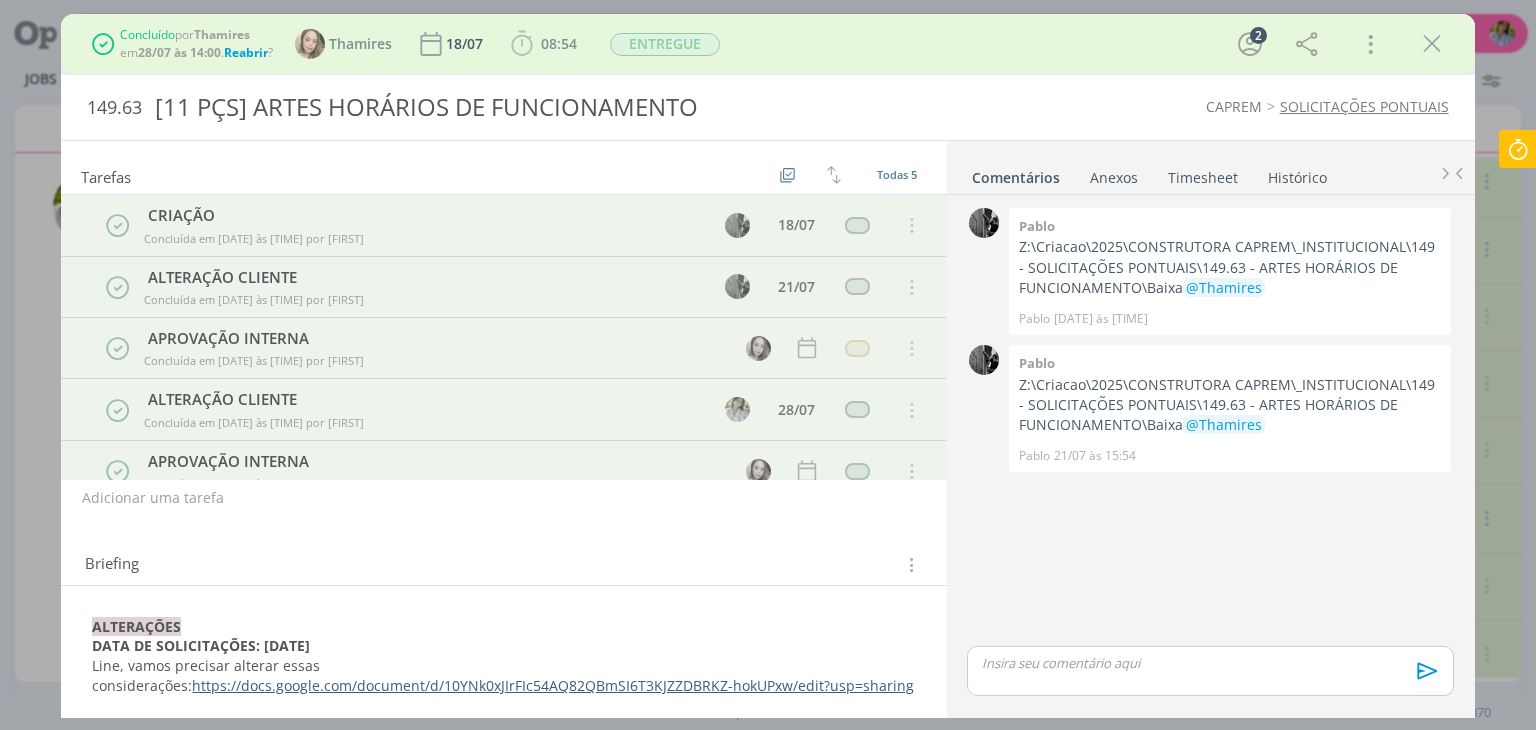 scroll, scrollTop: 36, scrollLeft: 0, axis: vertical 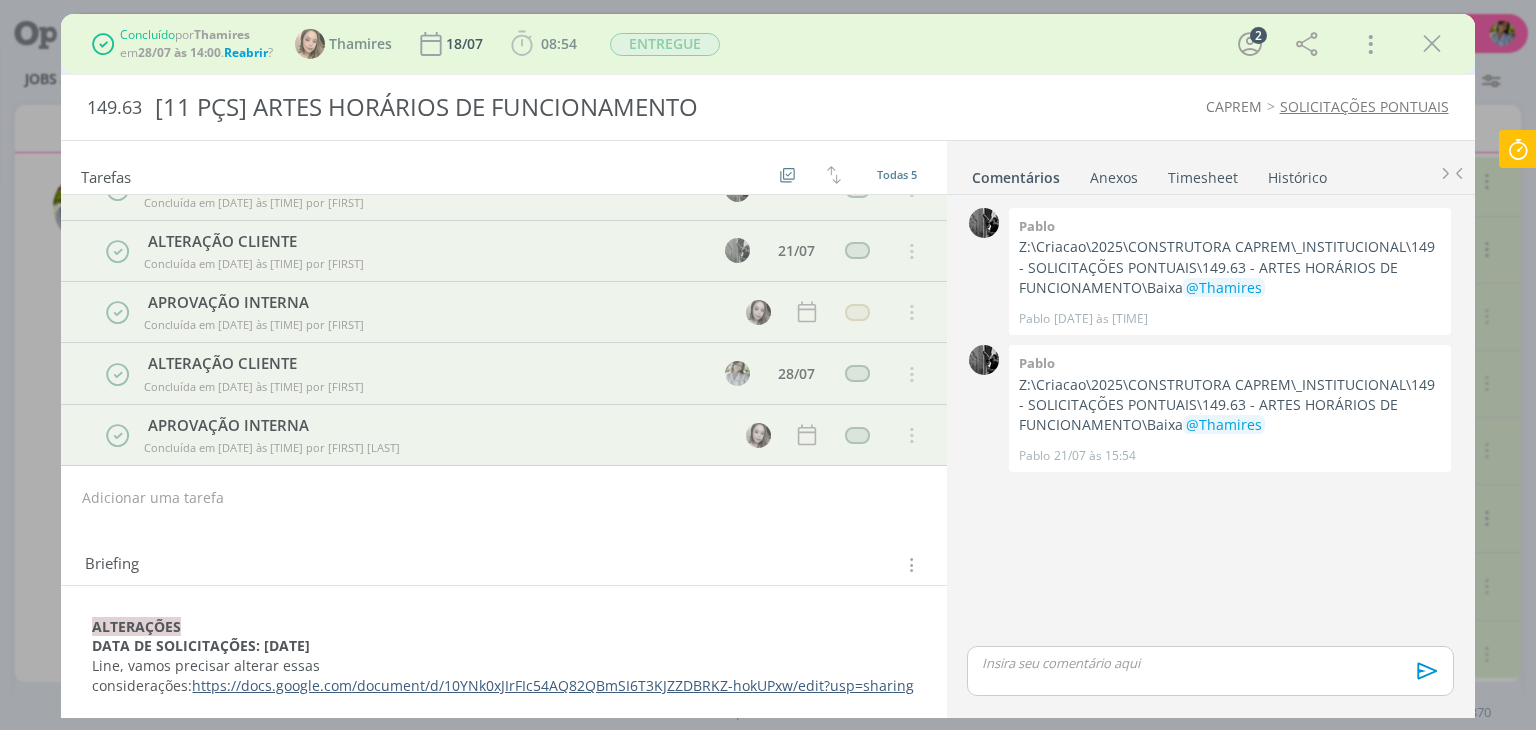 click on "https://docs.google.com/document/d/10YNk0xJIrFIc54AQ82QBmSI6T3KJZZDBRKZ-hokUPxw/edit?usp=sharing" at bounding box center (553, 685) 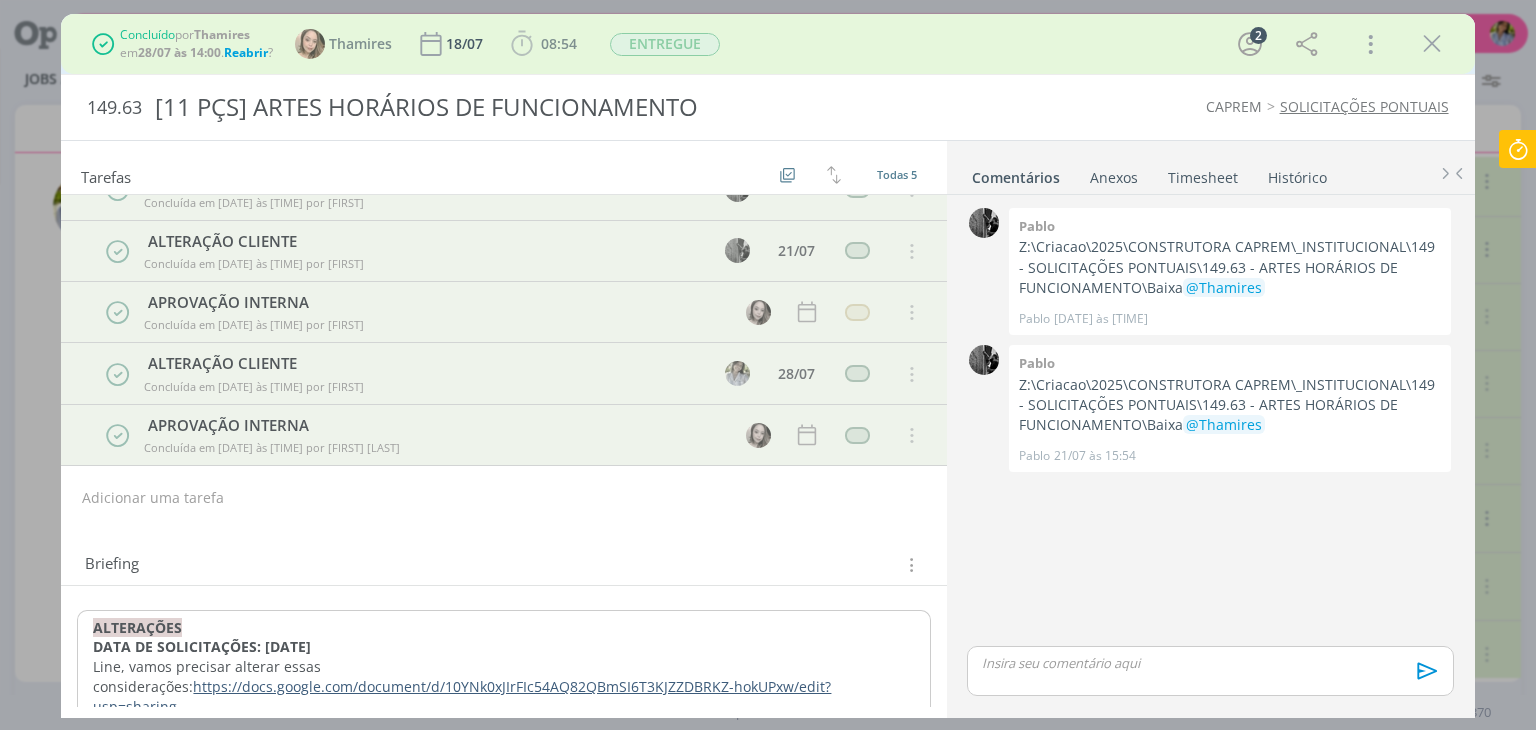 drag, startPoint x: 1433, startPoint y: 41, endPoint x: 1290, endPoint y: 163, distance: 187.97075 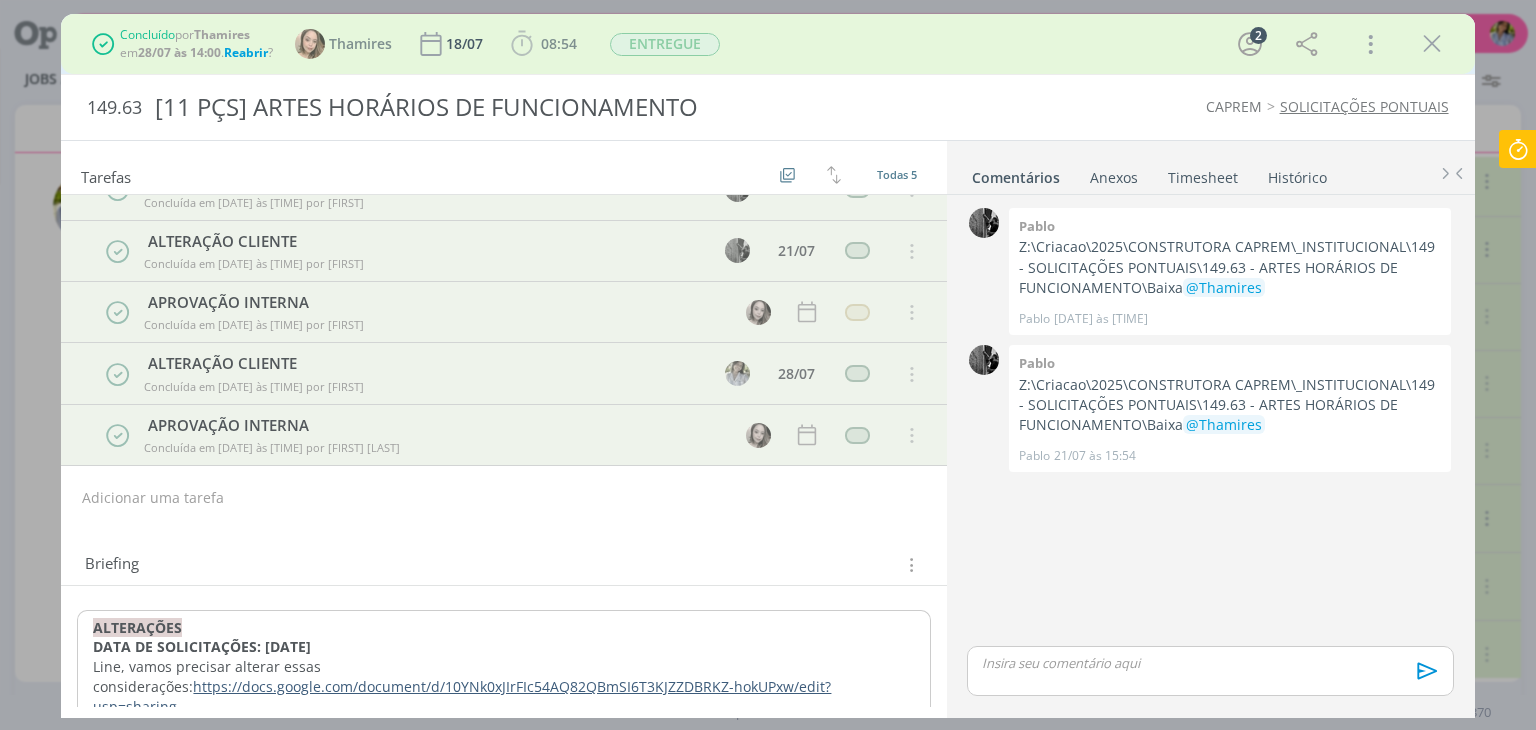click at bounding box center [1432, 44] 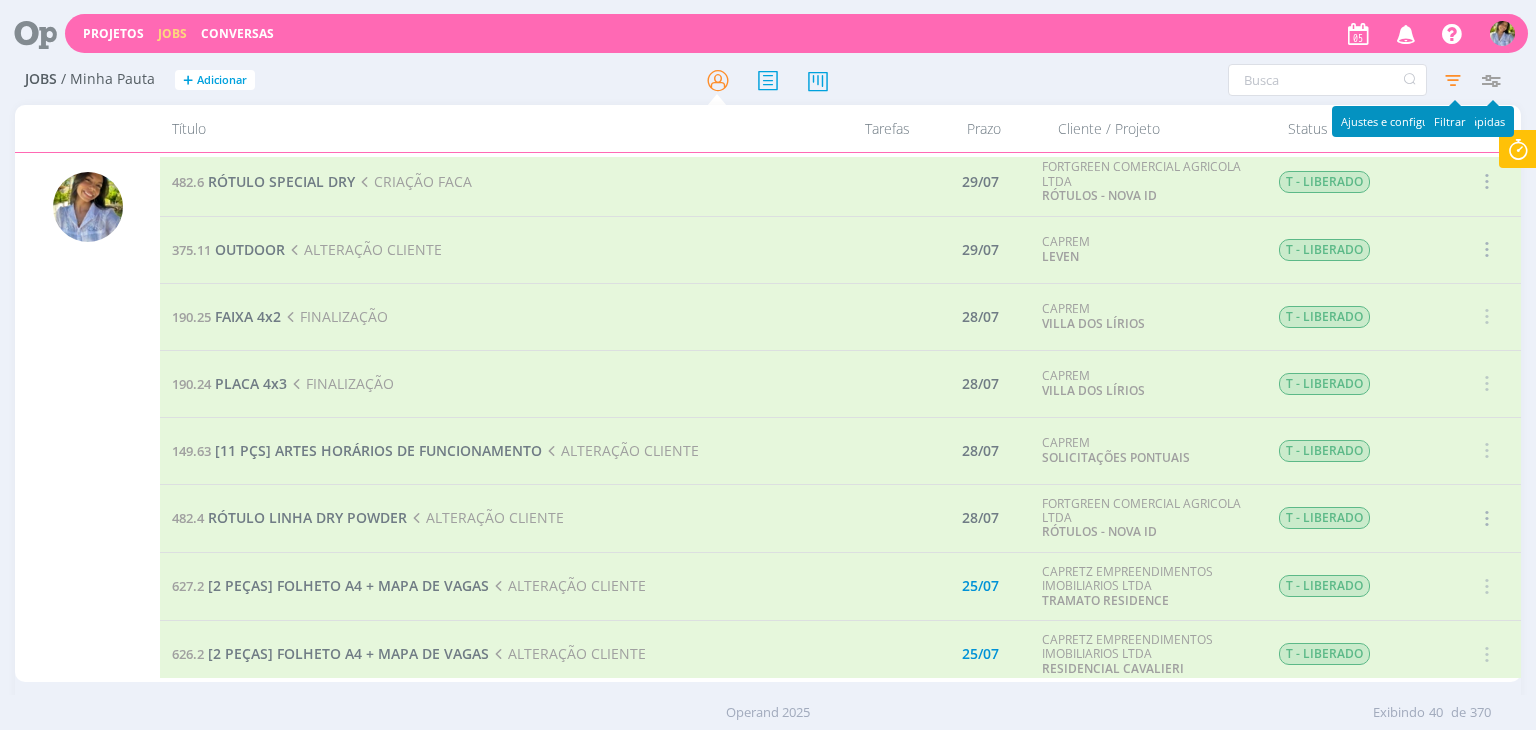 click at bounding box center [1453, 80] 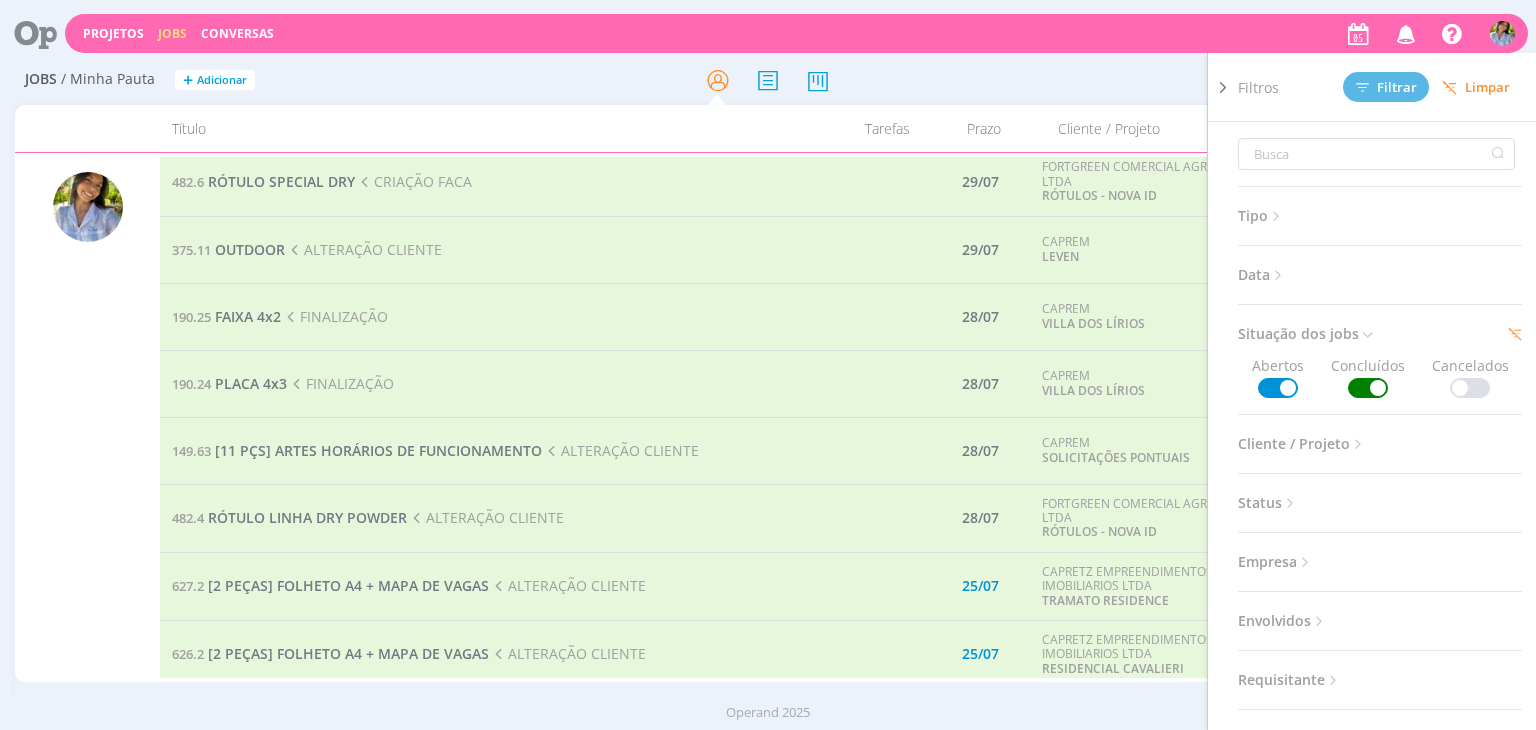 click at bounding box center (1368, 388) 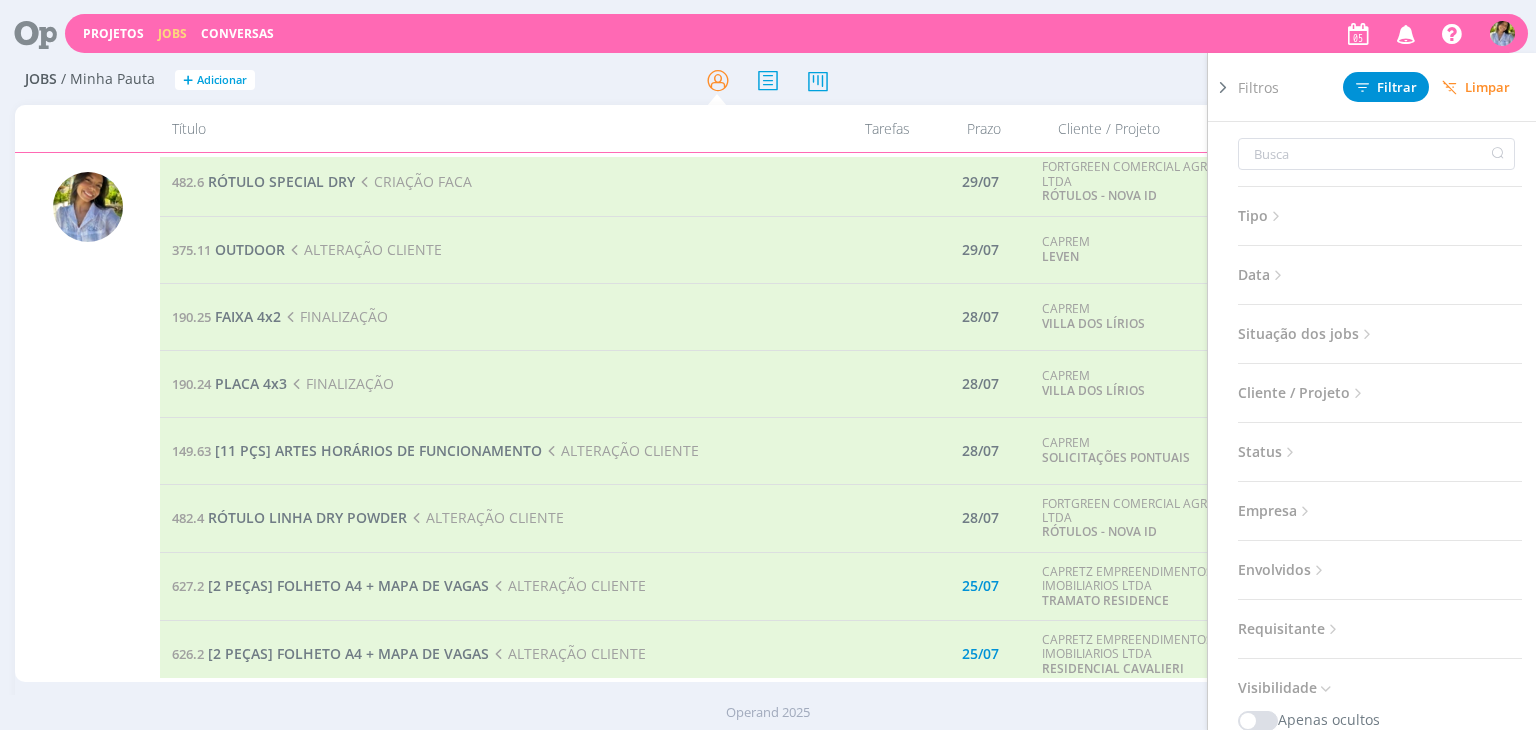 click on "Limpar" at bounding box center (1476, 87) 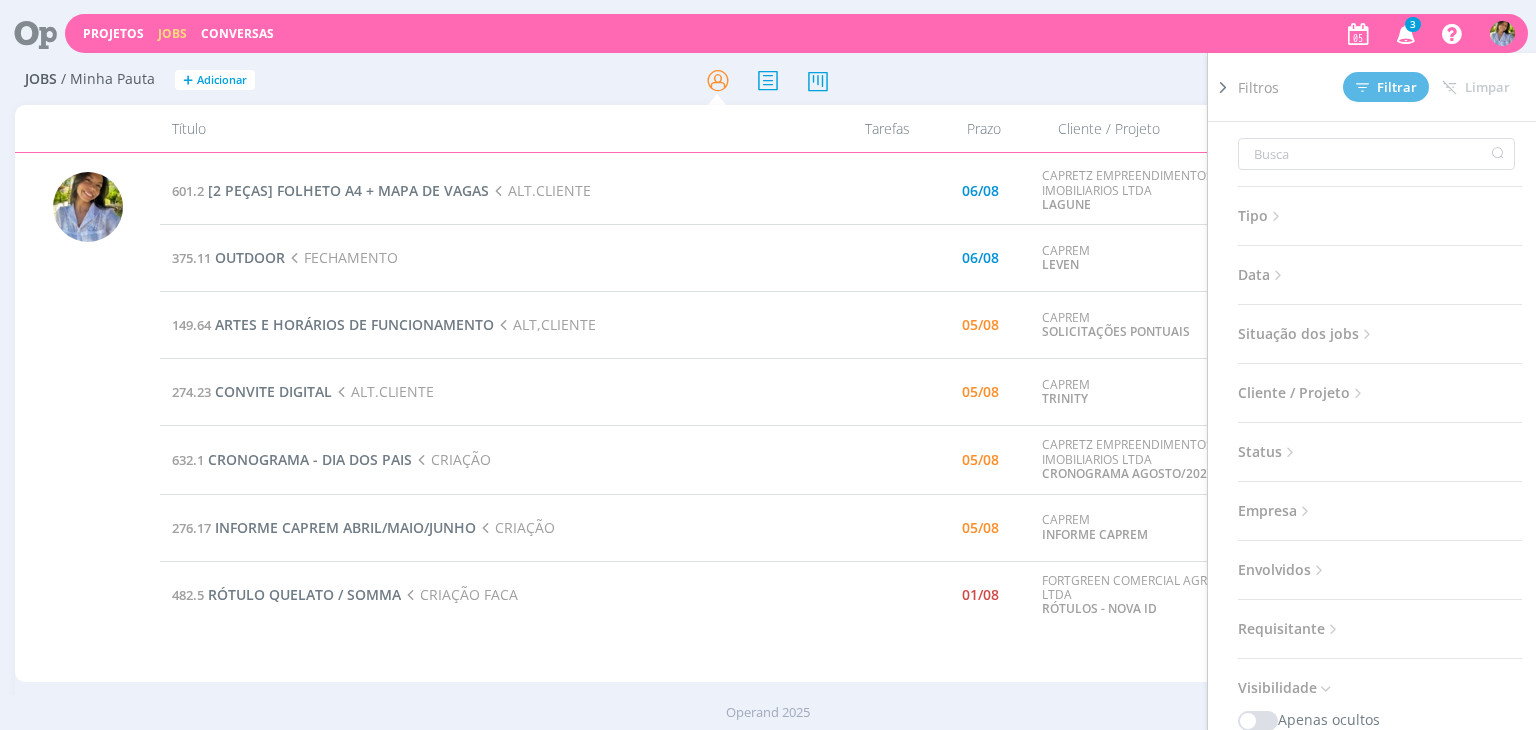 click at bounding box center (1223, 87) 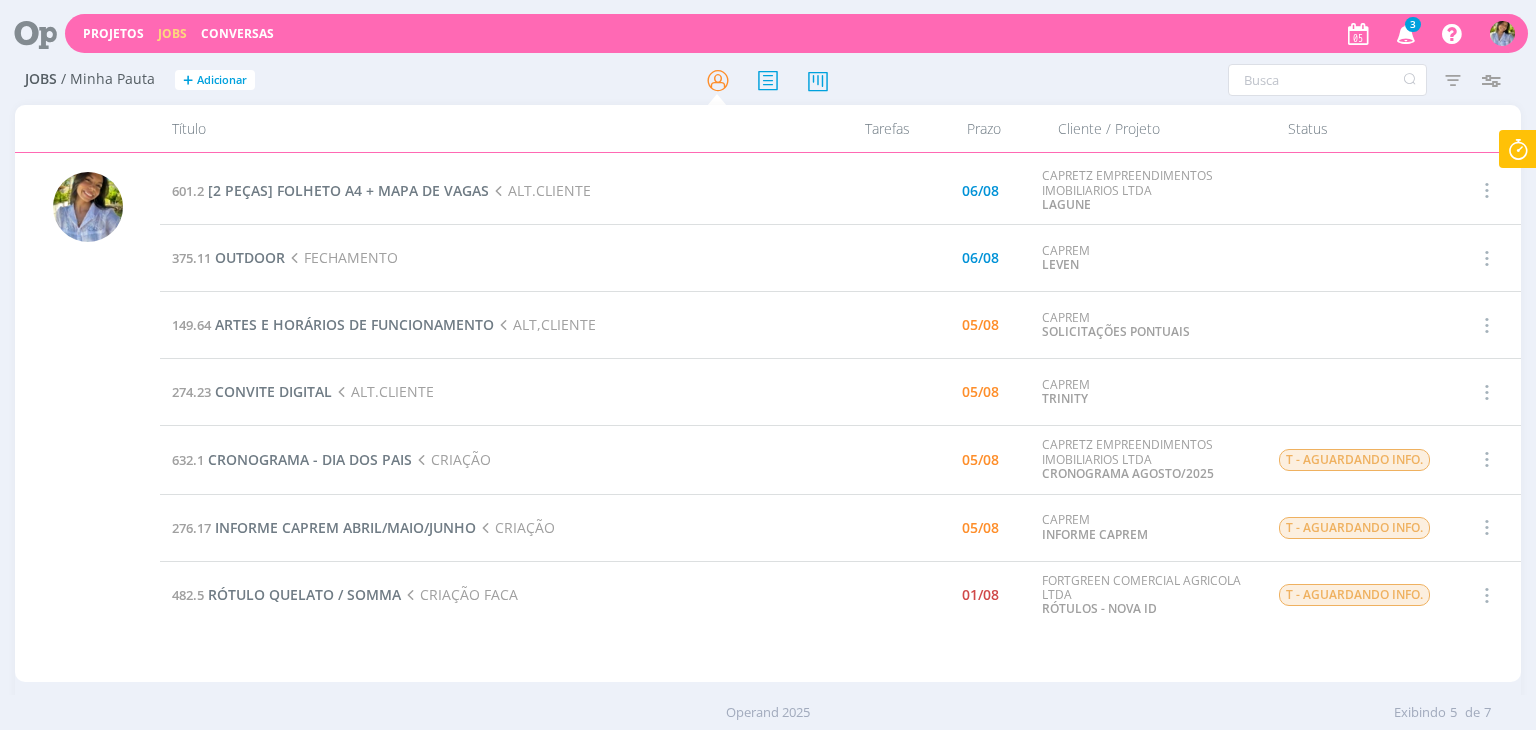 click at bounding box center (1518, 149) 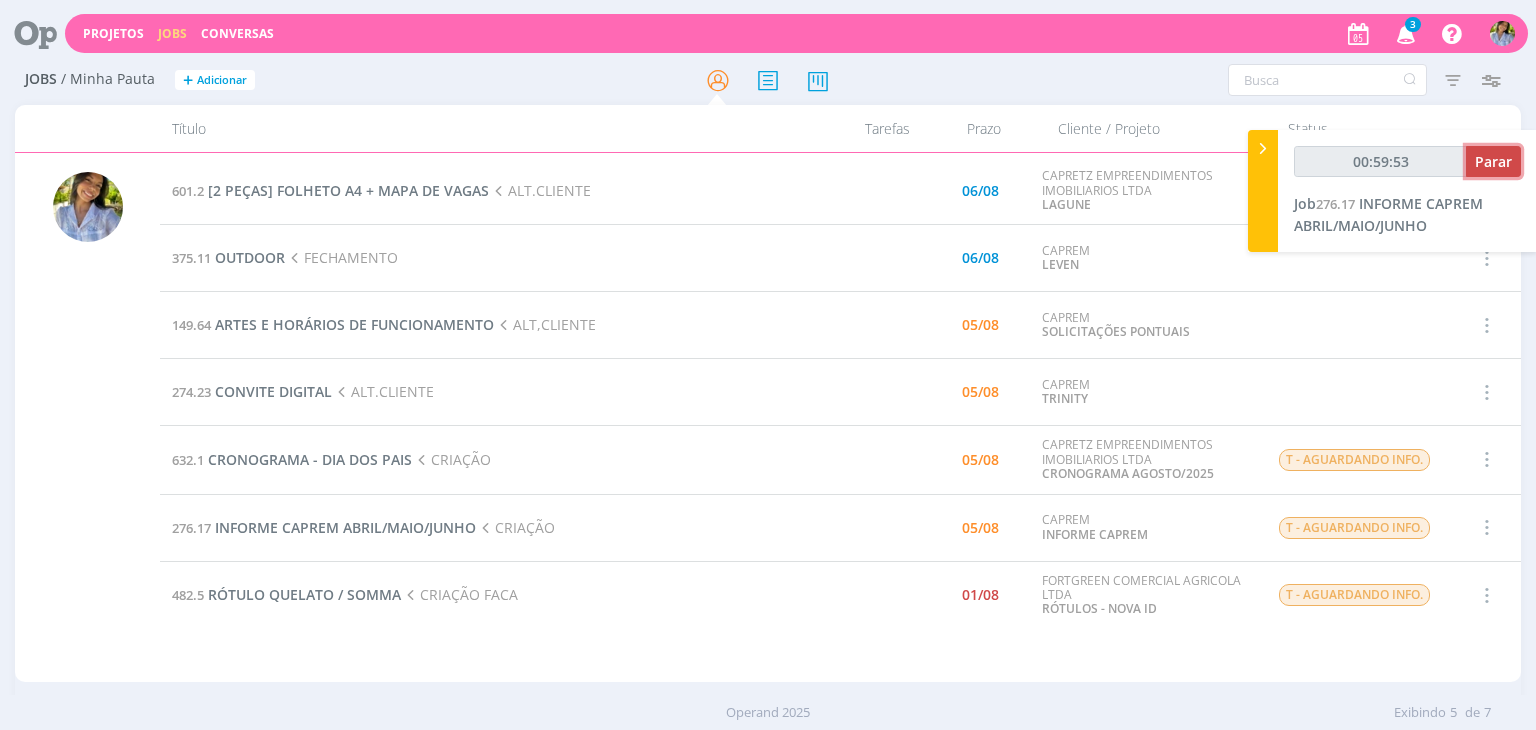 click on "Parar" at bounding box center [1493, 161] 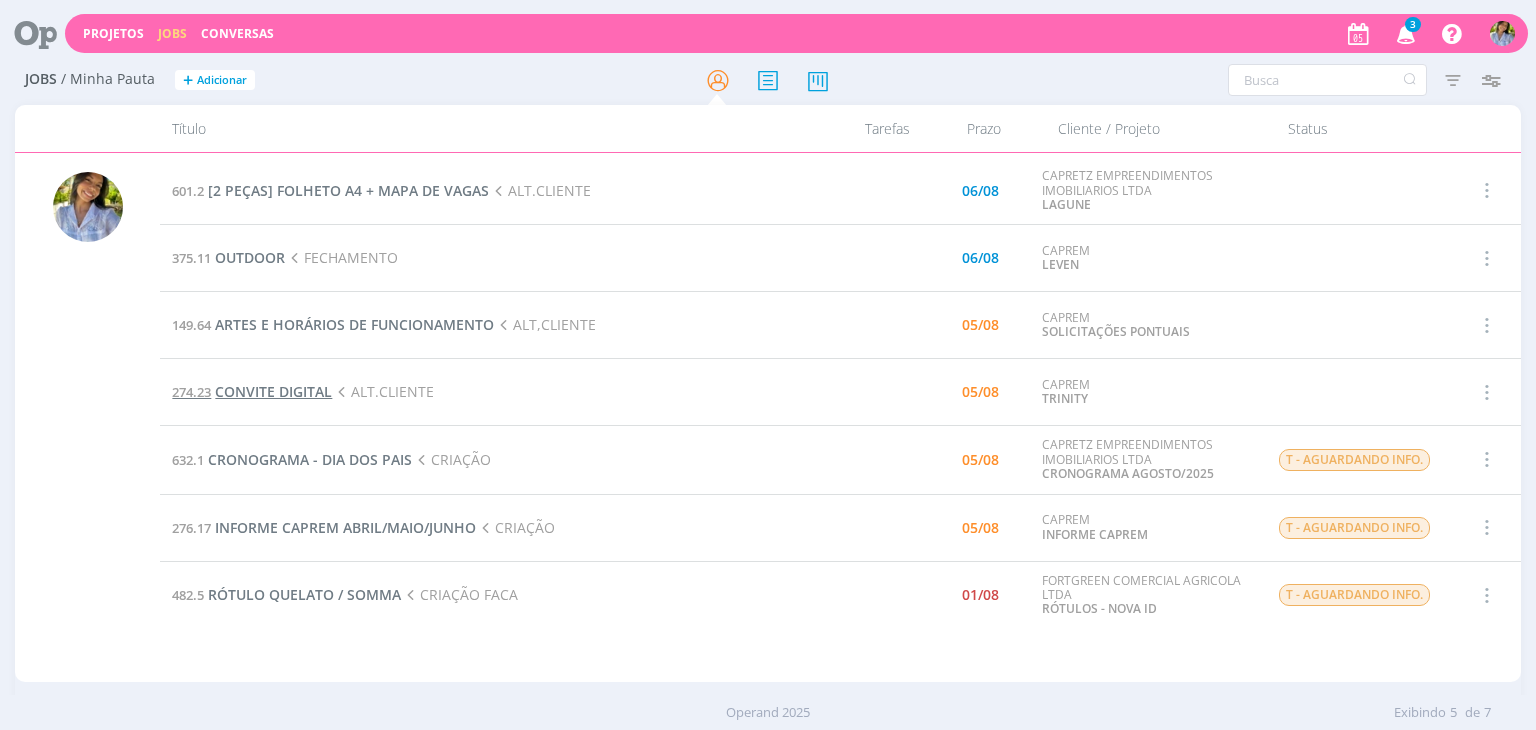 click on "CONVITE DIGITAL" at bounding box center (273, 391) 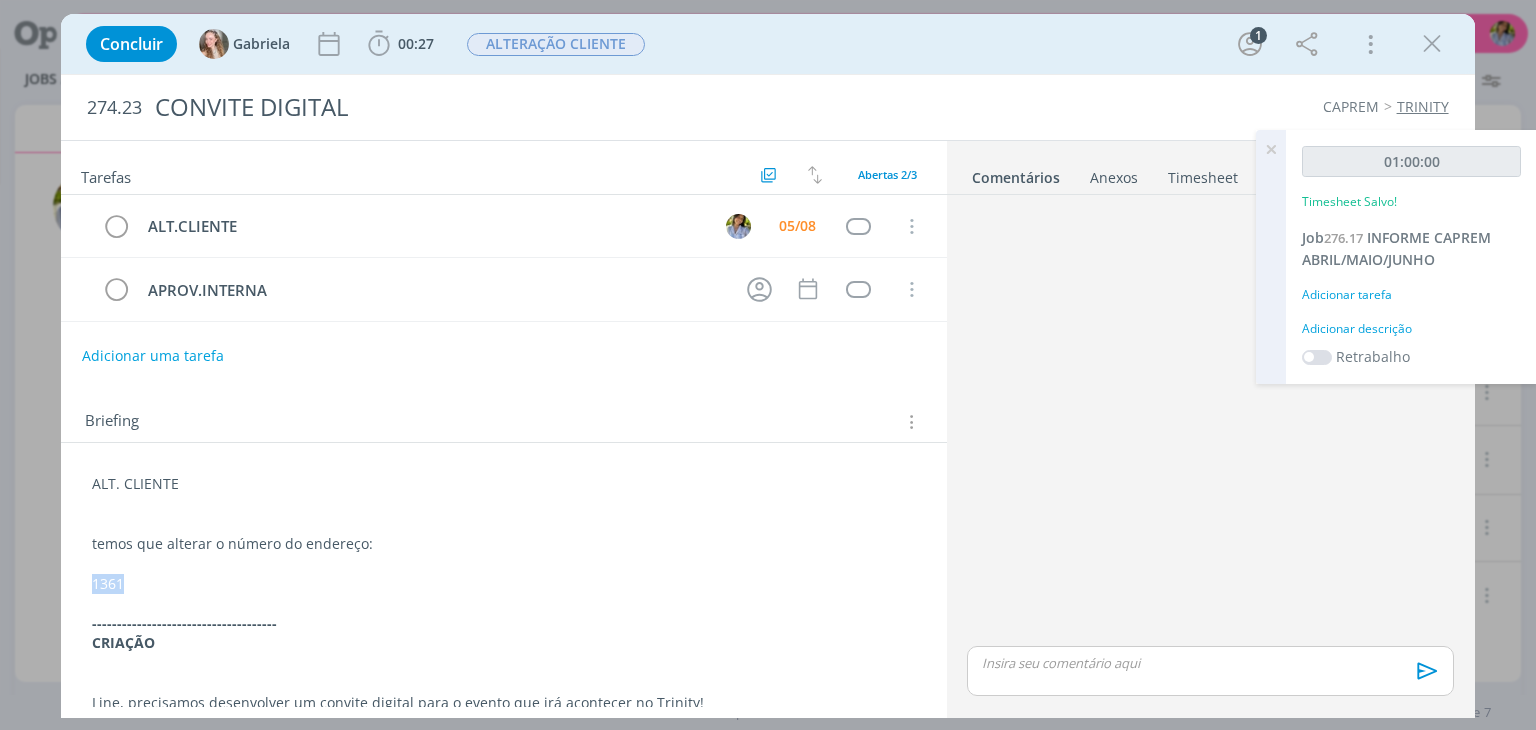 drag, startPoint x: 92, startPoint y: 579, endPoint x: 127, endPoint y: 579, distance: 35 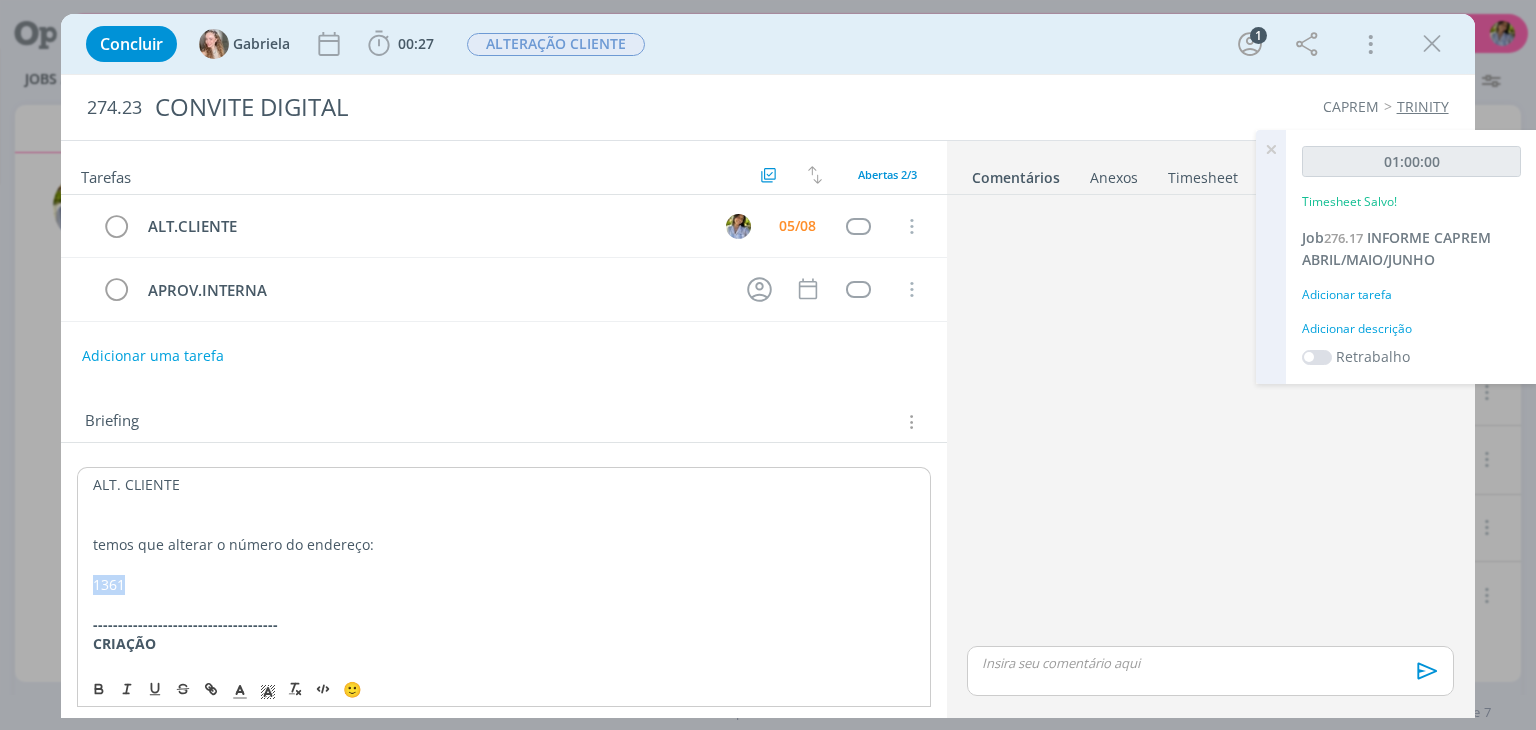 copy on "1361" 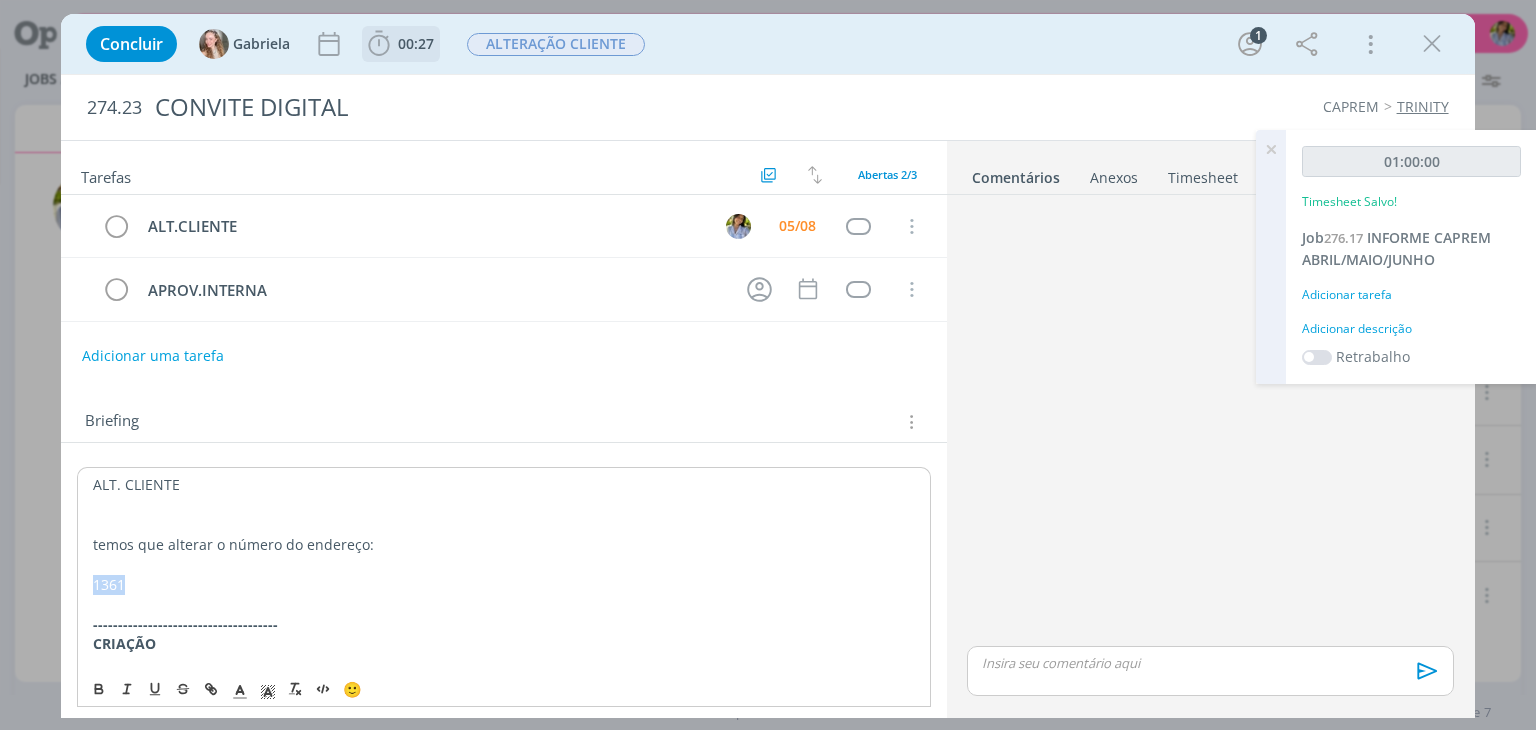 click on "00:27" at bounding box center [401, 44] 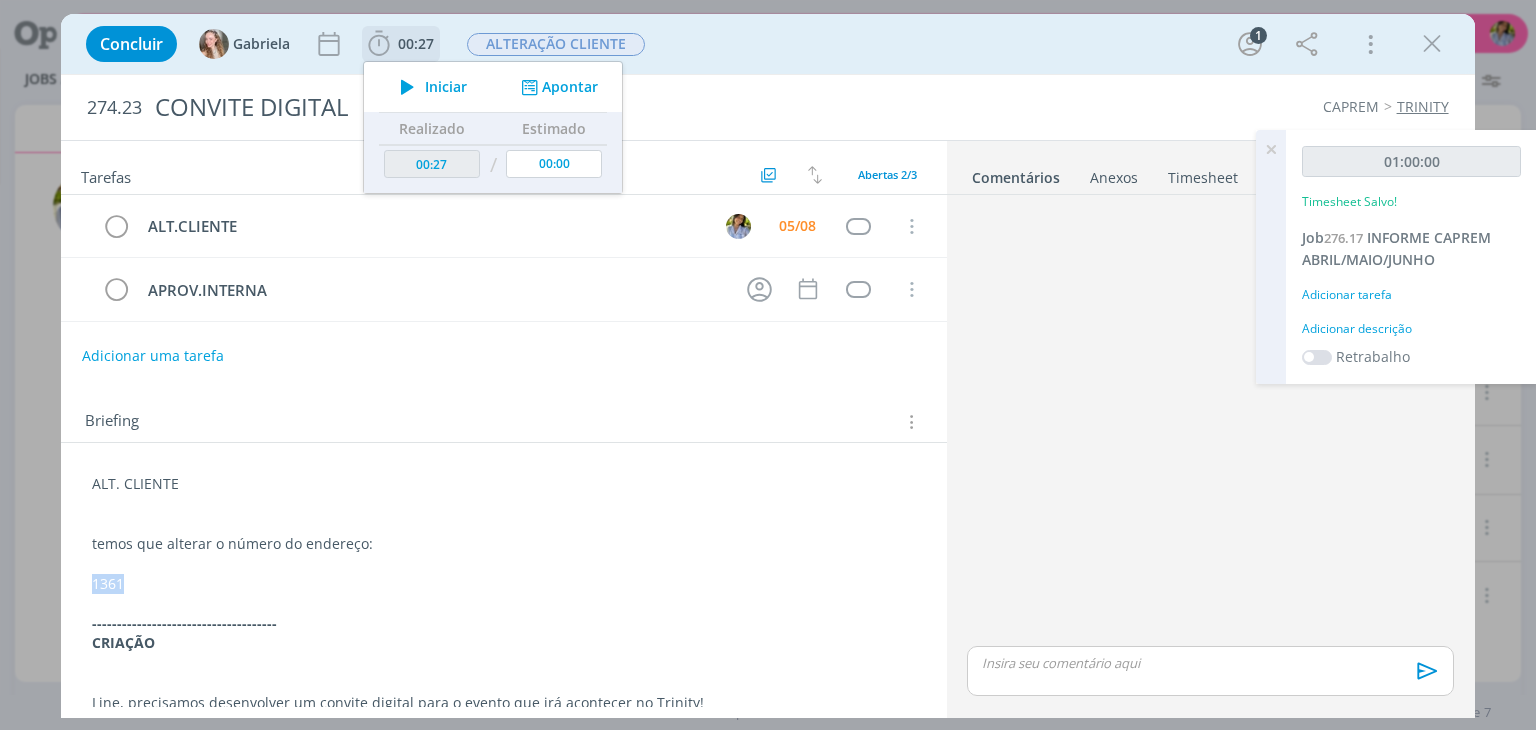 click on "Iniciar" at bounding box center [446, 87] 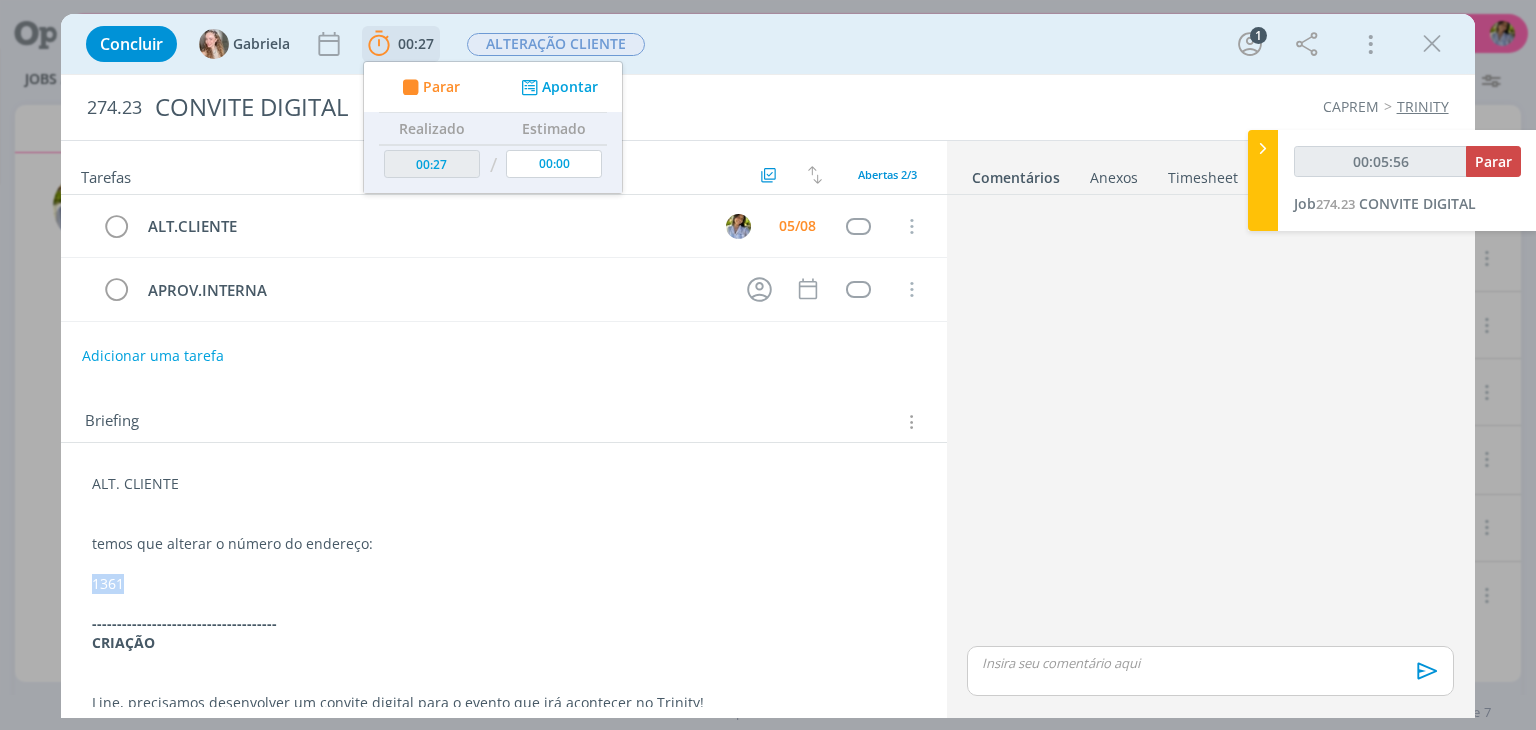 type on "00:05:57" 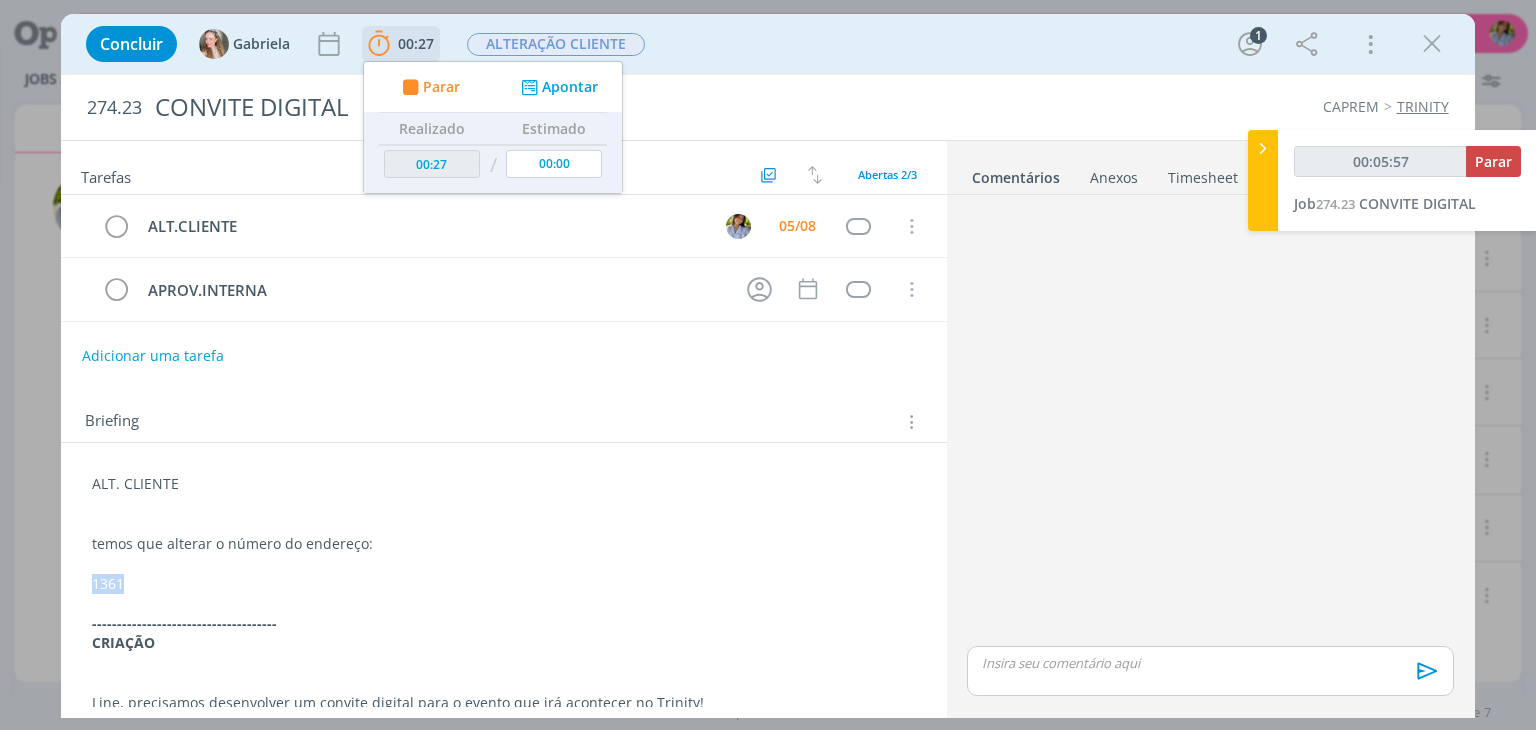 click on "Parar" at bounding box center [441, 87] 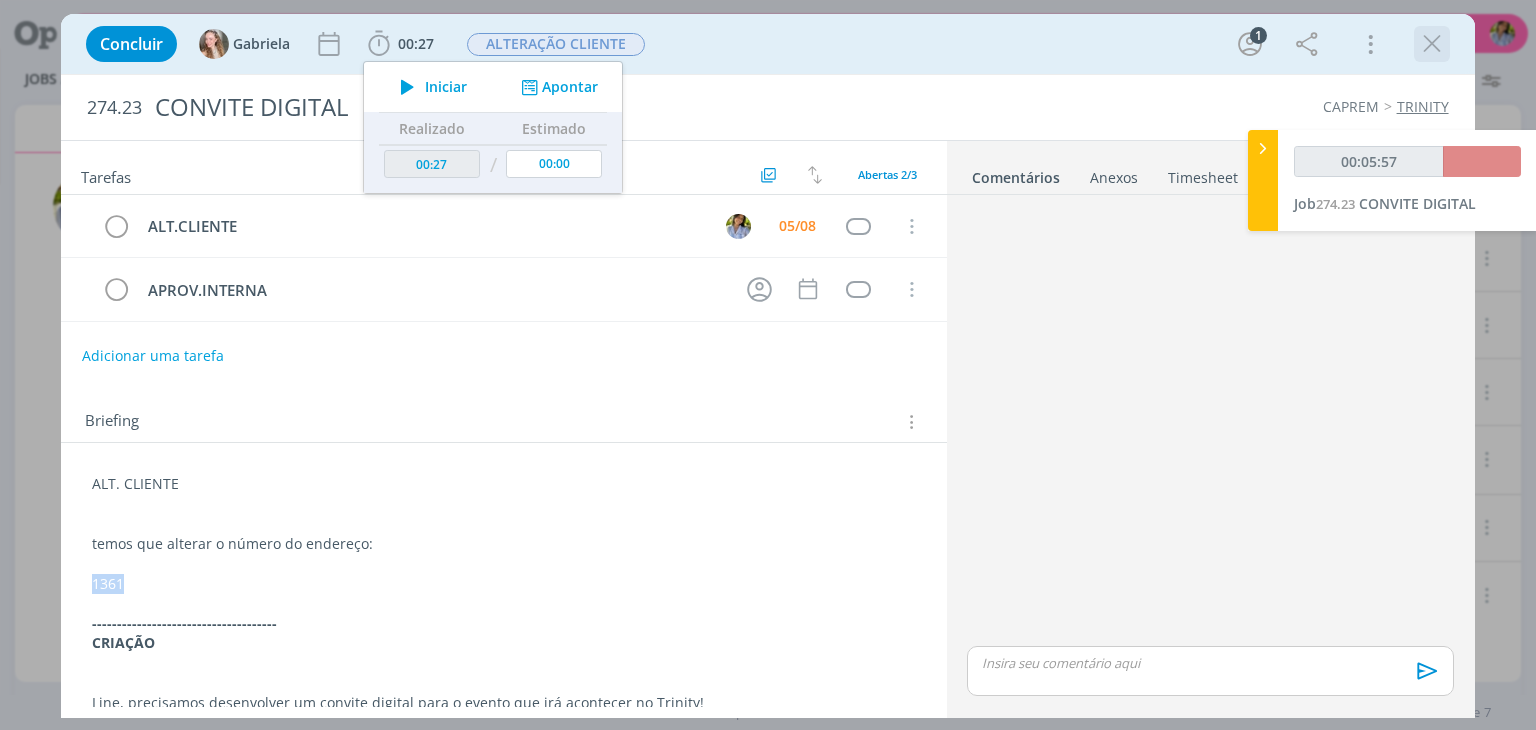 type on "00:33" 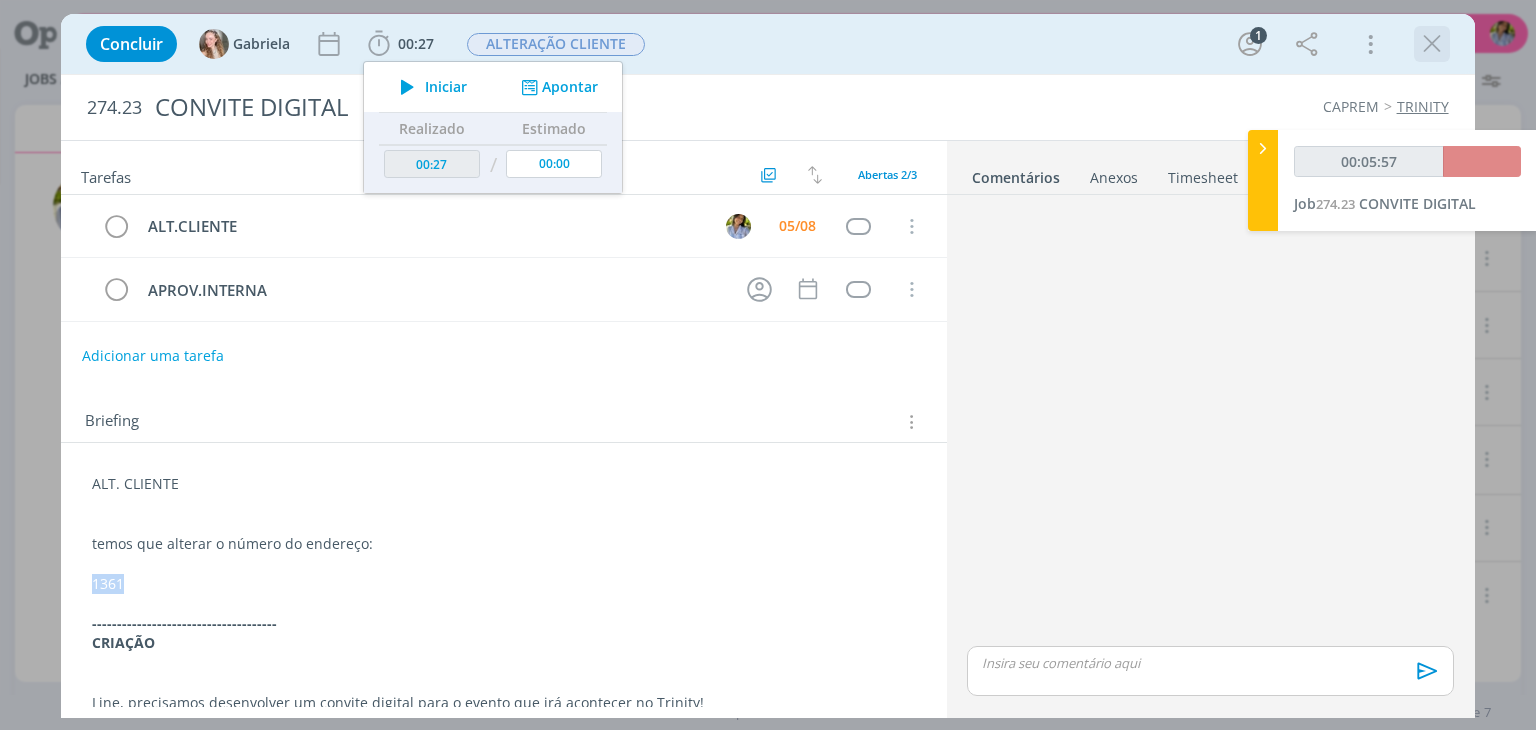 type on "00:06:00" 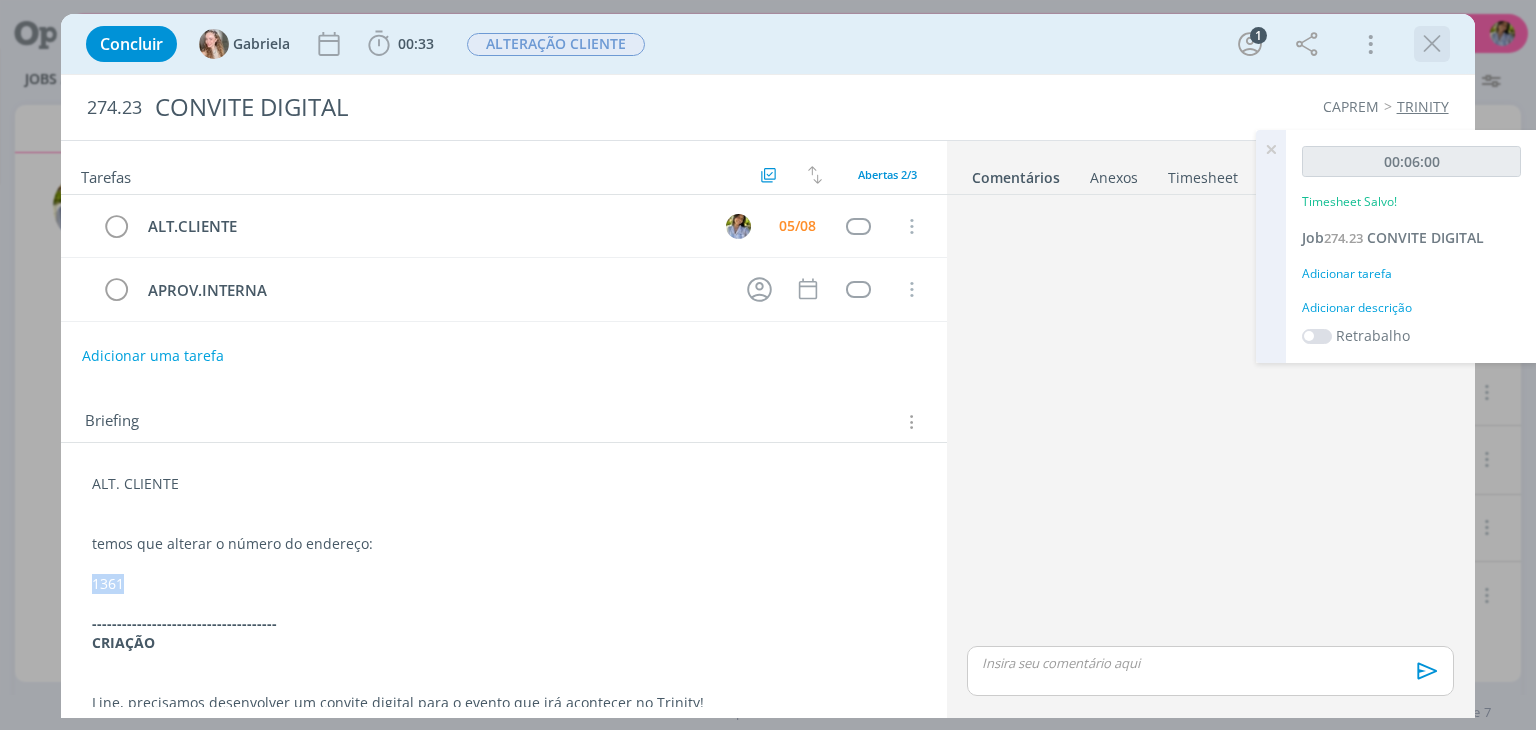 click at bounding box center [1432, 44] 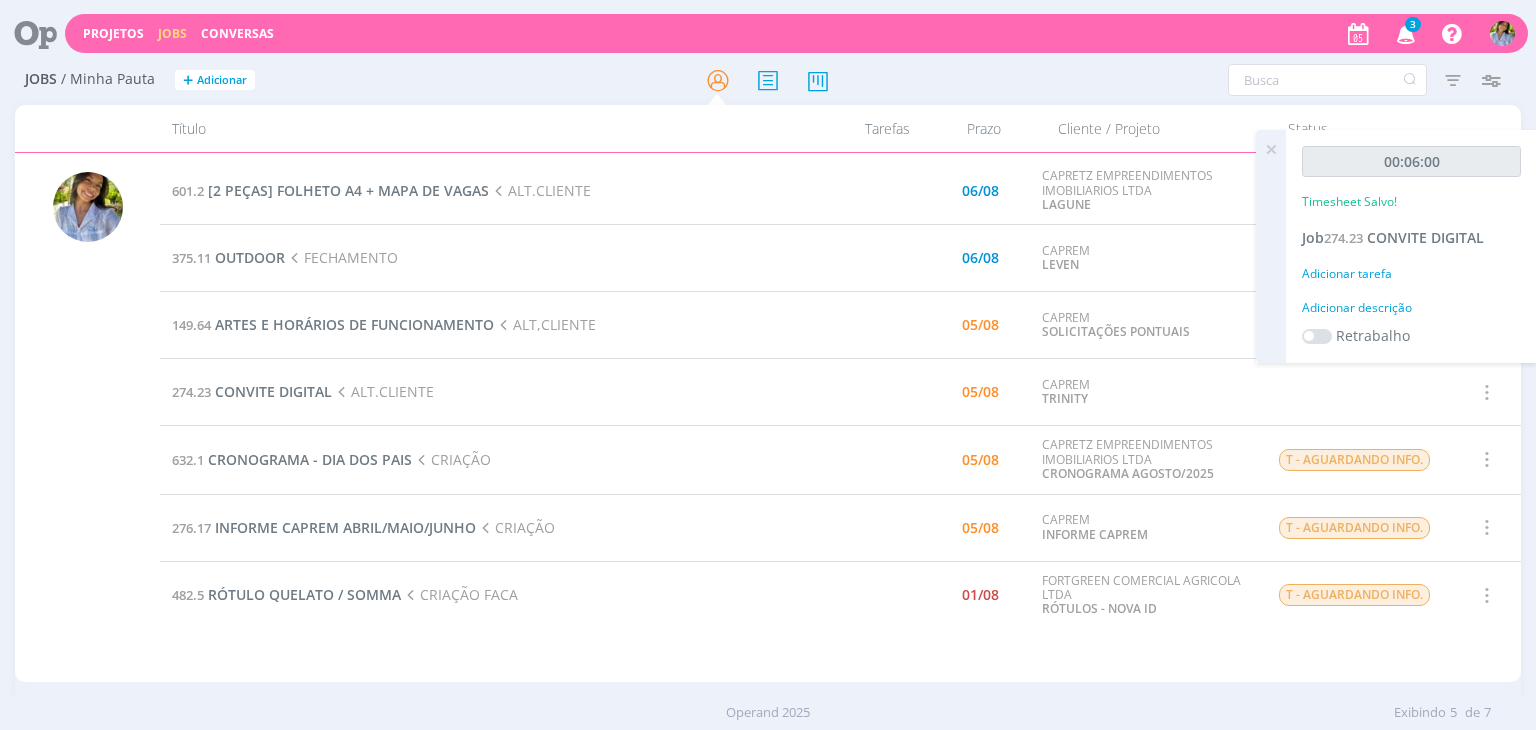 click at bounding box center (1271, 149) 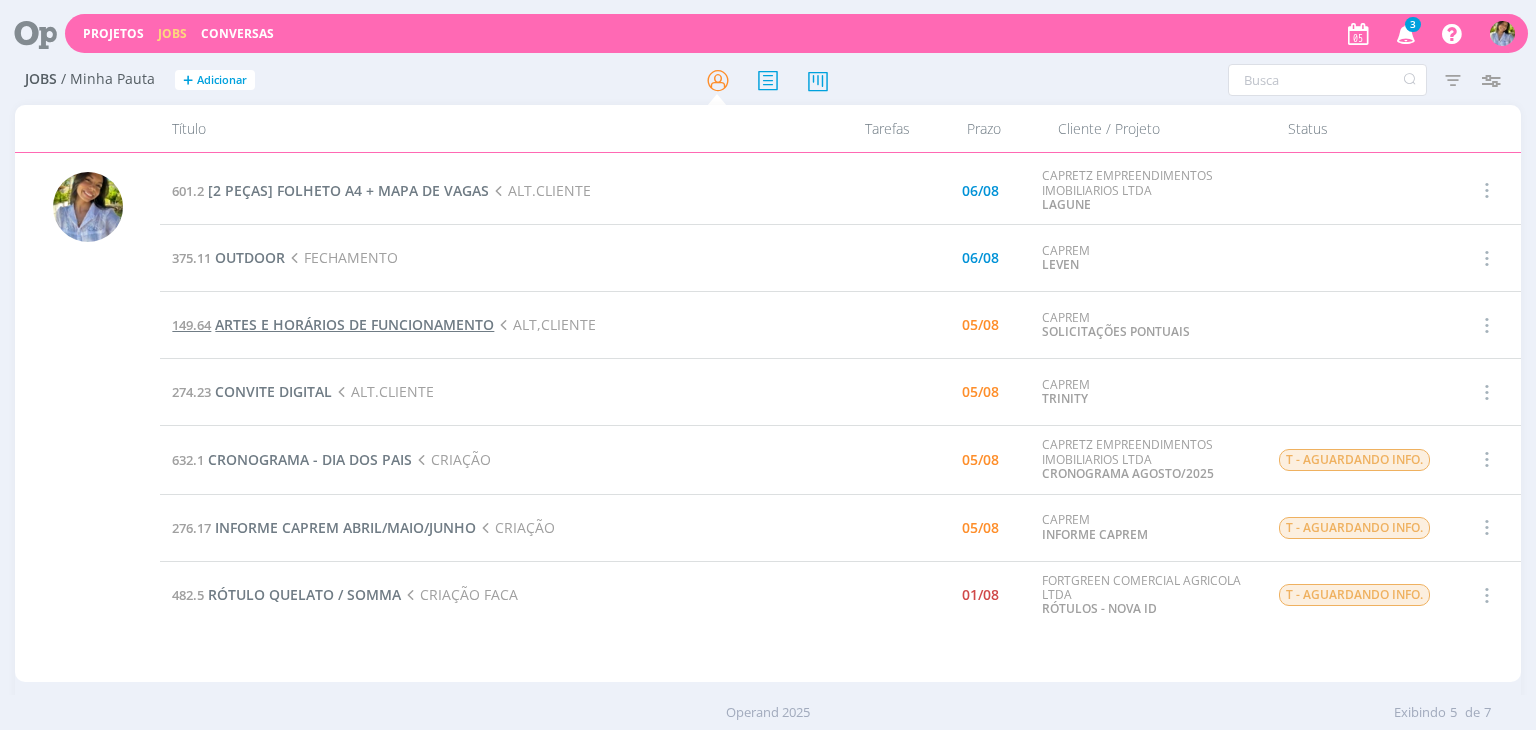 click on "ARTES E HORÁRIOS DE FUNCIONAMENTO" at bounding box center (354, 324) 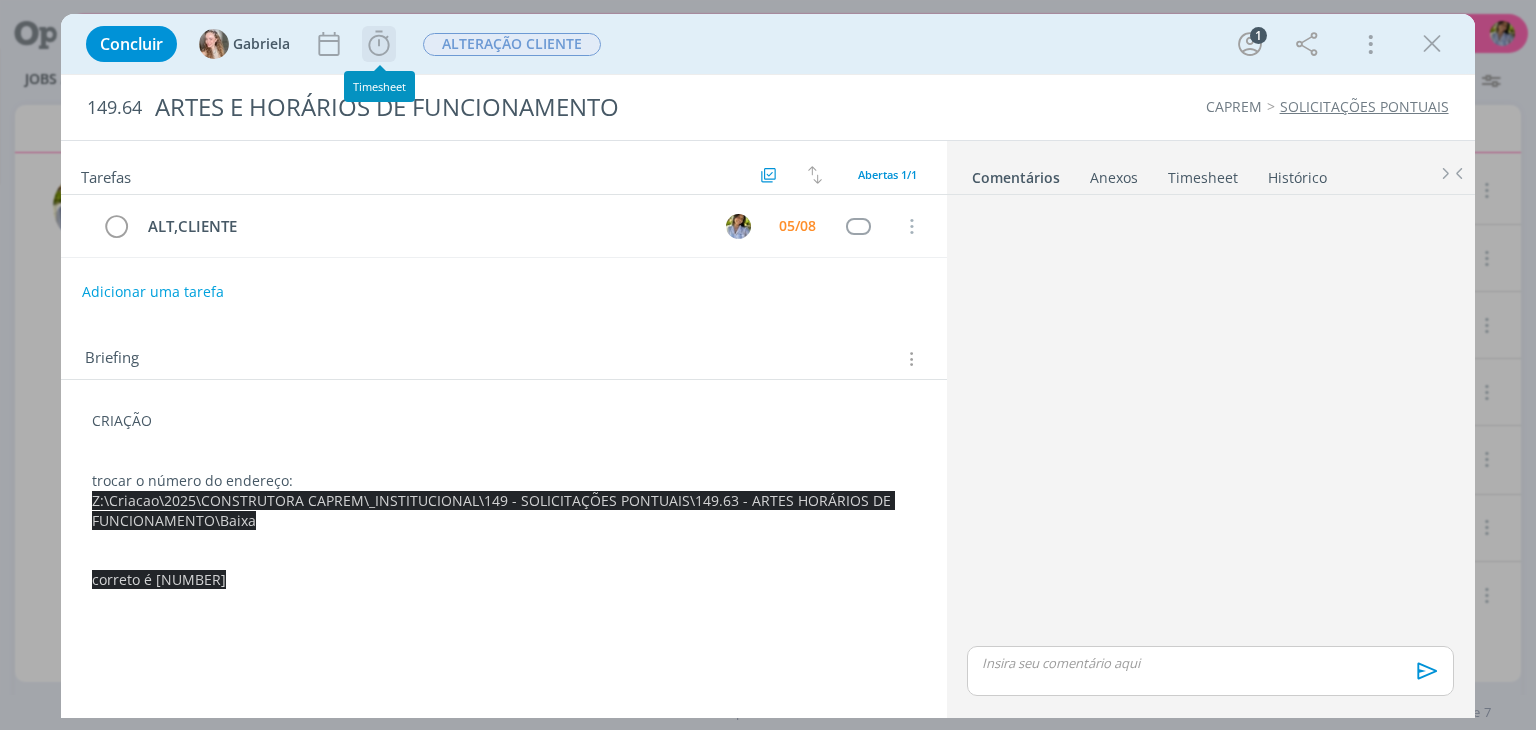 click 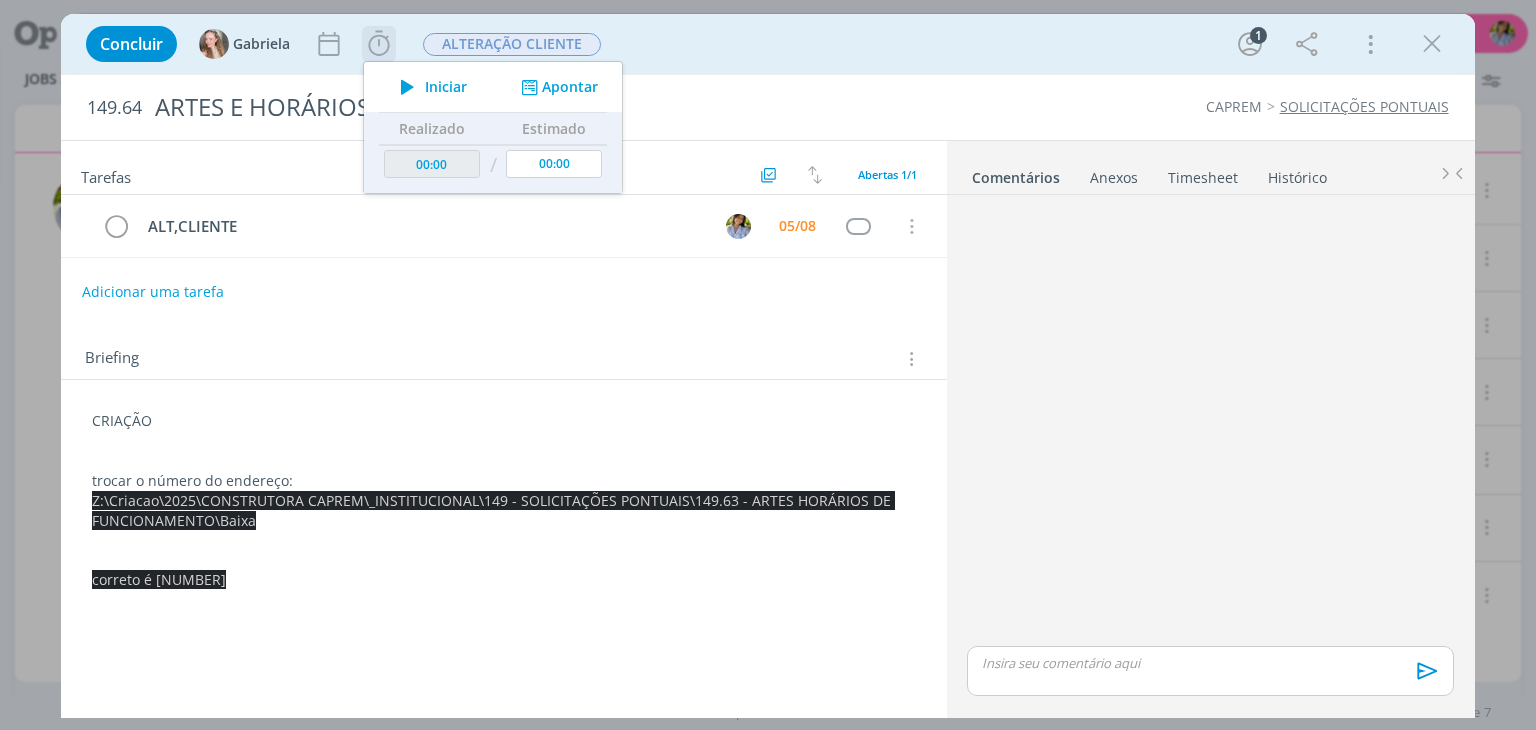 click on "Iniciar" at bounding box center (446, 87) 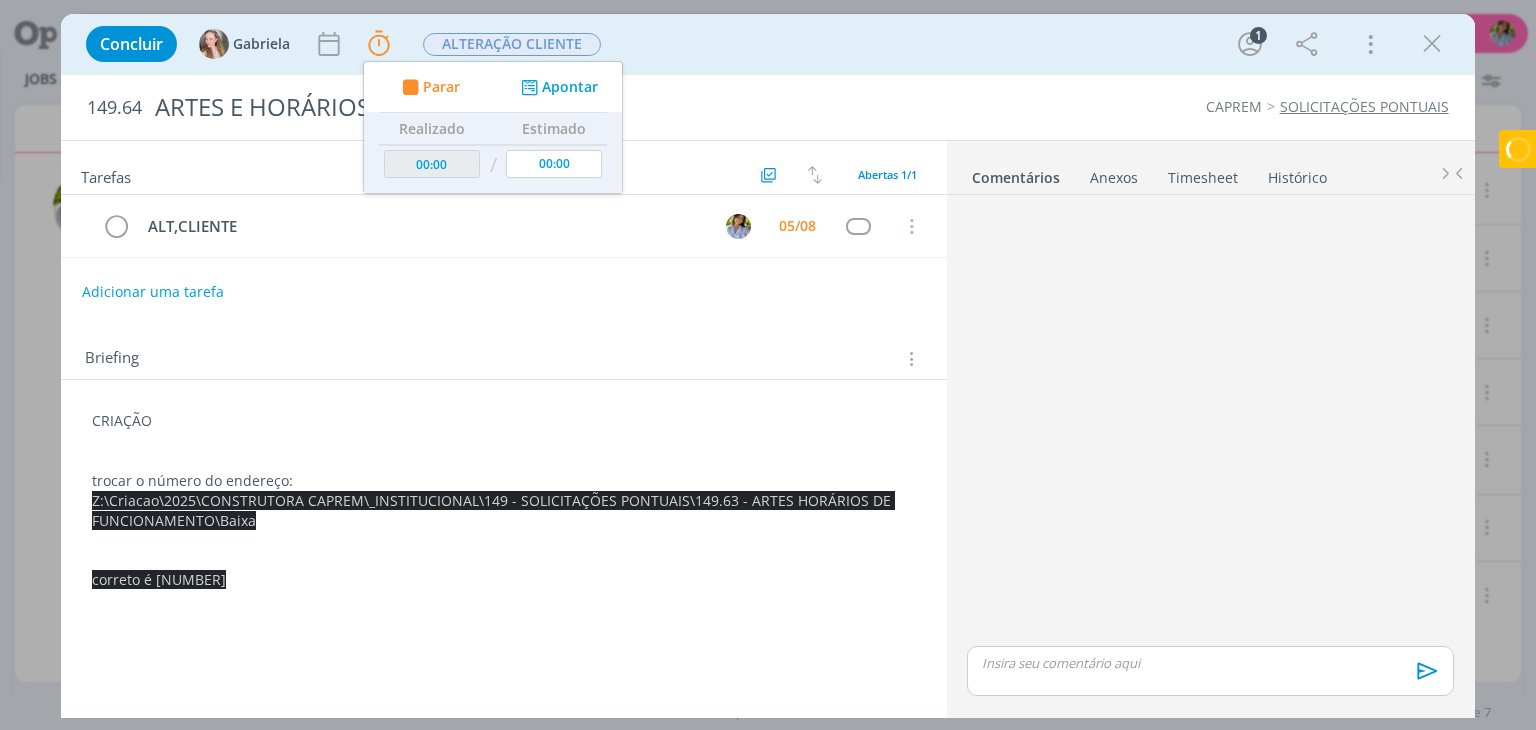 click on "correto é 1361" at bounding box center (503, 580) 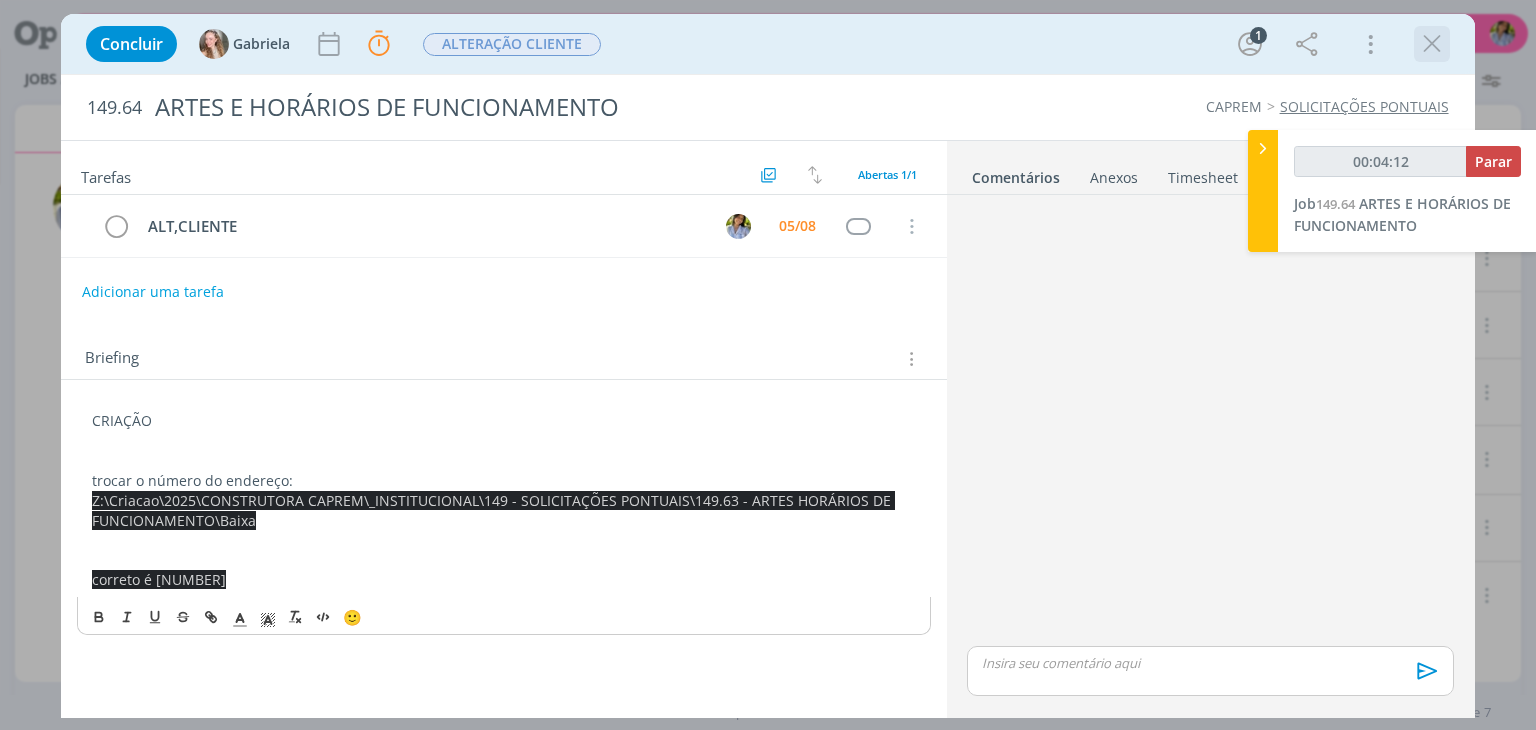 type on "00:04:13" 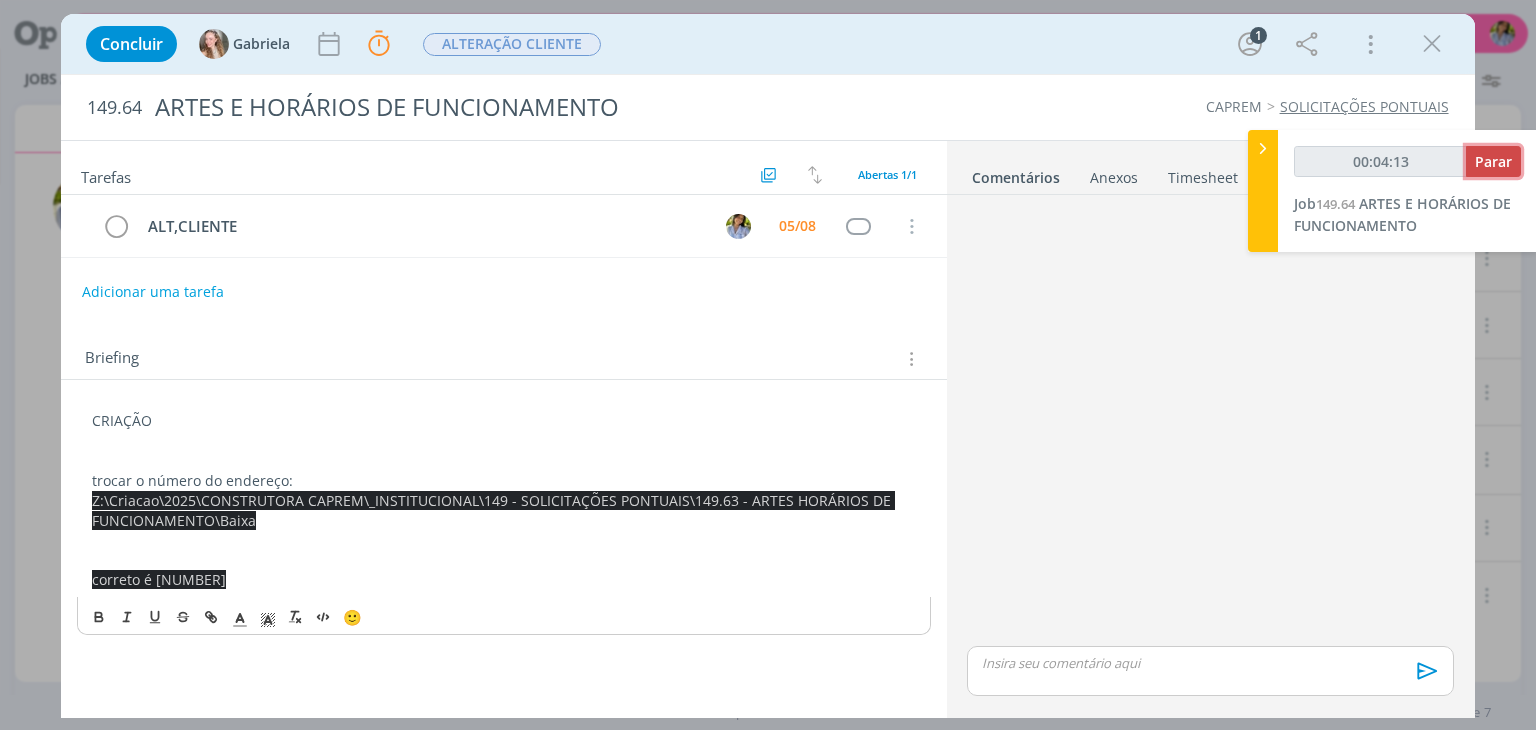 click on "Parar" at bounding box center [1493, 161] 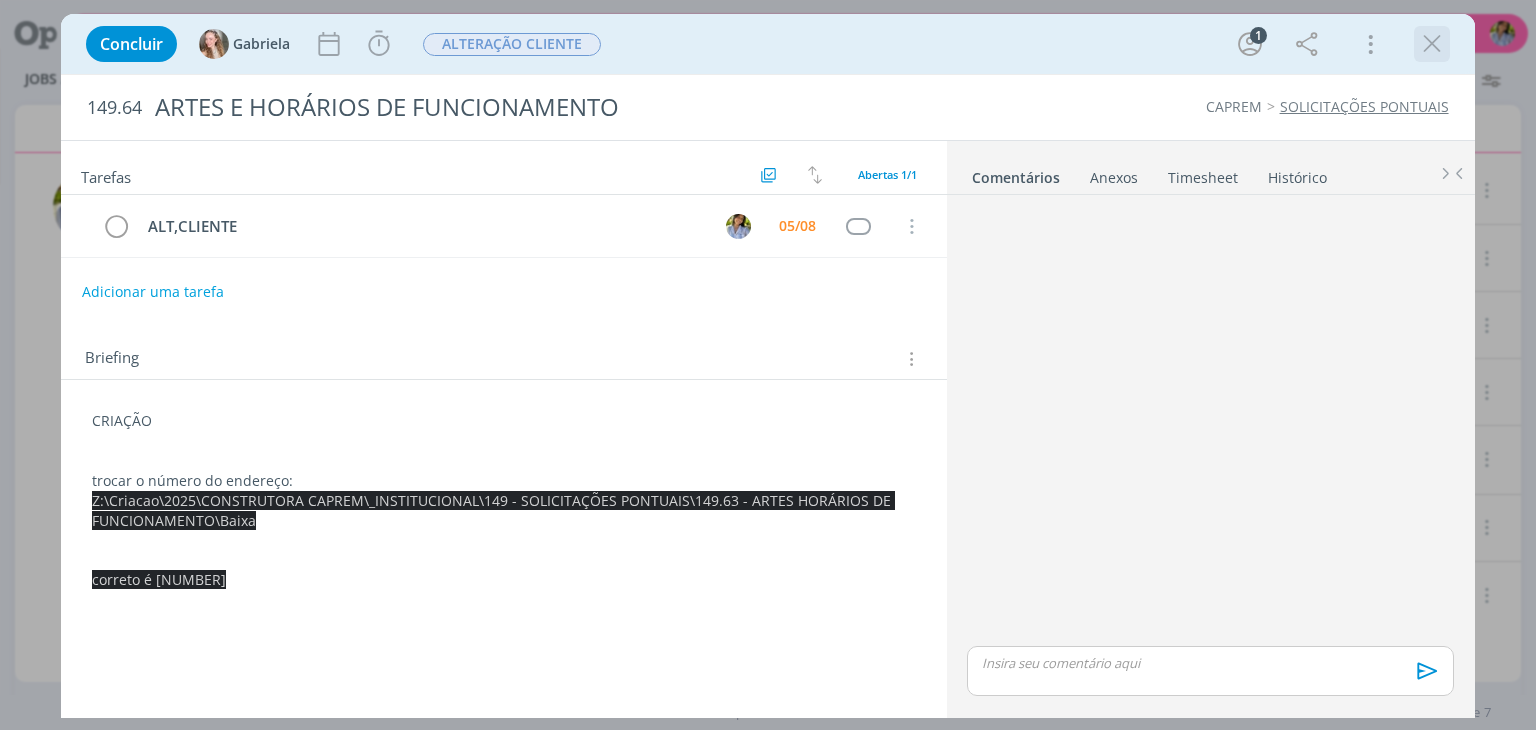 click at bounding box center [1432, 44] 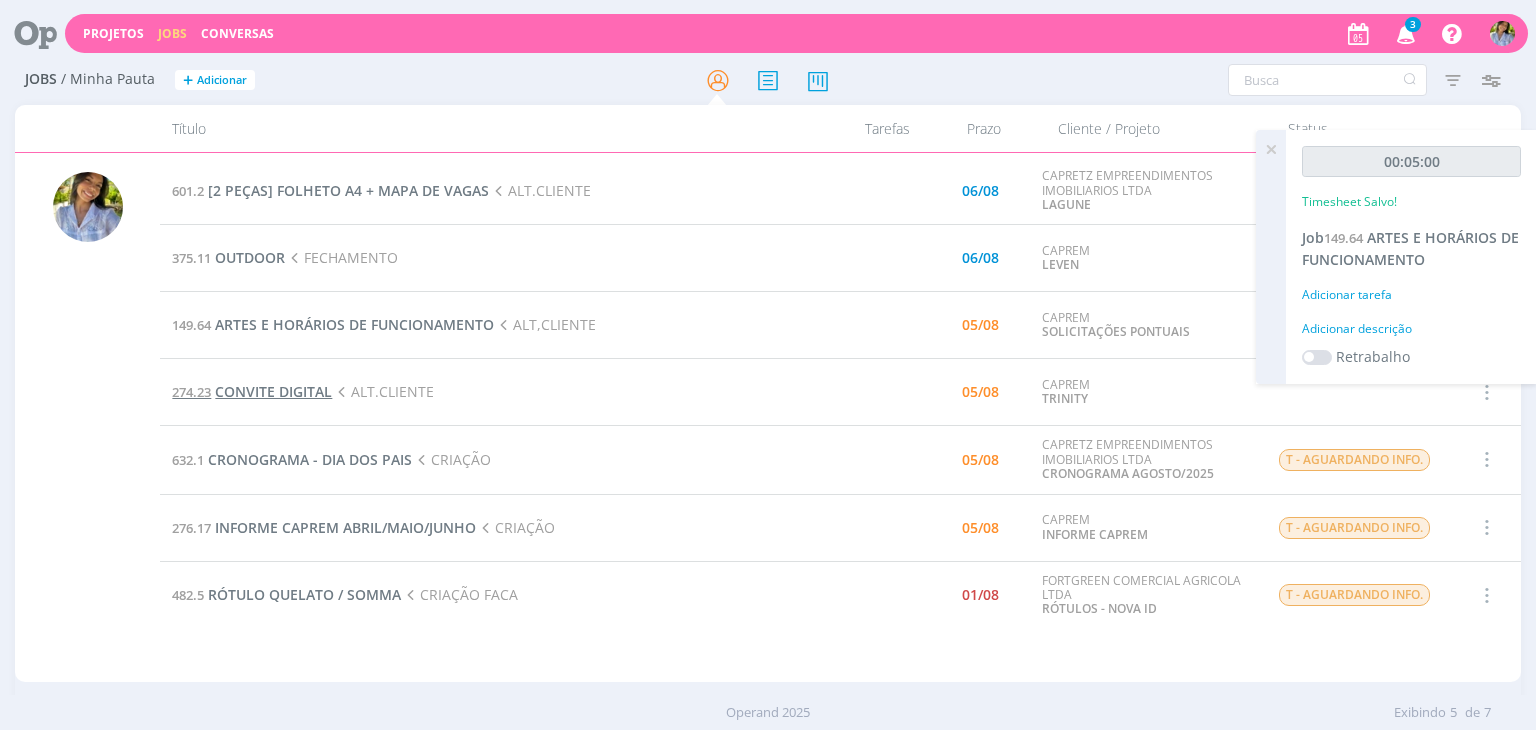 click on "CONVITE DIGITAL" at bounding box center (273, 391) 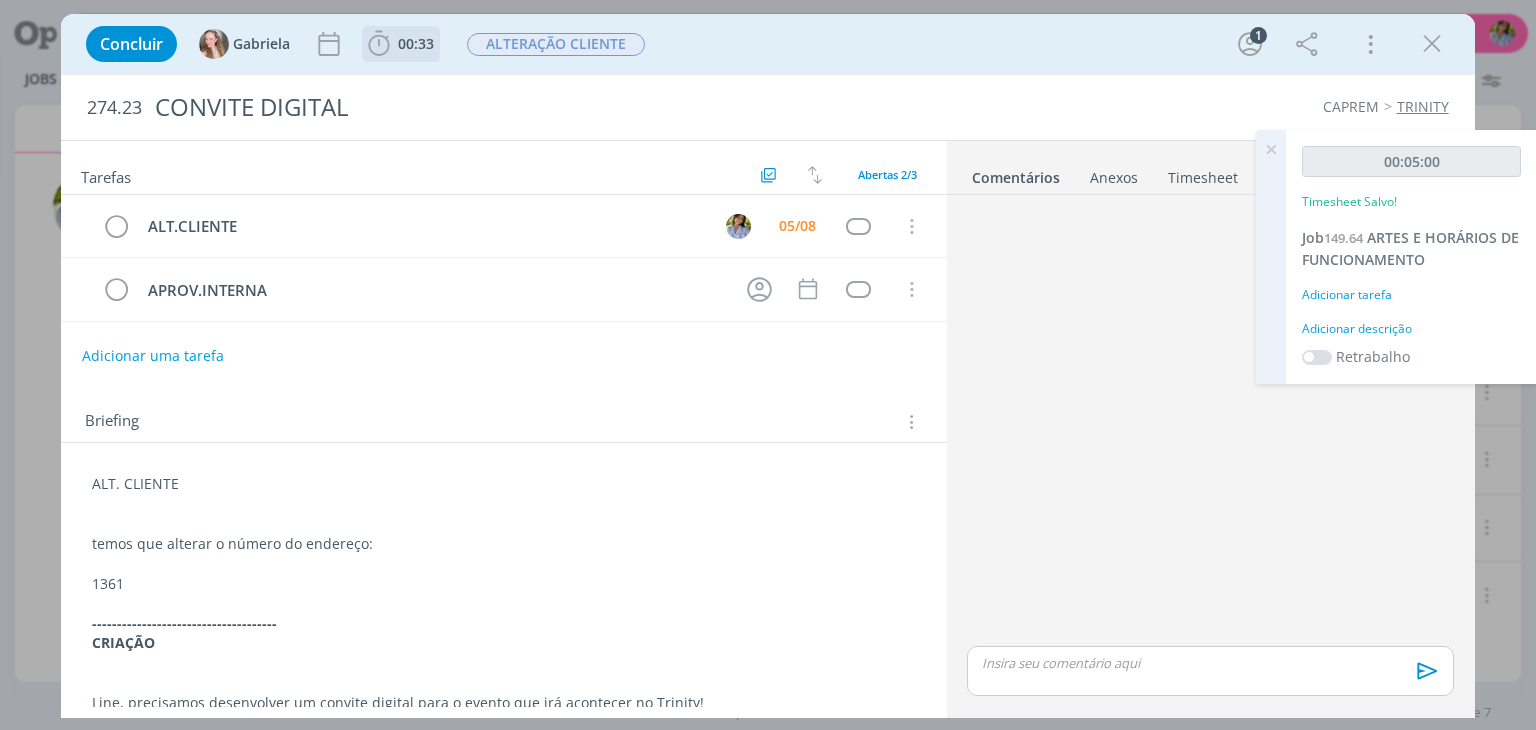 click on "00:33" at bounding box center [401, 44] 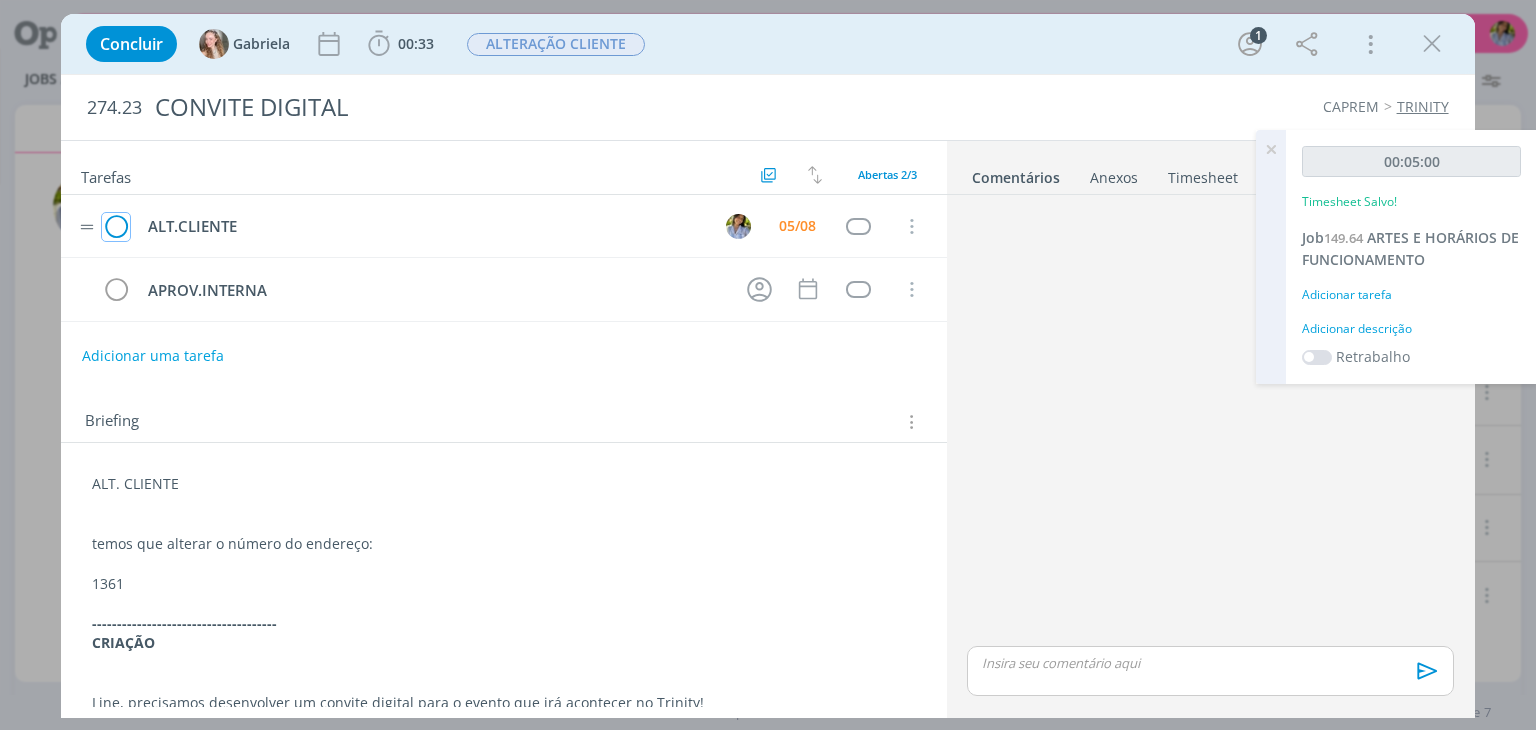 click at bounding box center [116, 227] 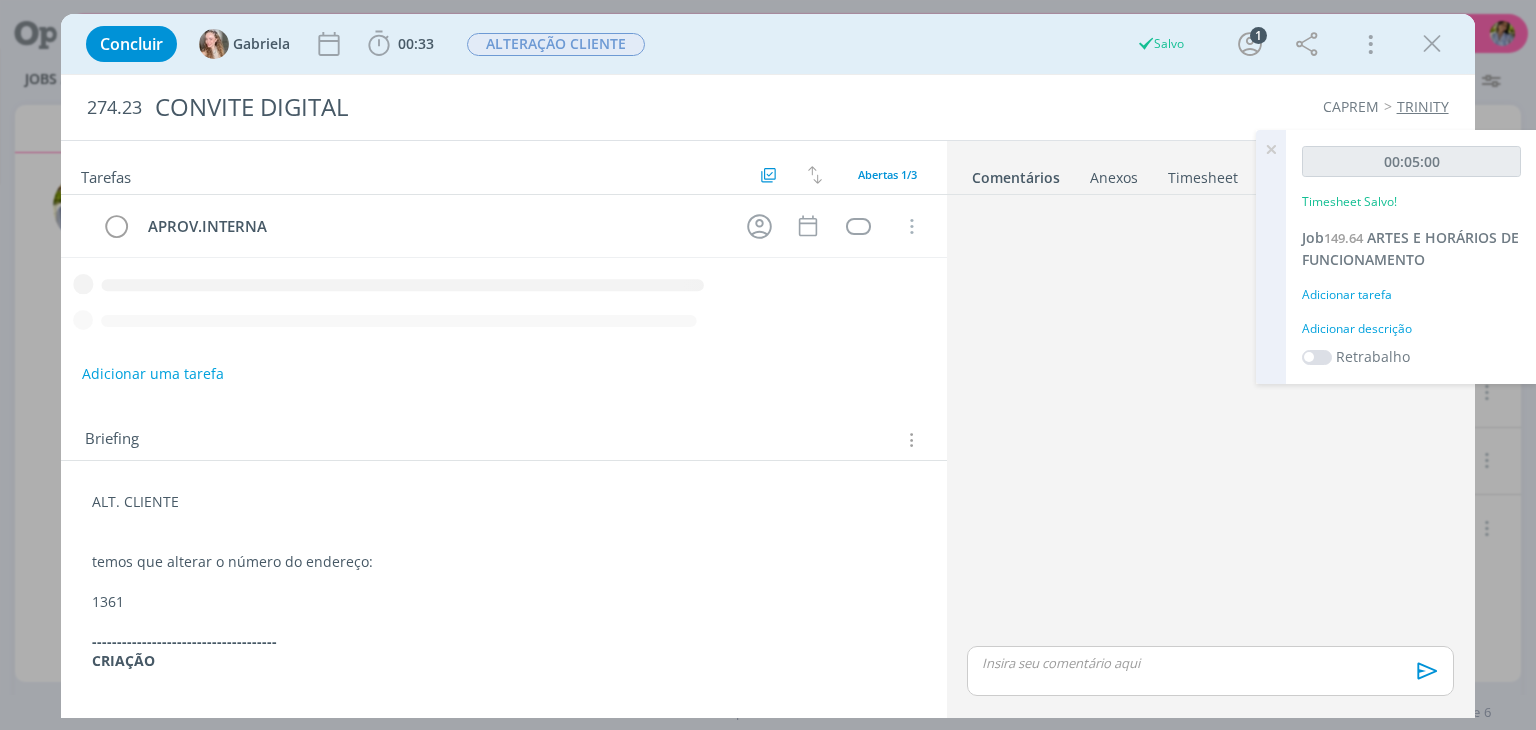 click at bounding box center [1432, 44] 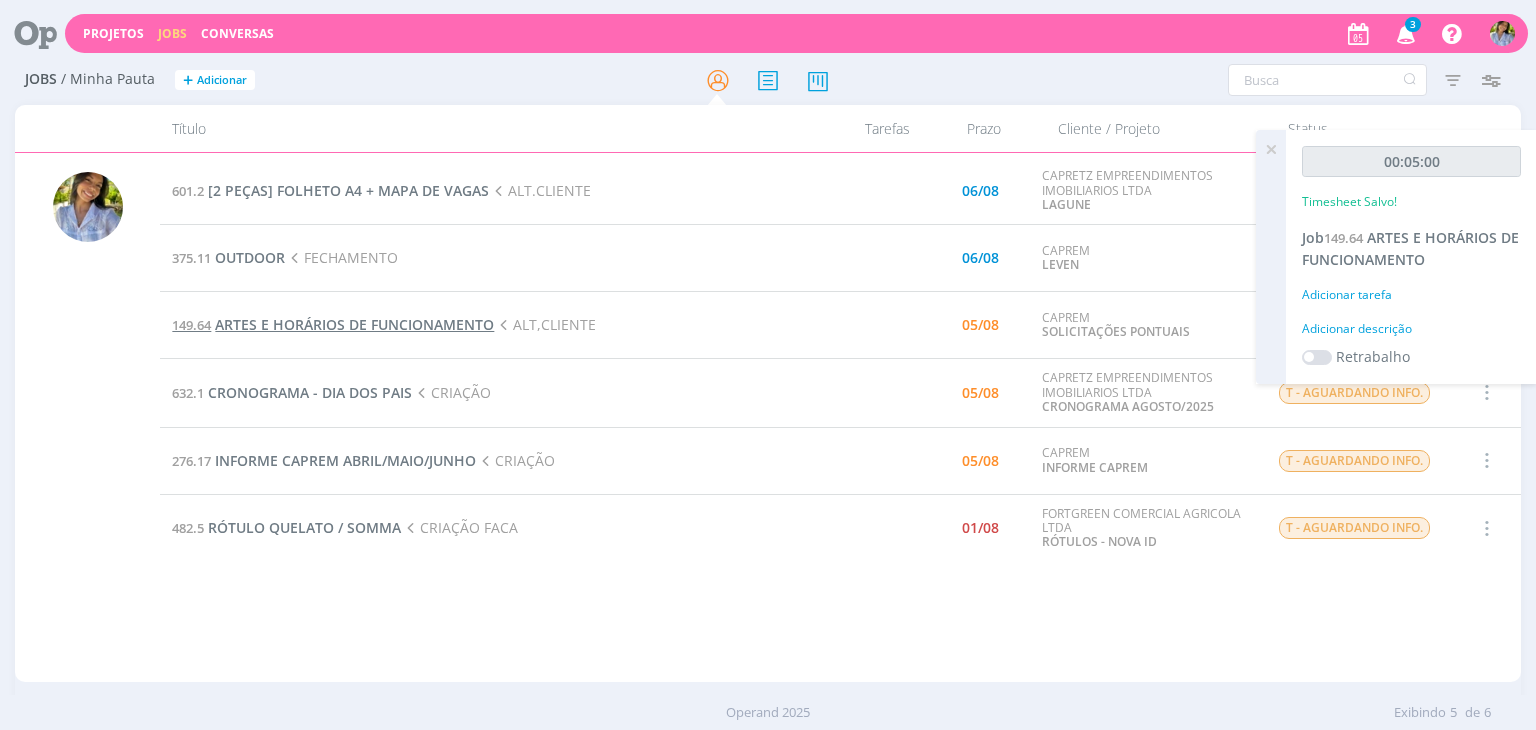 click on "ARTES E HORÁRIOS DE FUNCIONAMENTO" at bounding box center [354, 324] 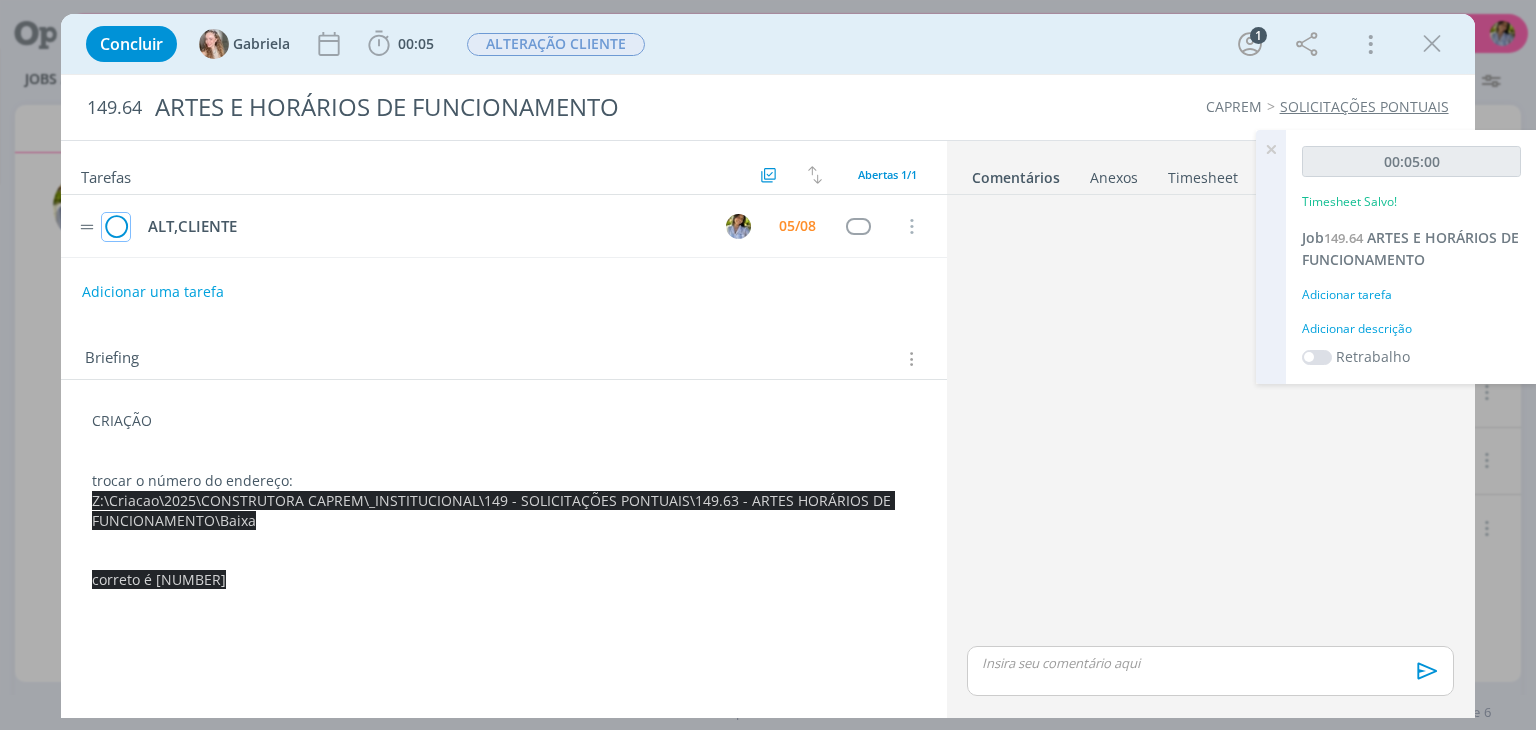 click at bounding box center (116, 227) 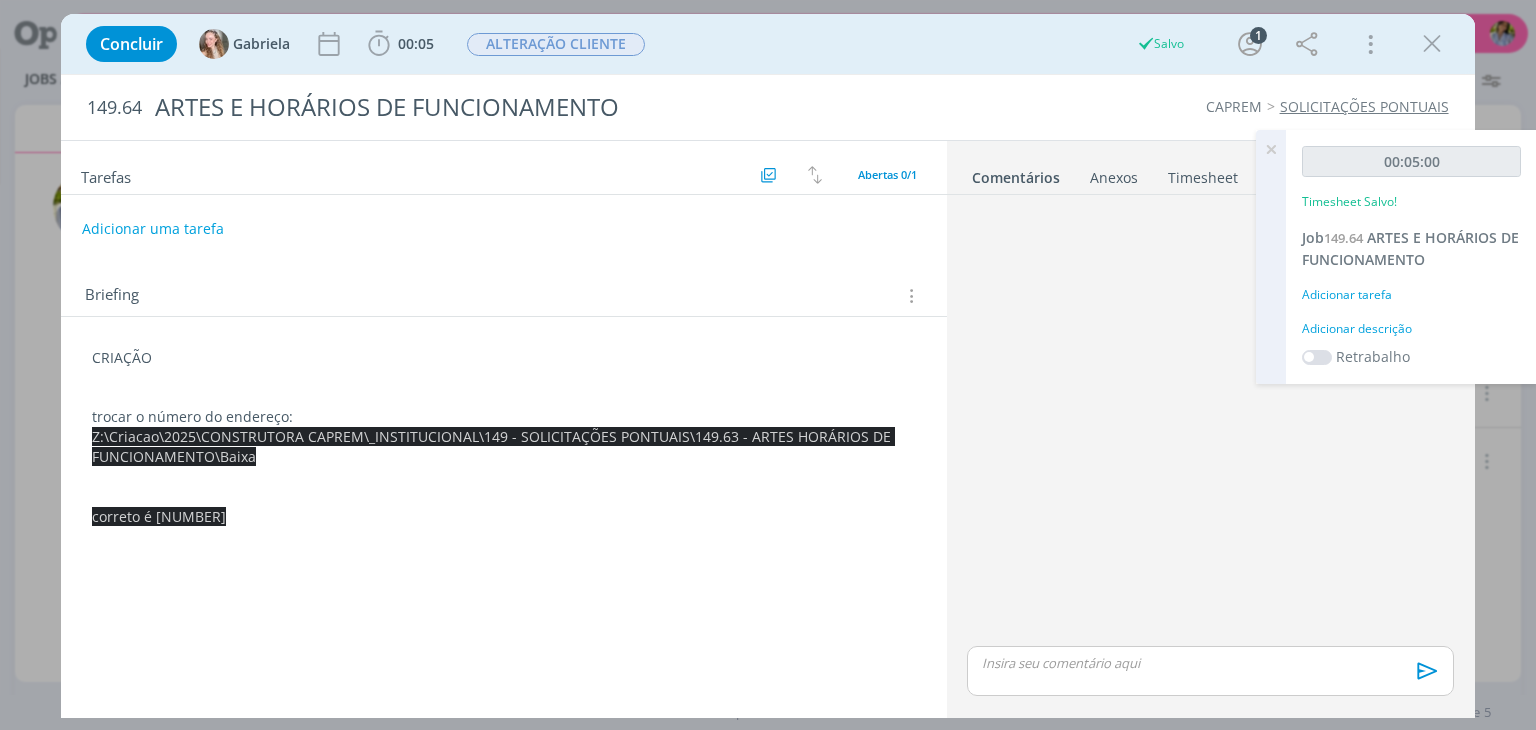 click at bounding box center [1432, 44] 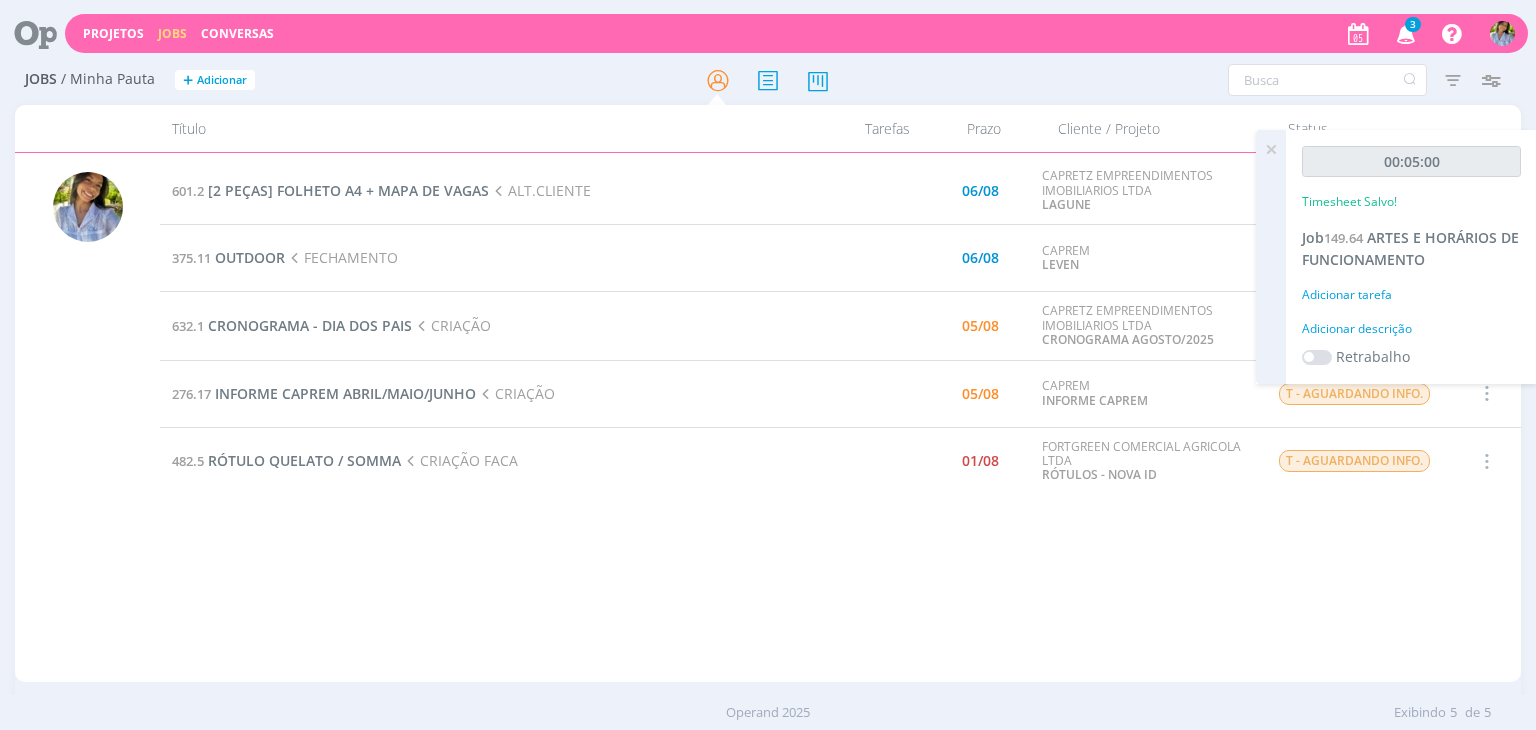 click at bounding box center (1271, 149) 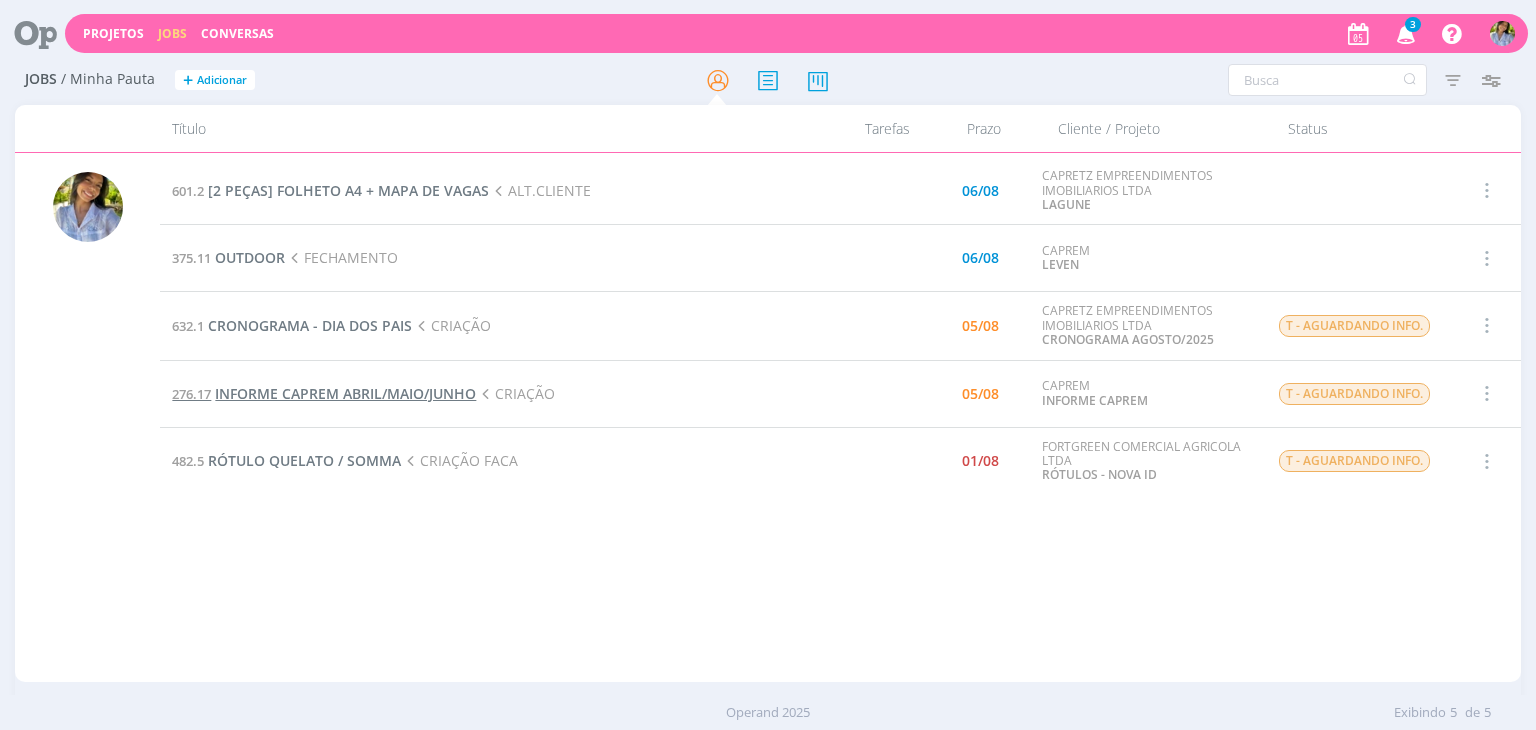 click on "INFORME CAPREM ABRIL/MAIO/JUNHO" at bounding box center (345, 393) 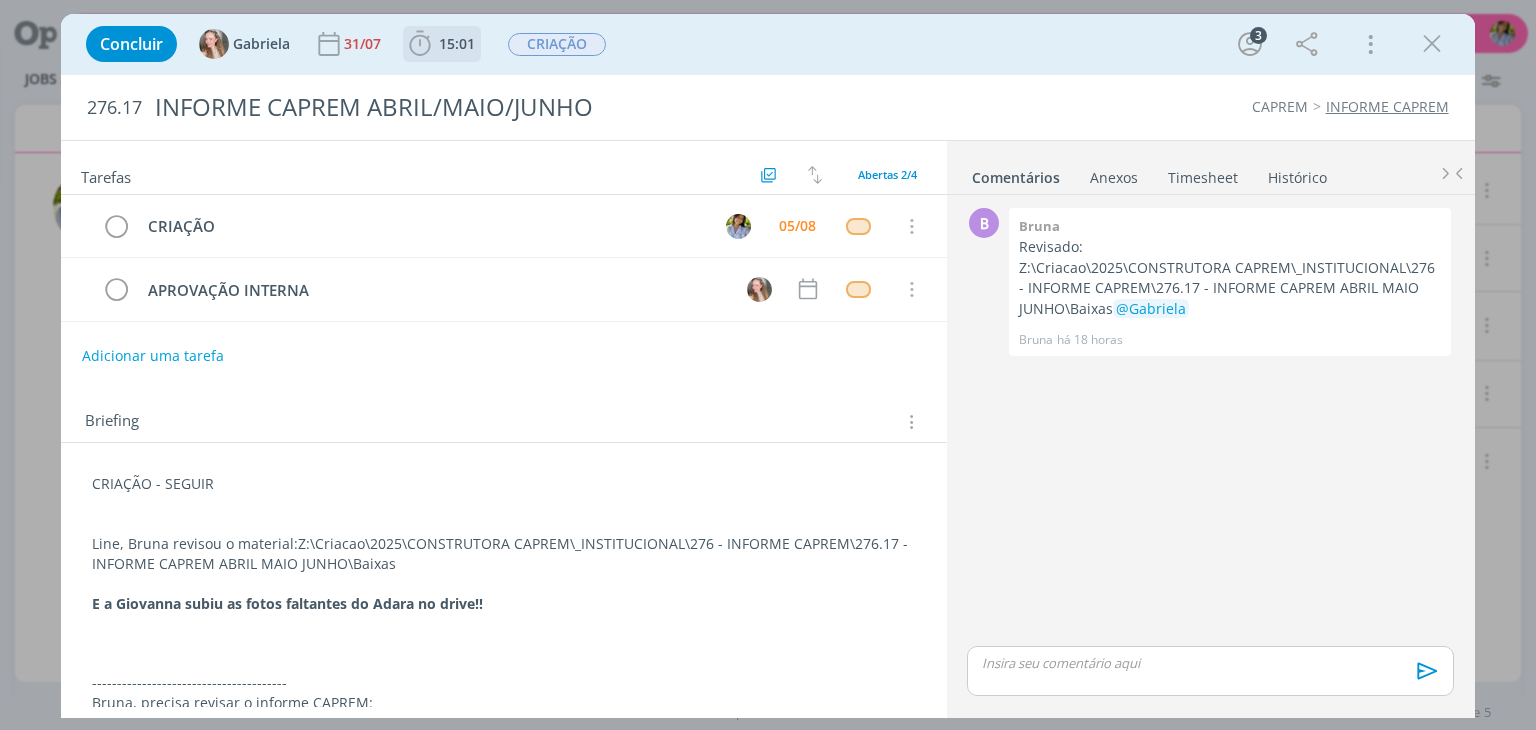 click on "15:01" at bounding box center (457, 44) 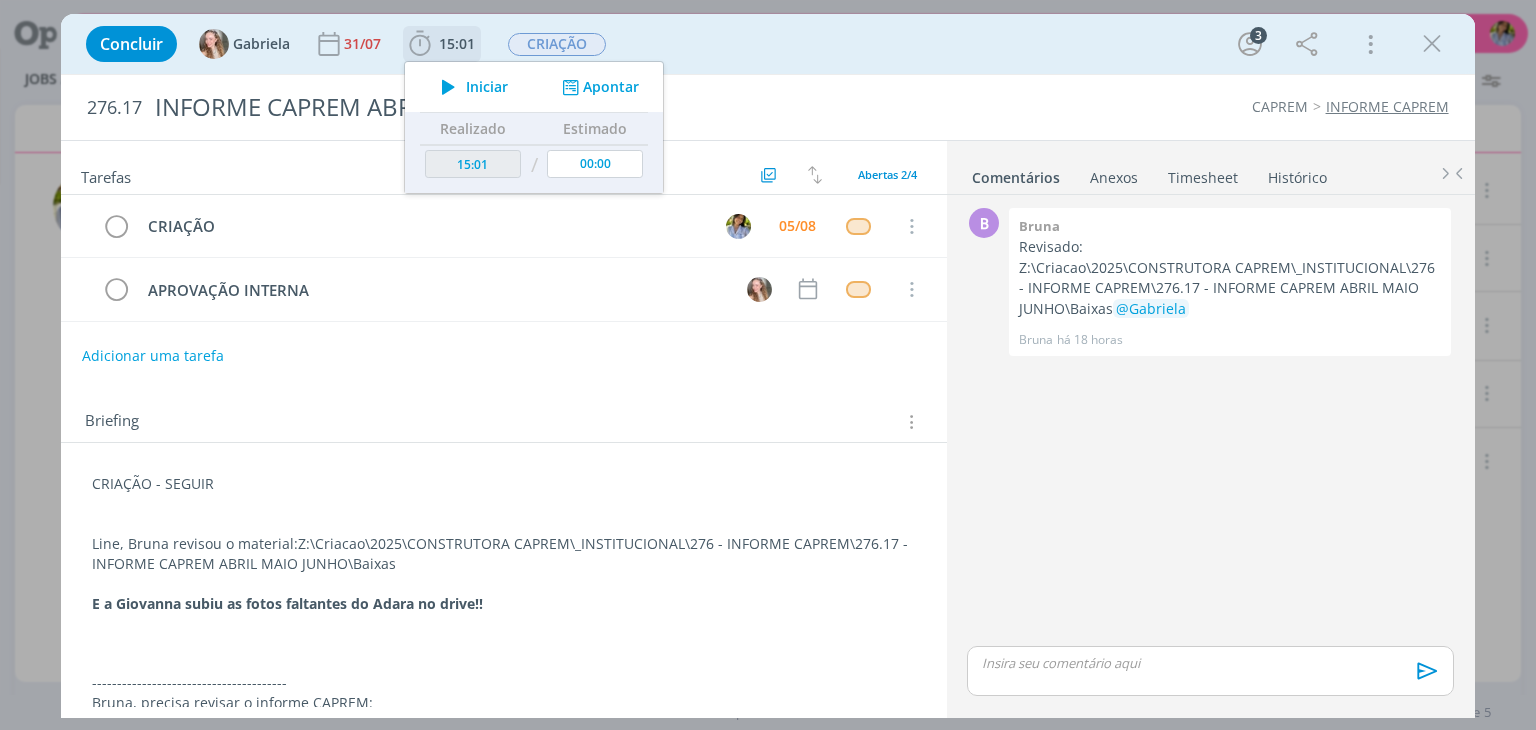 click at bounding box center [448, 87] 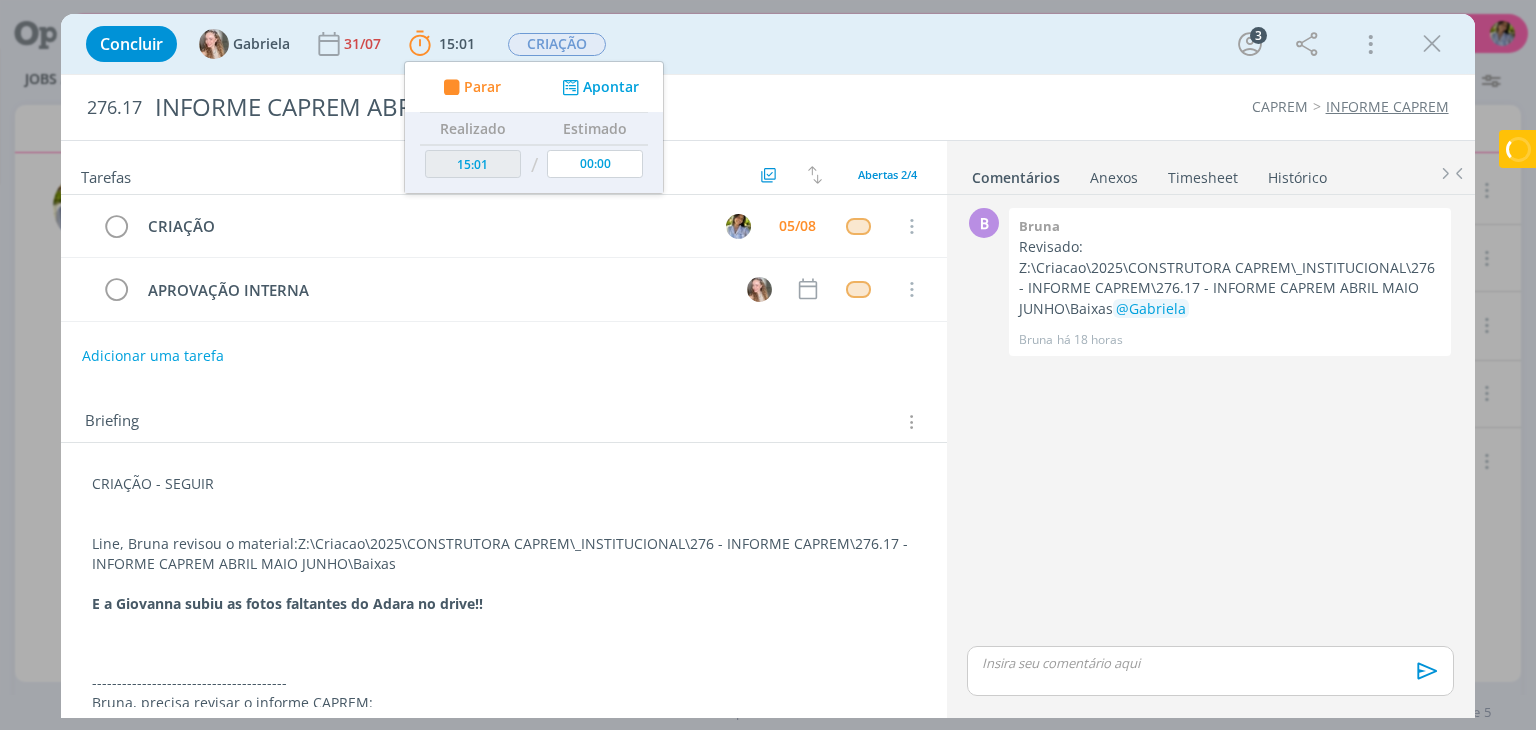 click on "Concluir
Gabriela
31/07
15:01
Parar
Apontar
Data * 05/08/2025 Horas * 00:00 Tarefa Selecione a tarefa Descrição *  Retrabalho  Apontar Realizado Estimado 15:01 / 00:00 CRIAÇÃO 3 Mais Informações
Copiar Link
Duplicar Job Mover Job de Projeto Exportar/Imprimir Job
Cancelar" at bounding box center (767, 44) 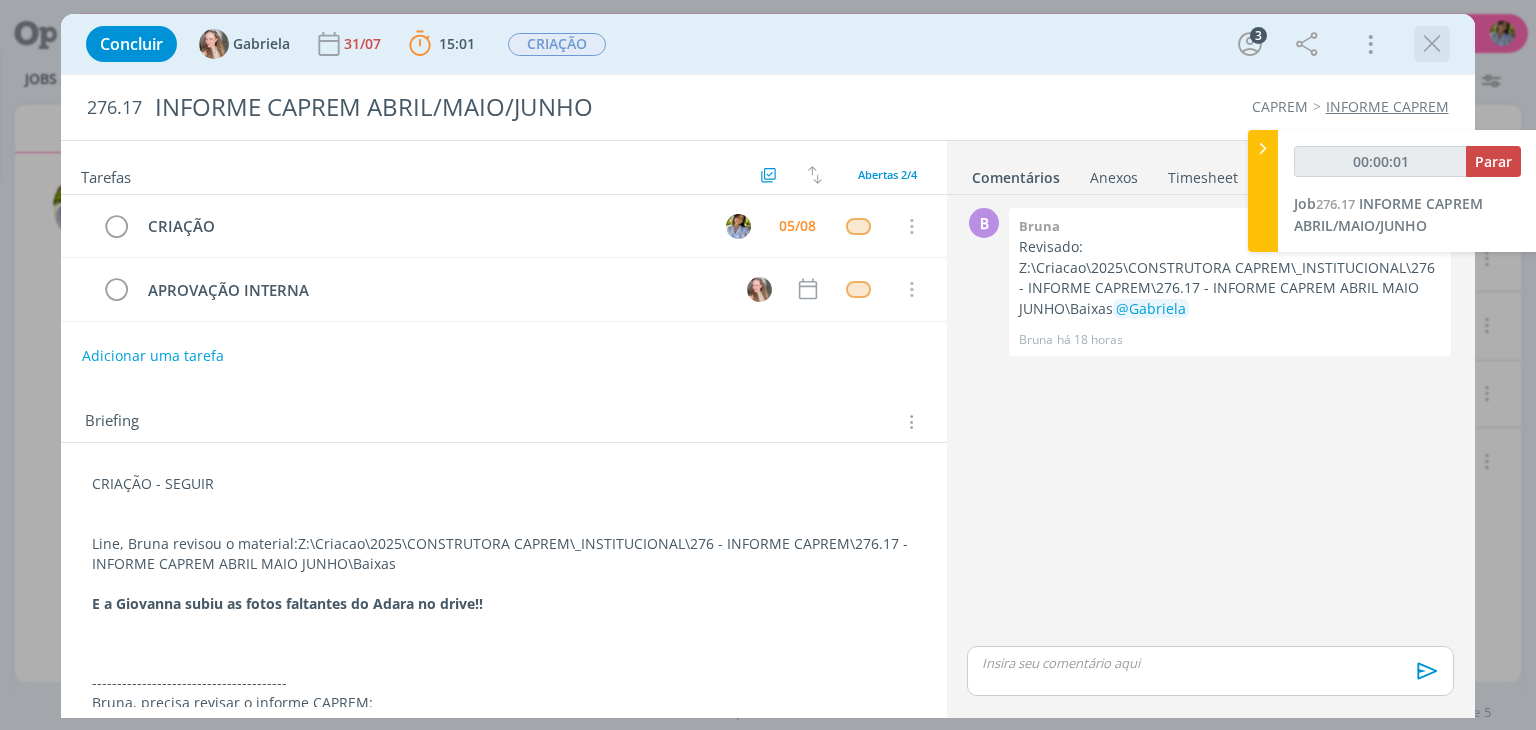 click at bounding box center [1432, 44] 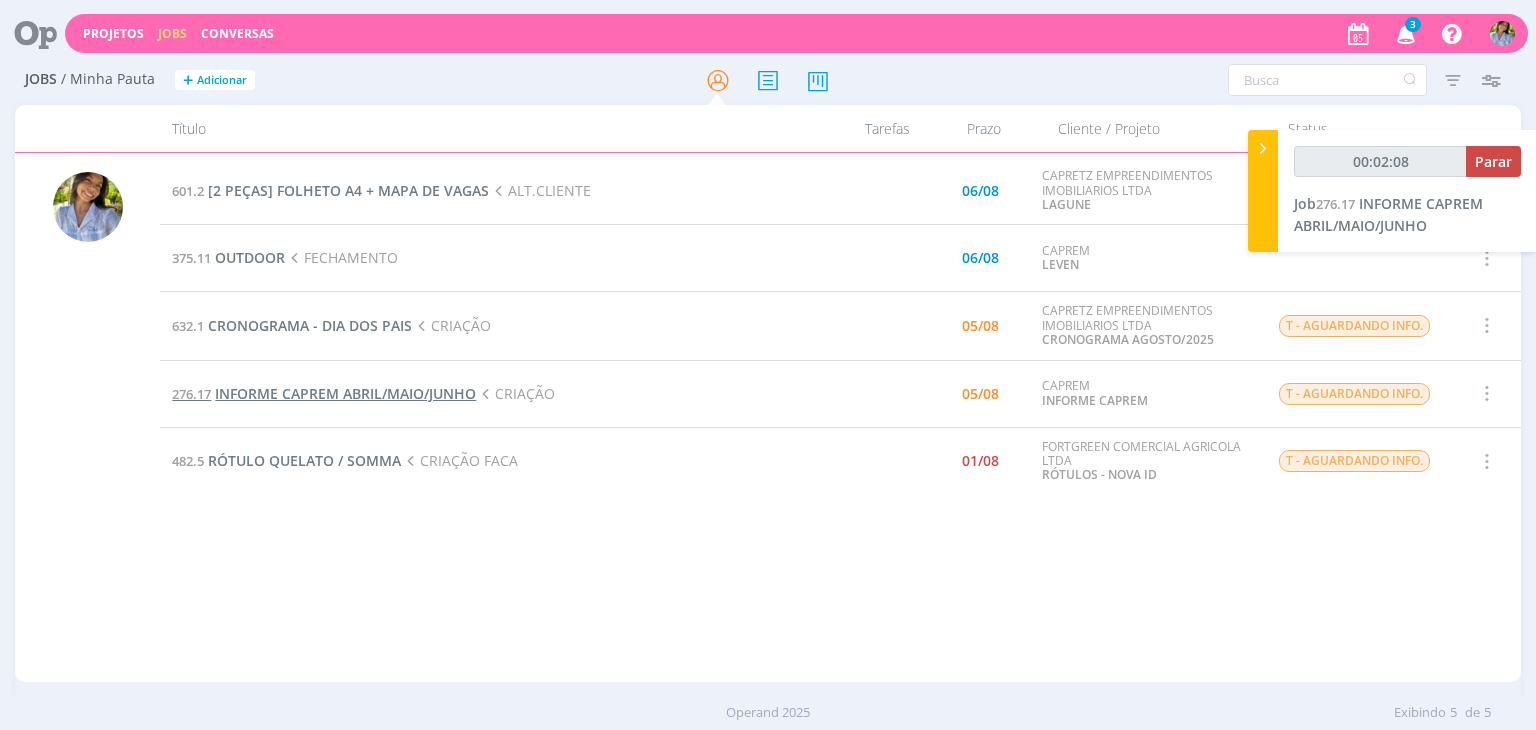 click on "INFORME CAPREM ABRIL/MAIO/JUNHO" at bounding box center (345, 393) 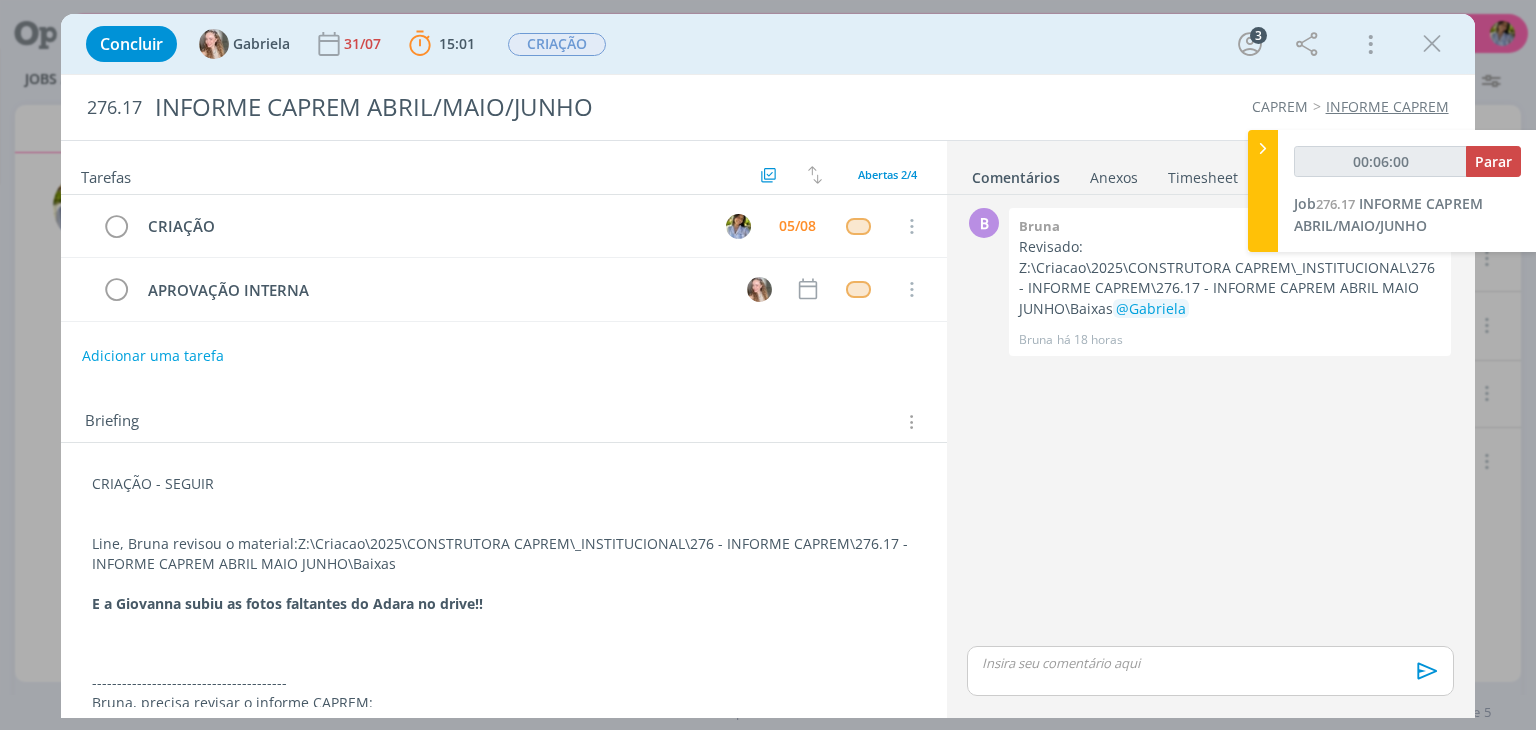 type on "00:06:01" 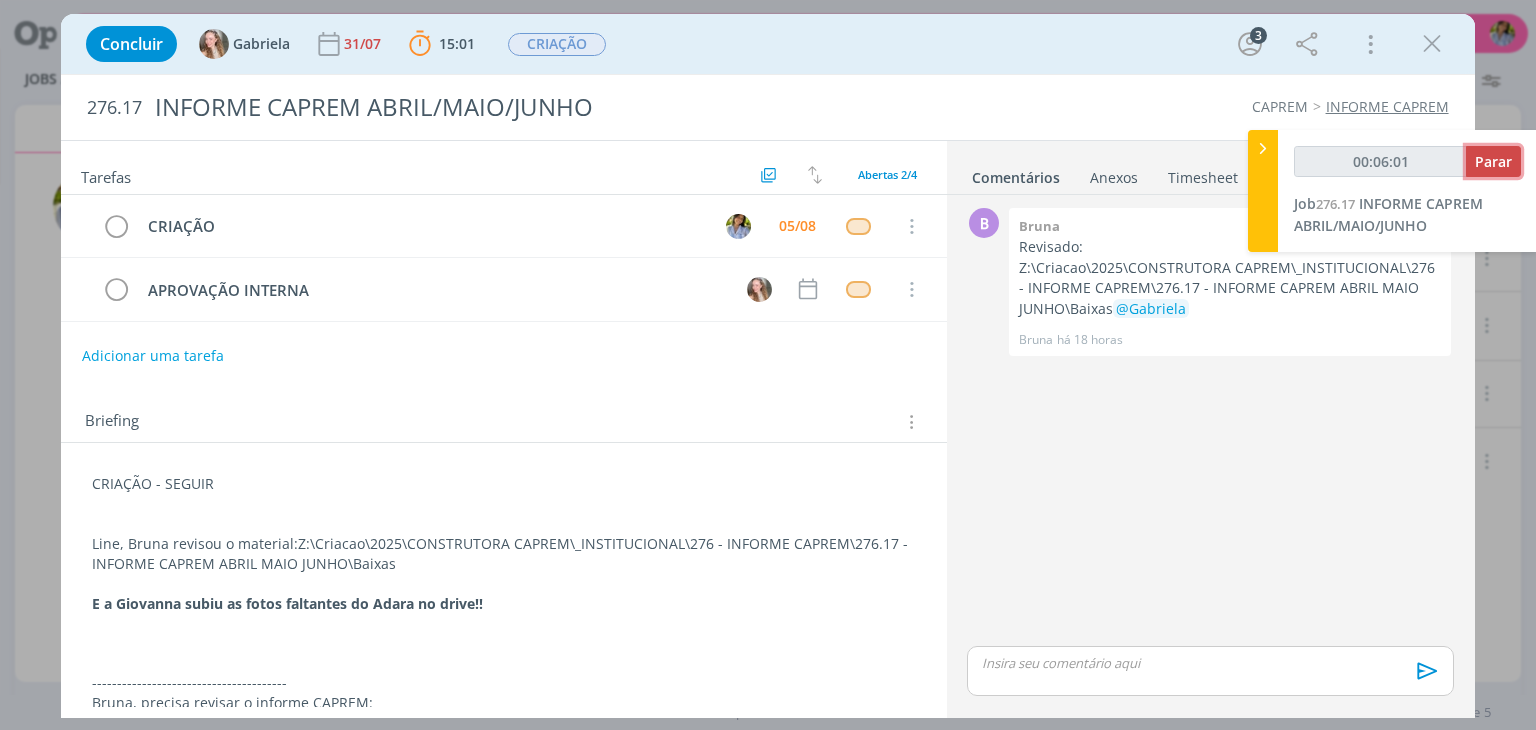 click on "Parar" at bounding box center (1493, 161) 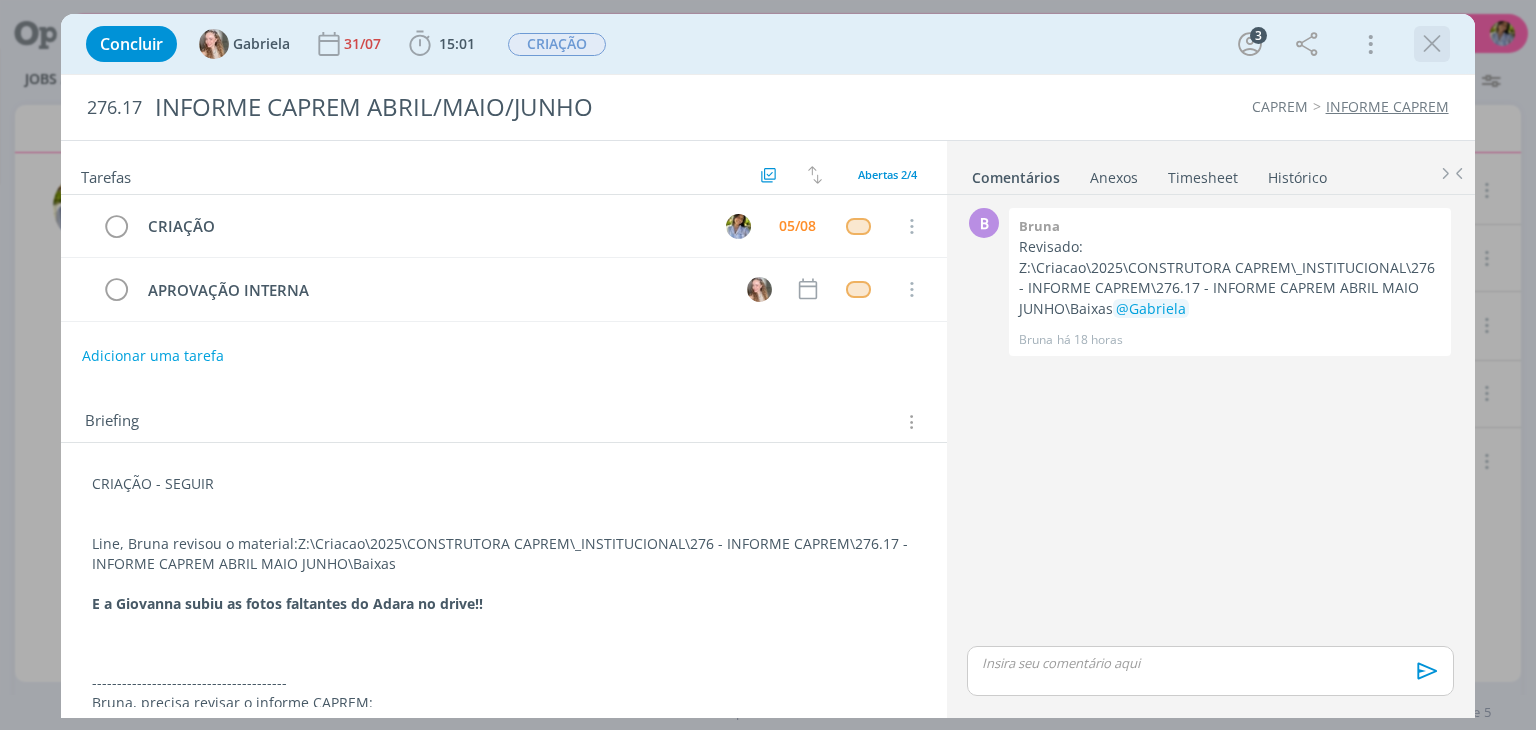 click at bounding box center [1432, 44] 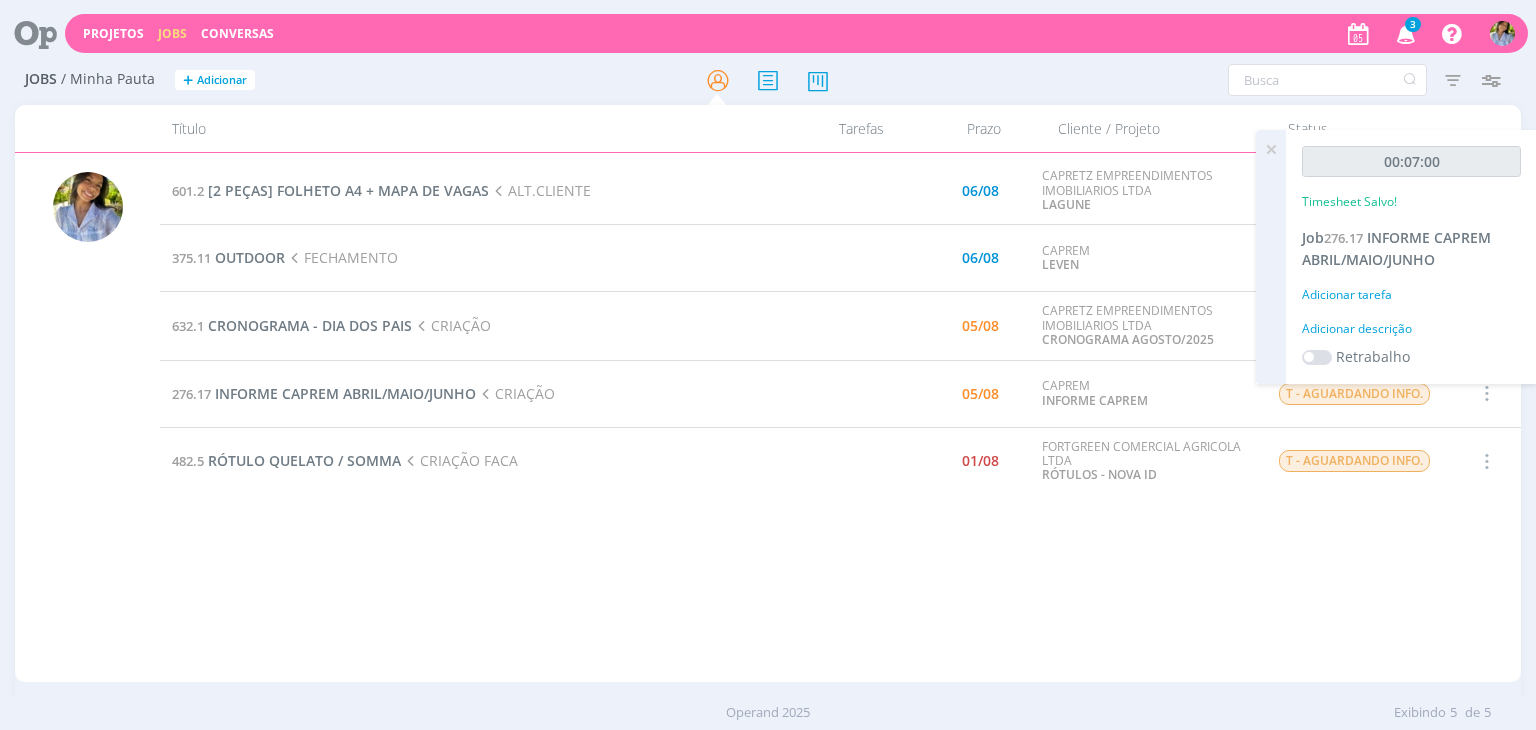 click at bounding box center (1271, 149) 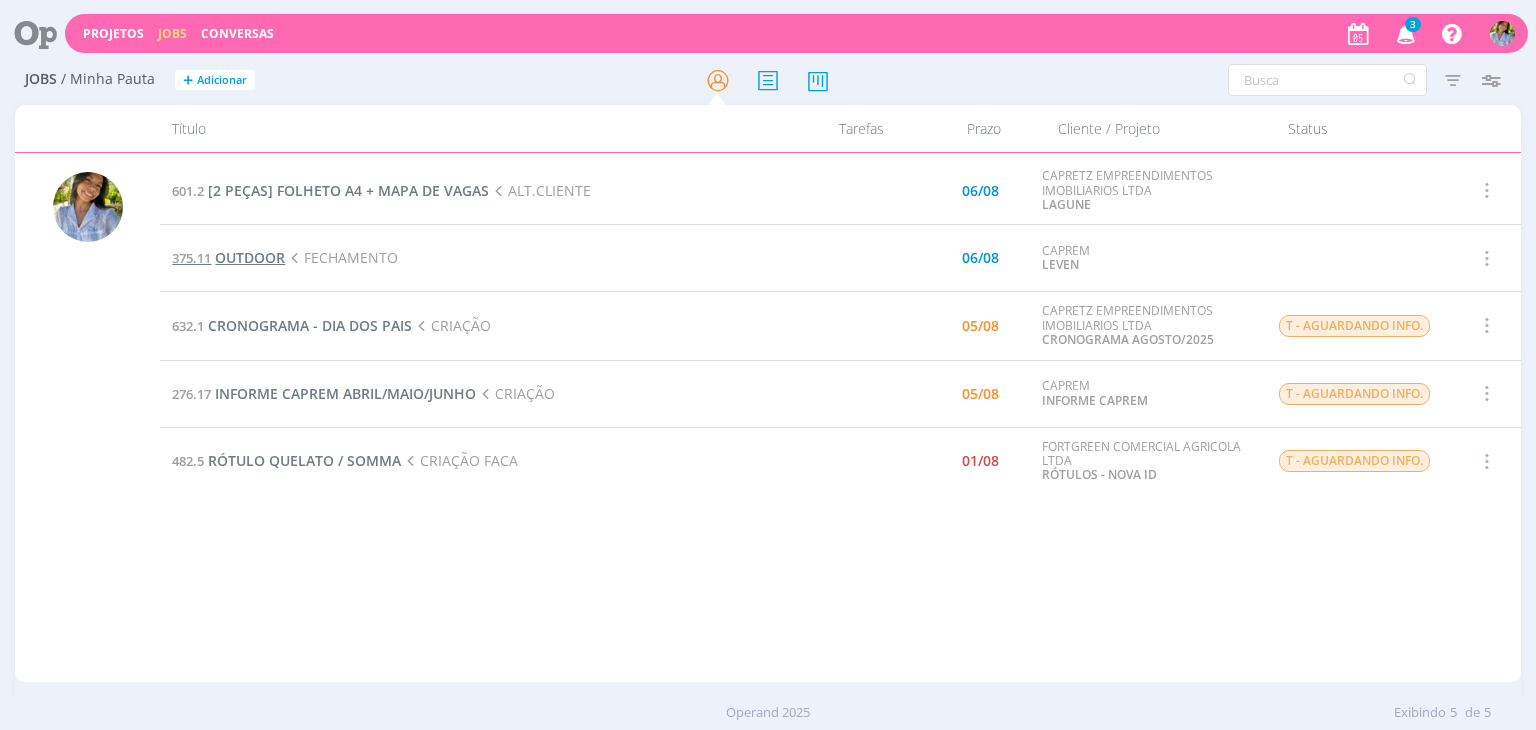 click on "OUTDOOR" at bounding box center (250, 257) 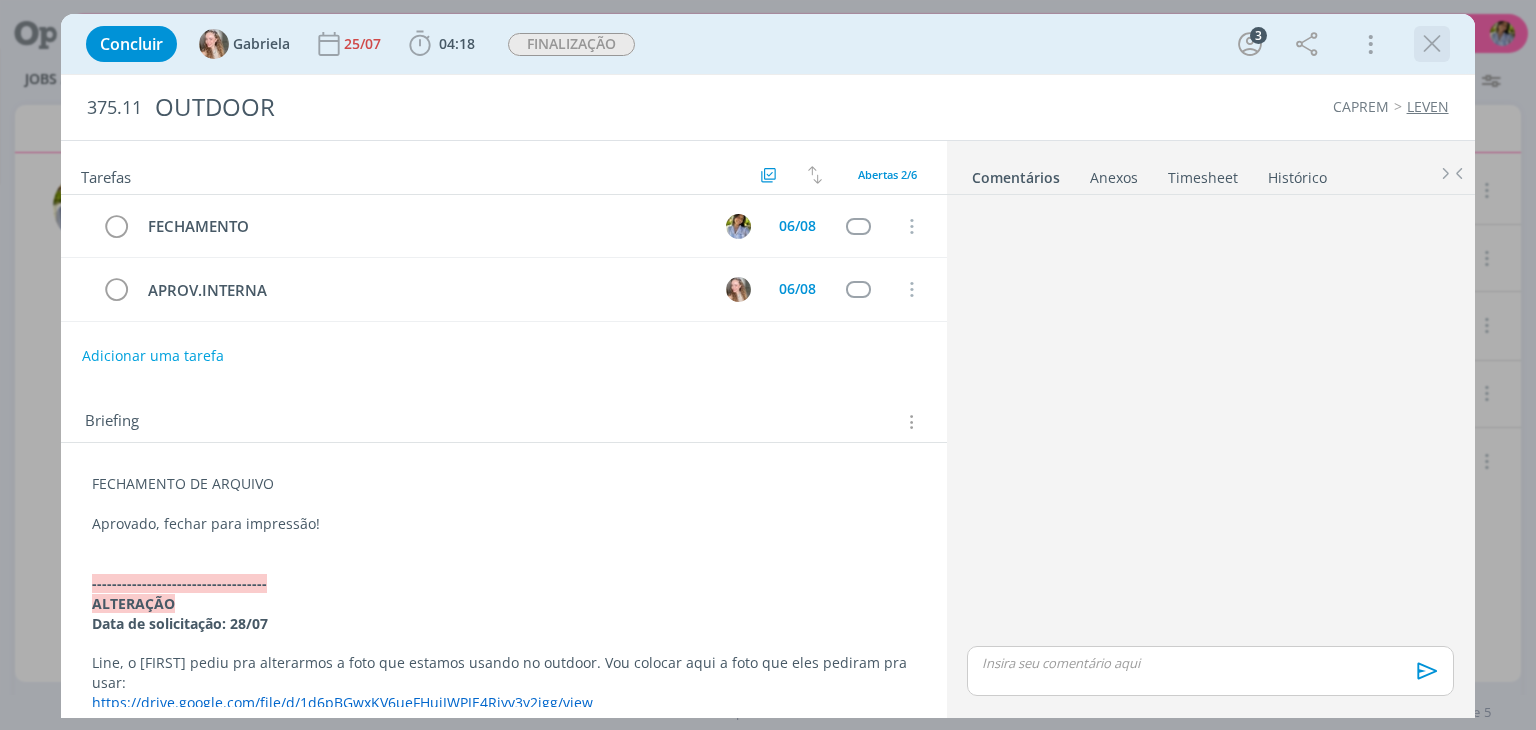 click at bounding box center [1432, 44] 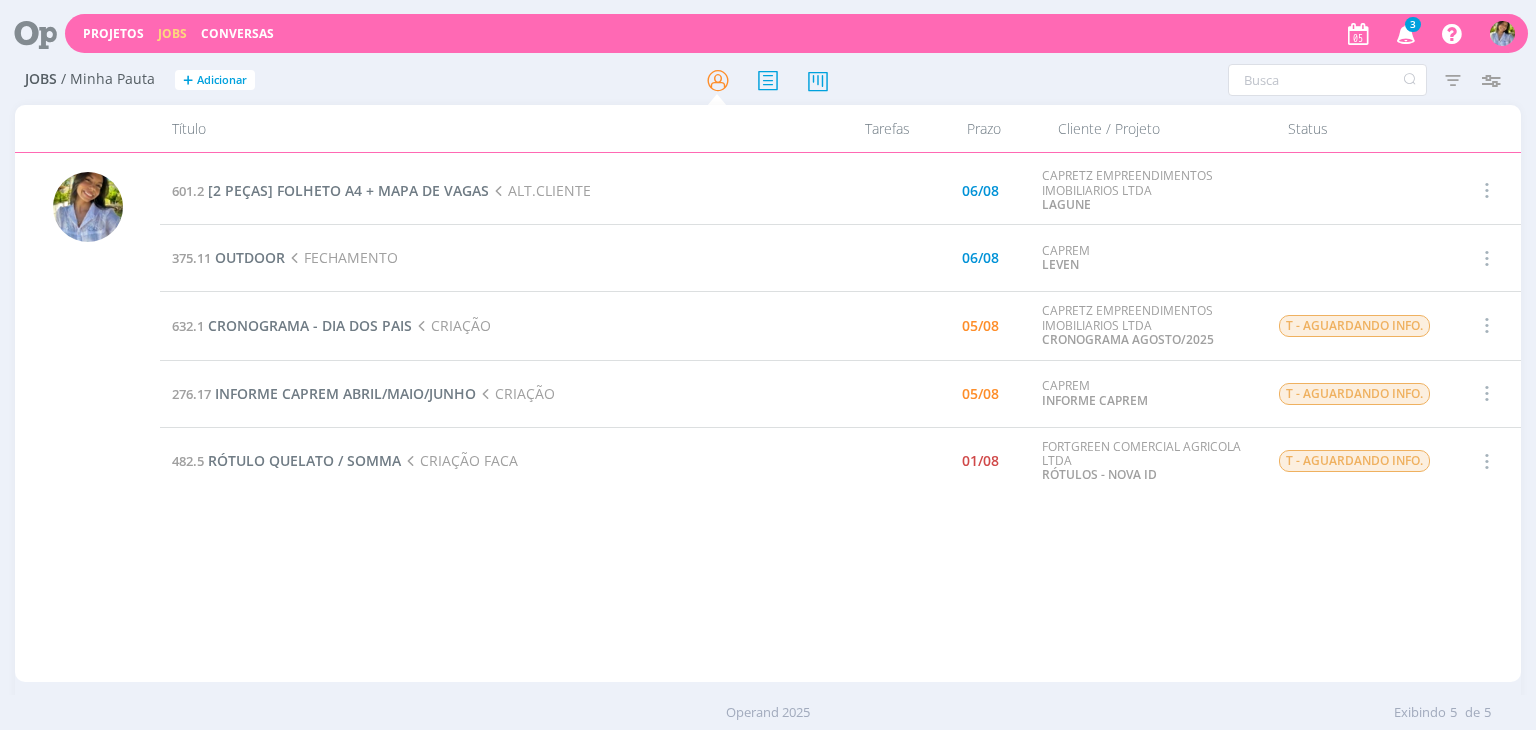 click at bounding box center (1406, 33) 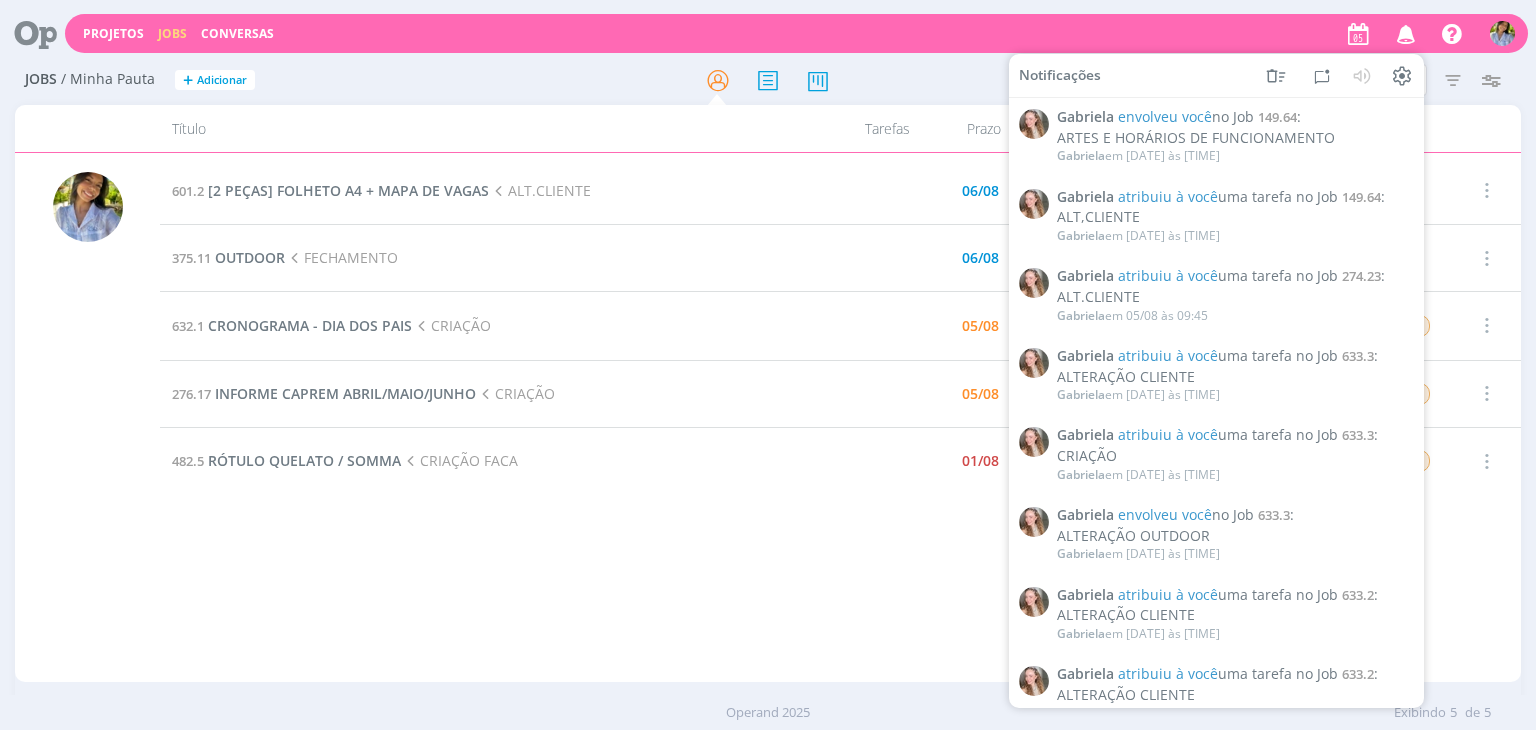 click at bounding box center [1406, 33] 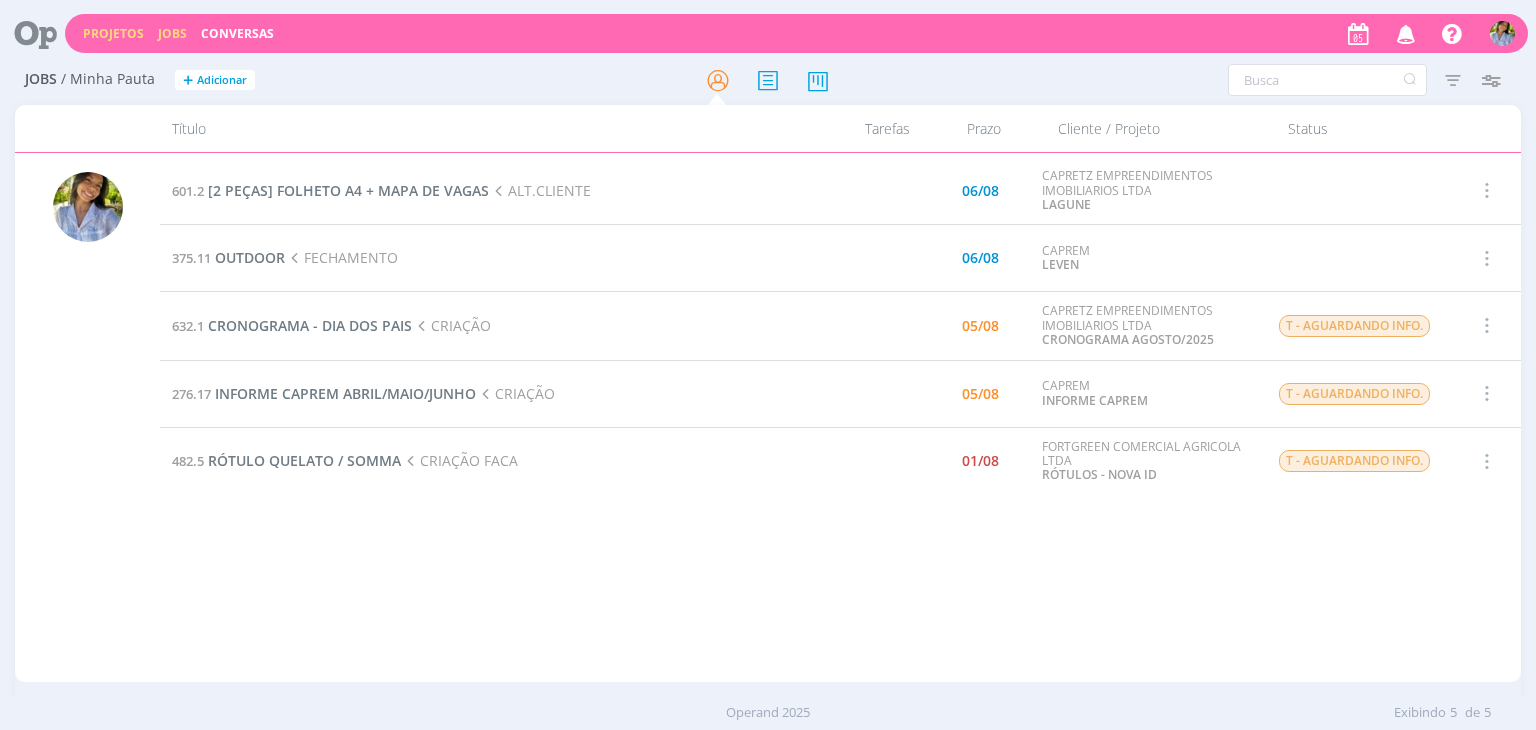 click on "Projetos" at bounding box center (113, 33) 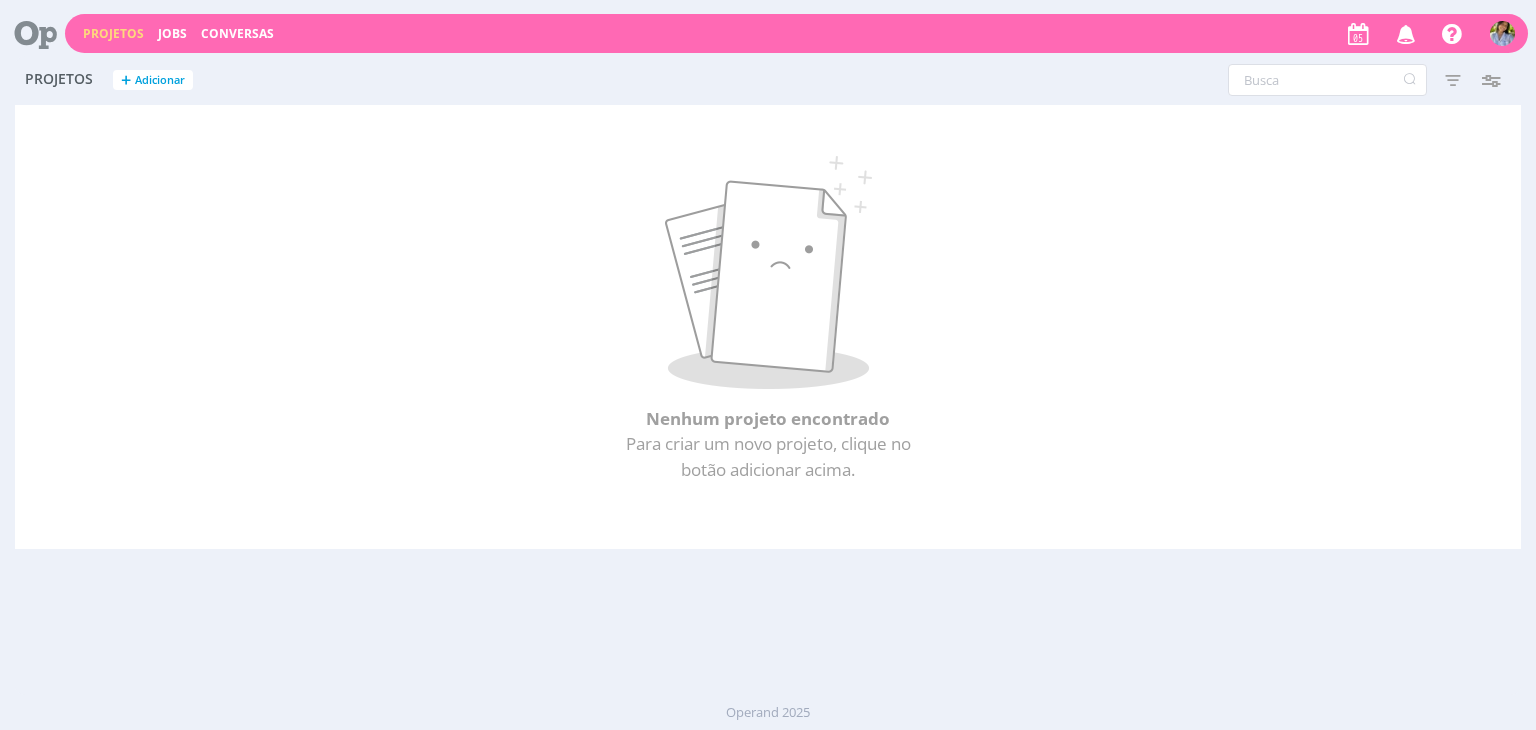 click at bounding box center [28, 33] 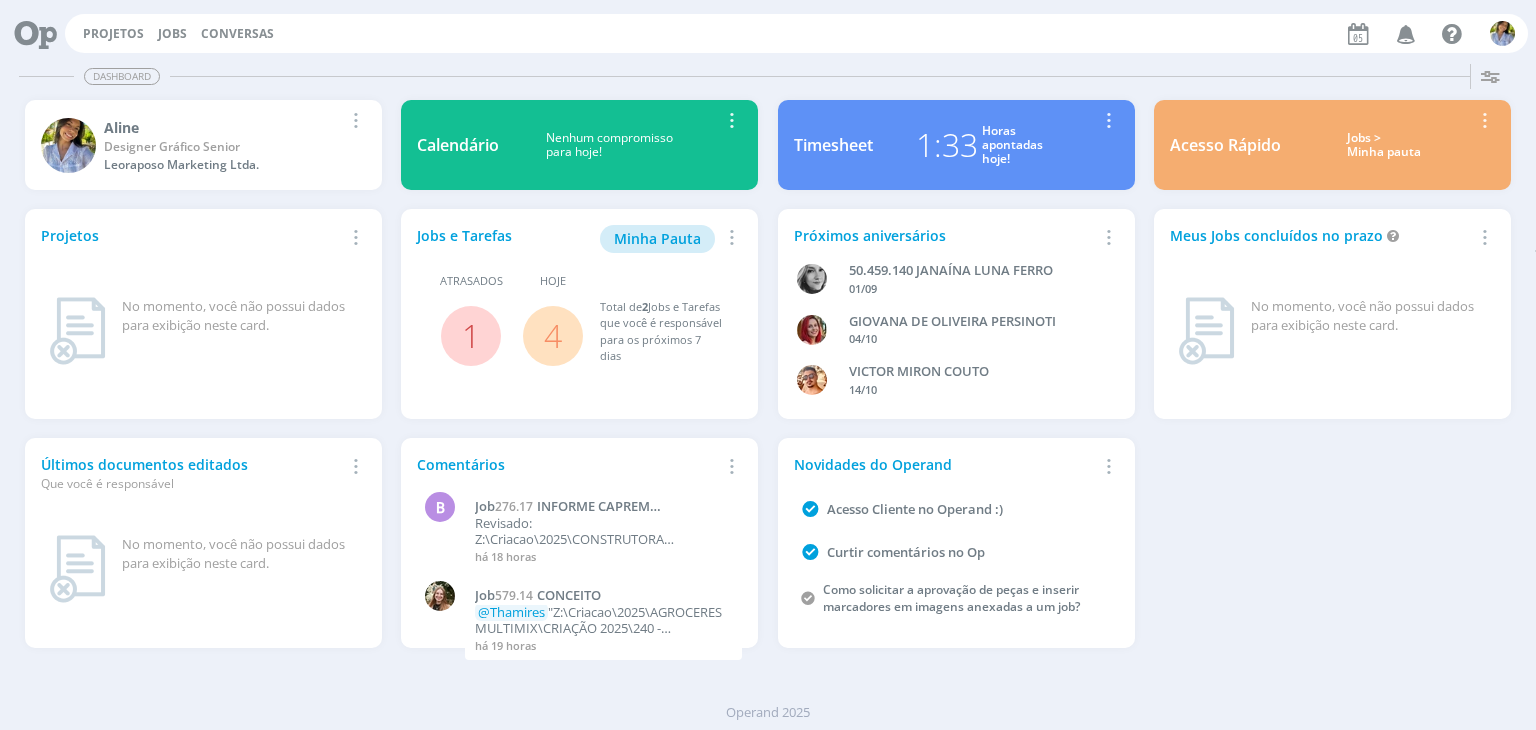 click at bounding box center (28, 33) 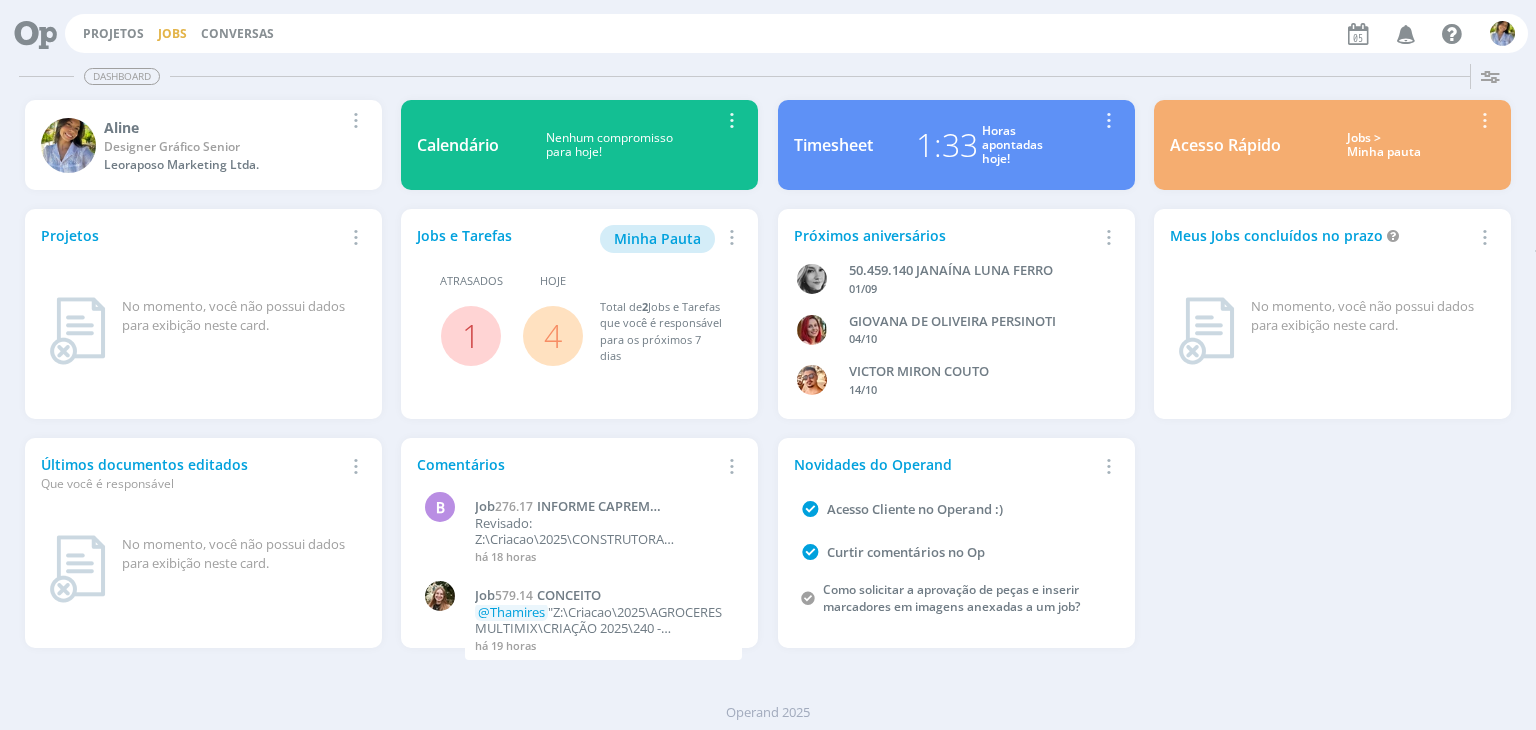 click on "Jobs" at bounding box center (172, 33) 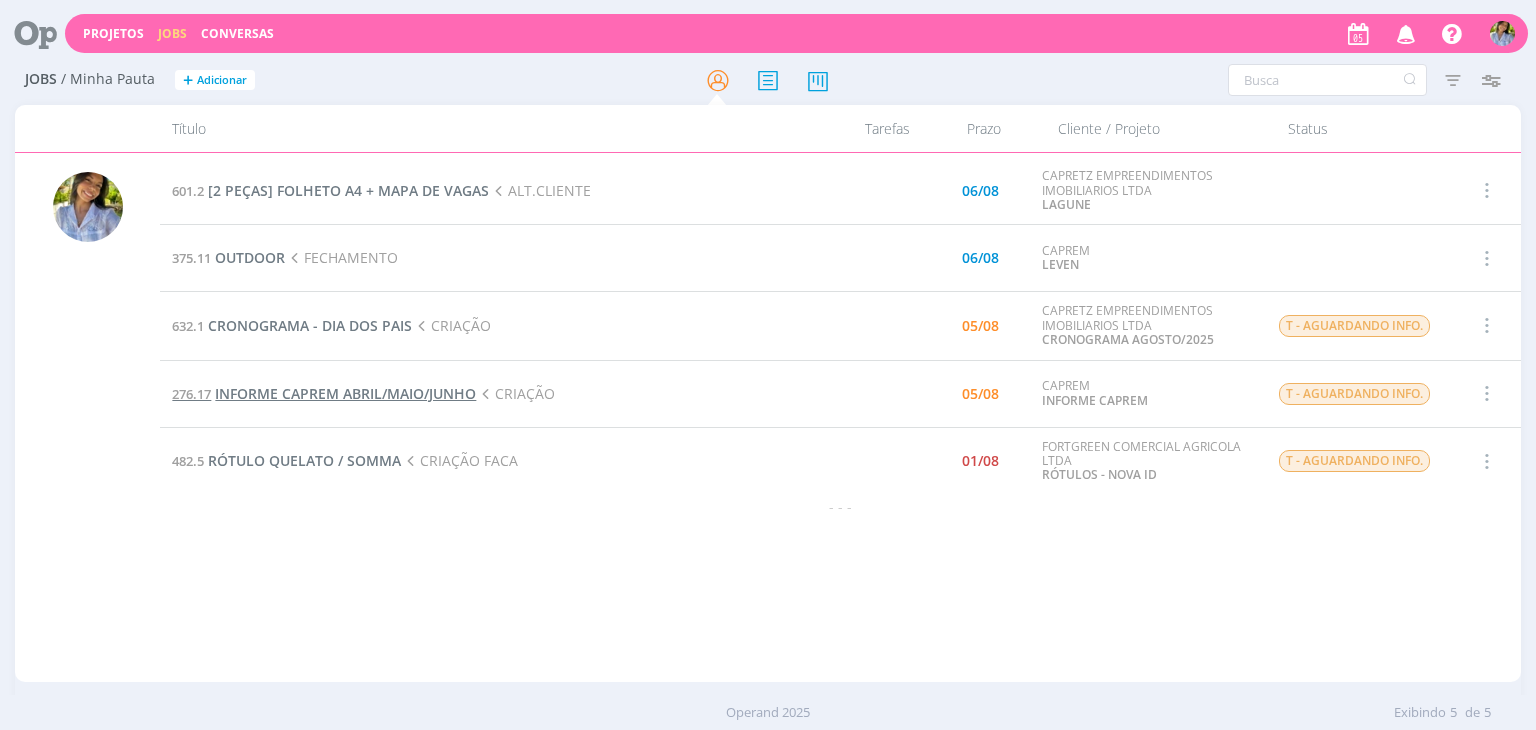 click on "INFORME CAPREM ABRIL/MAIO/JUNHO" at bounding box center (345, 393) 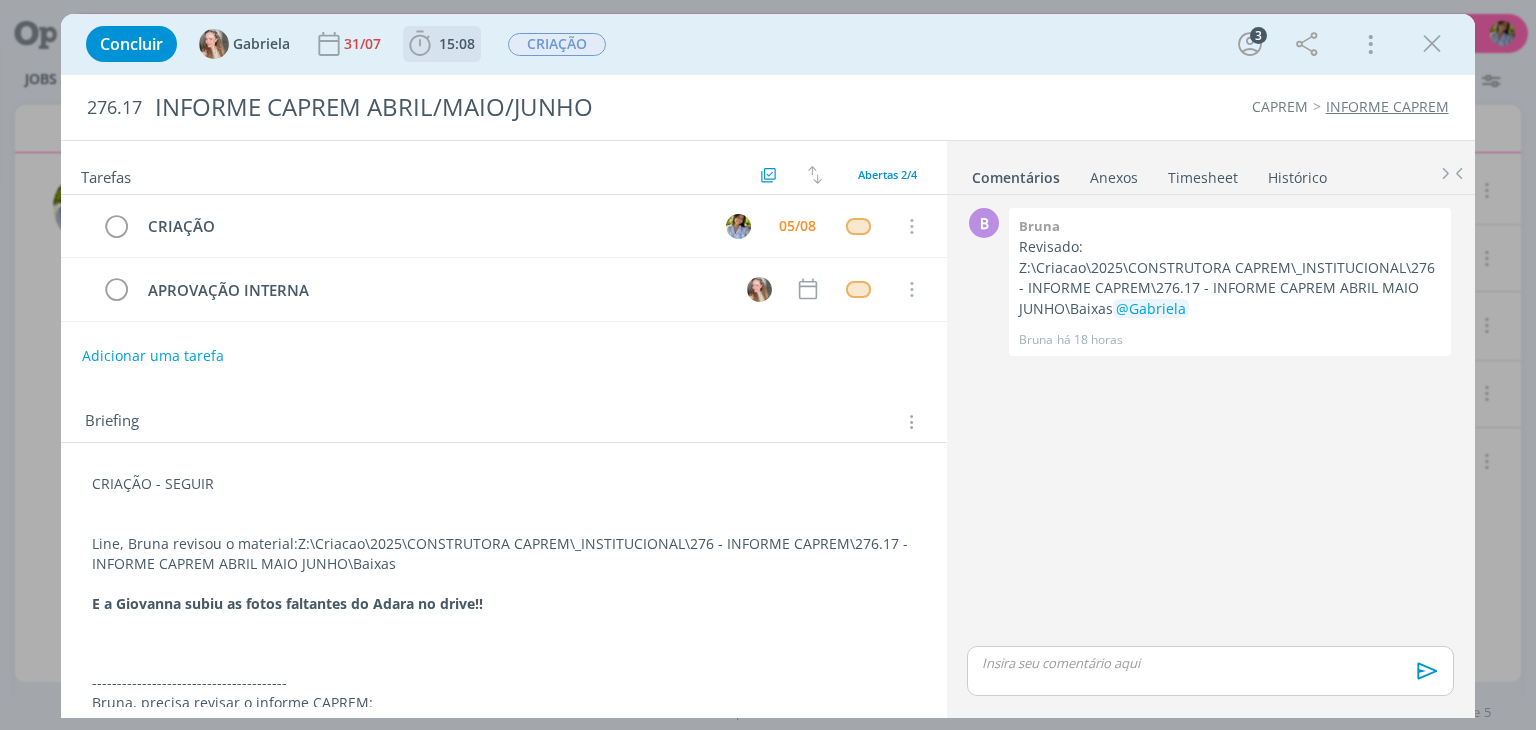 click 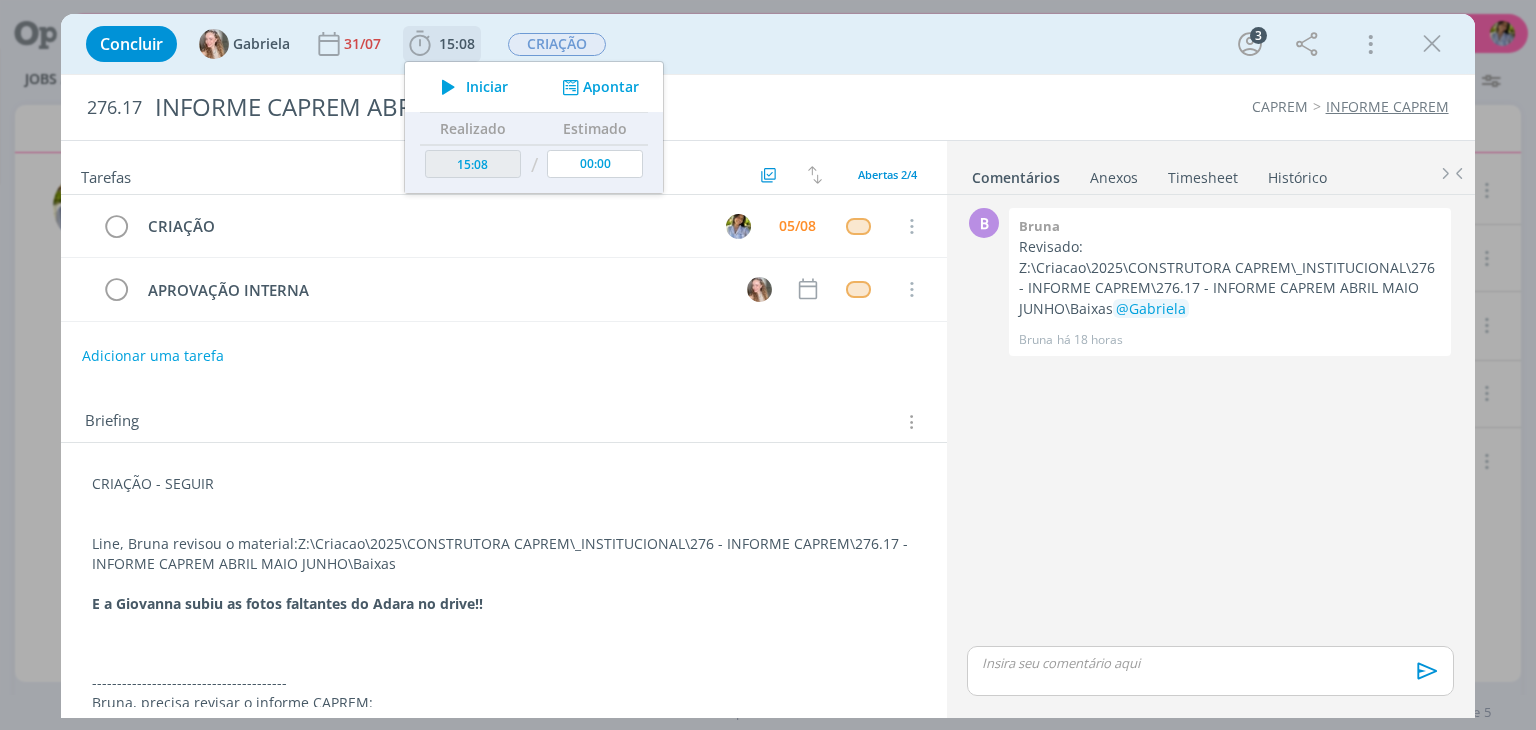 click at bounding box center (448, 87) 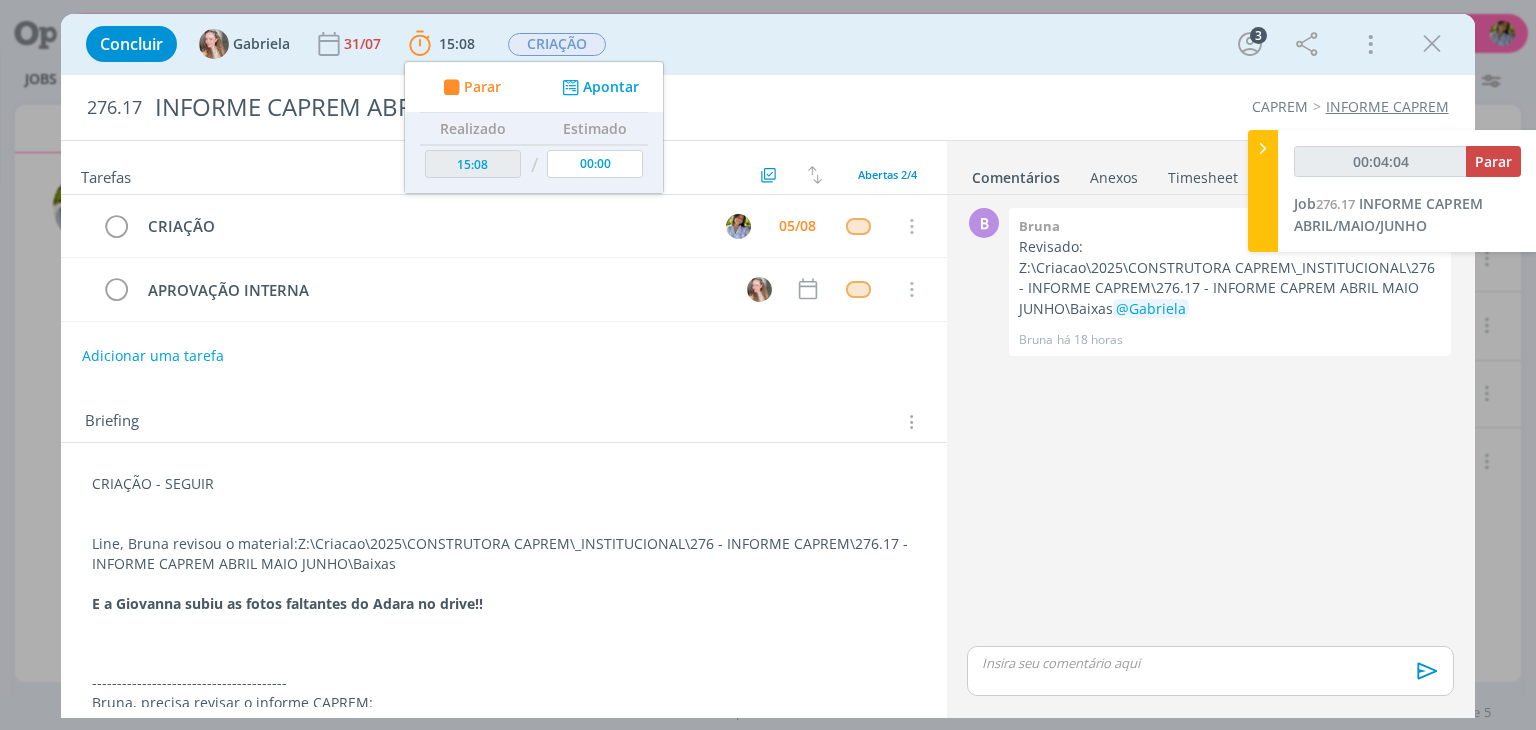 click at bounding box center [1432, 44] 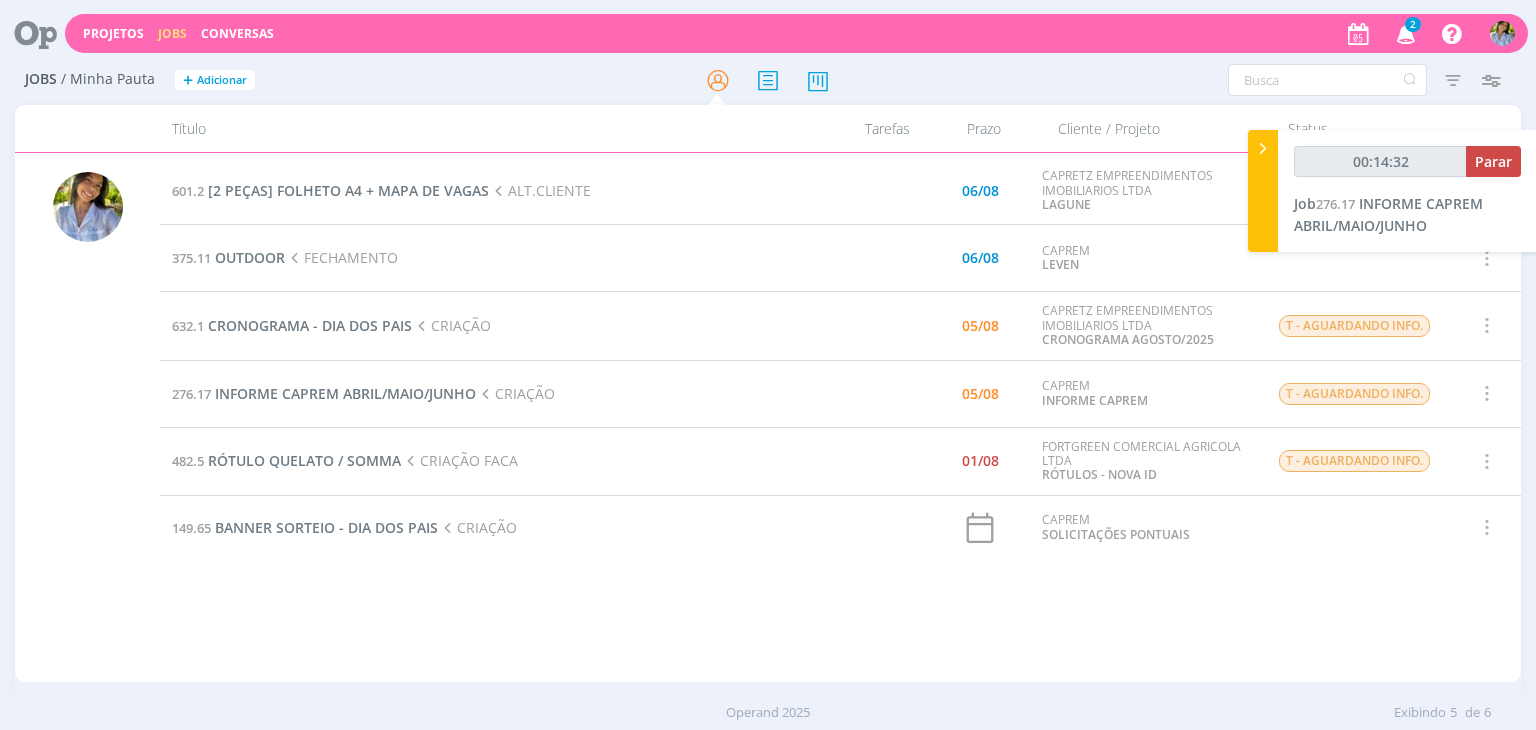 type on "00:14:33" 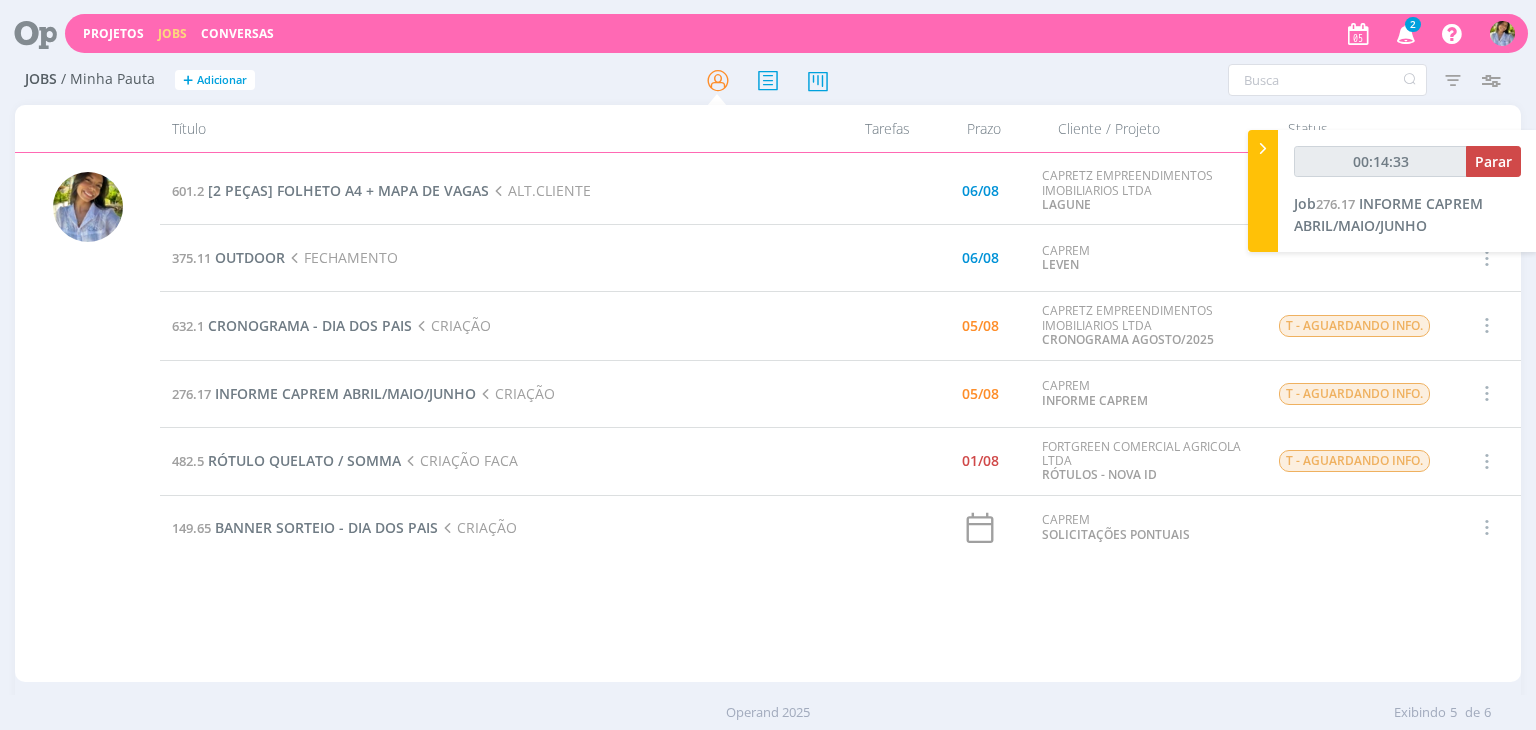click at bounding box center (1263, 148) 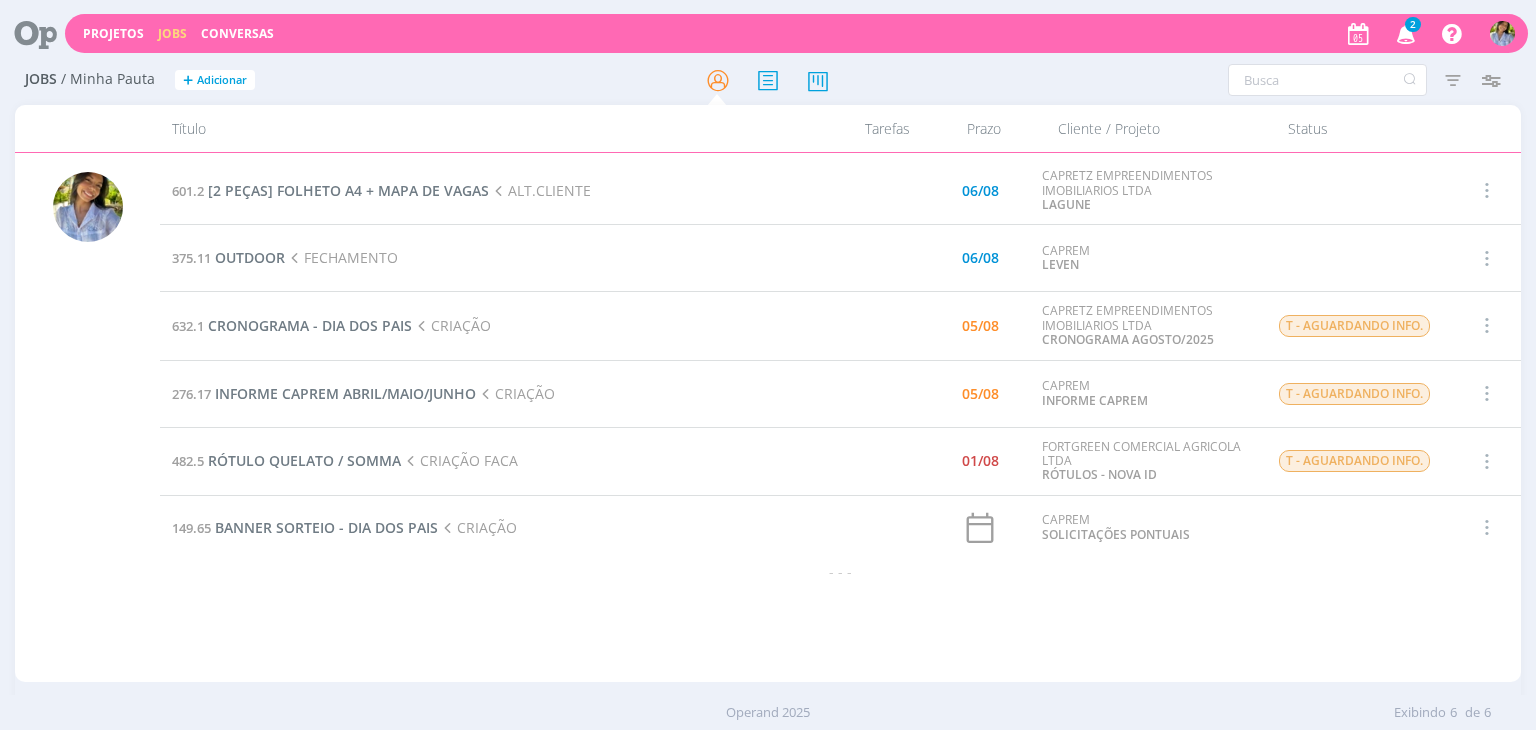 scroll, scrollTop: 0, scrollLeft: 0, axis: both 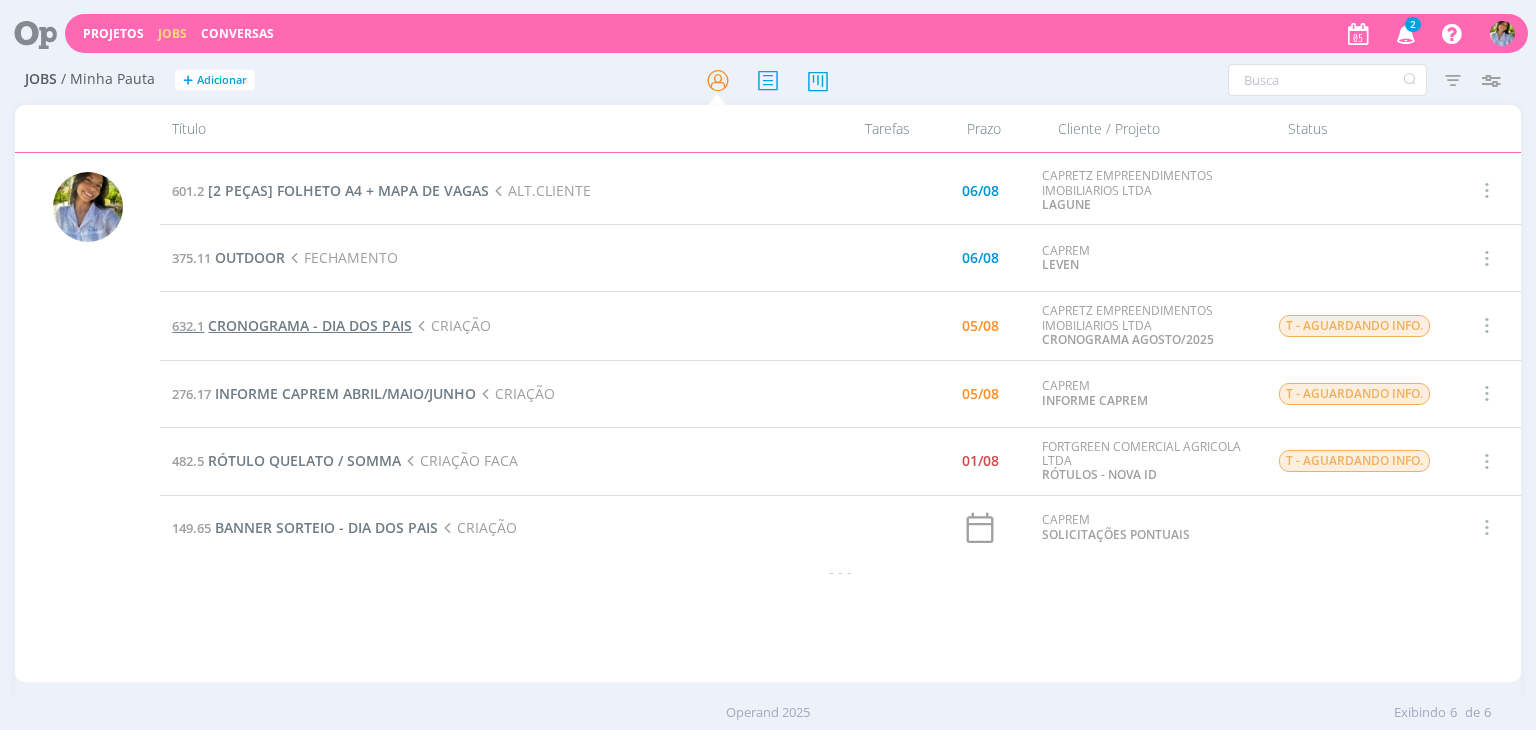 click on "CRONOGRAMA - DIA DOS PAIS" at bounding box center [310, 325] 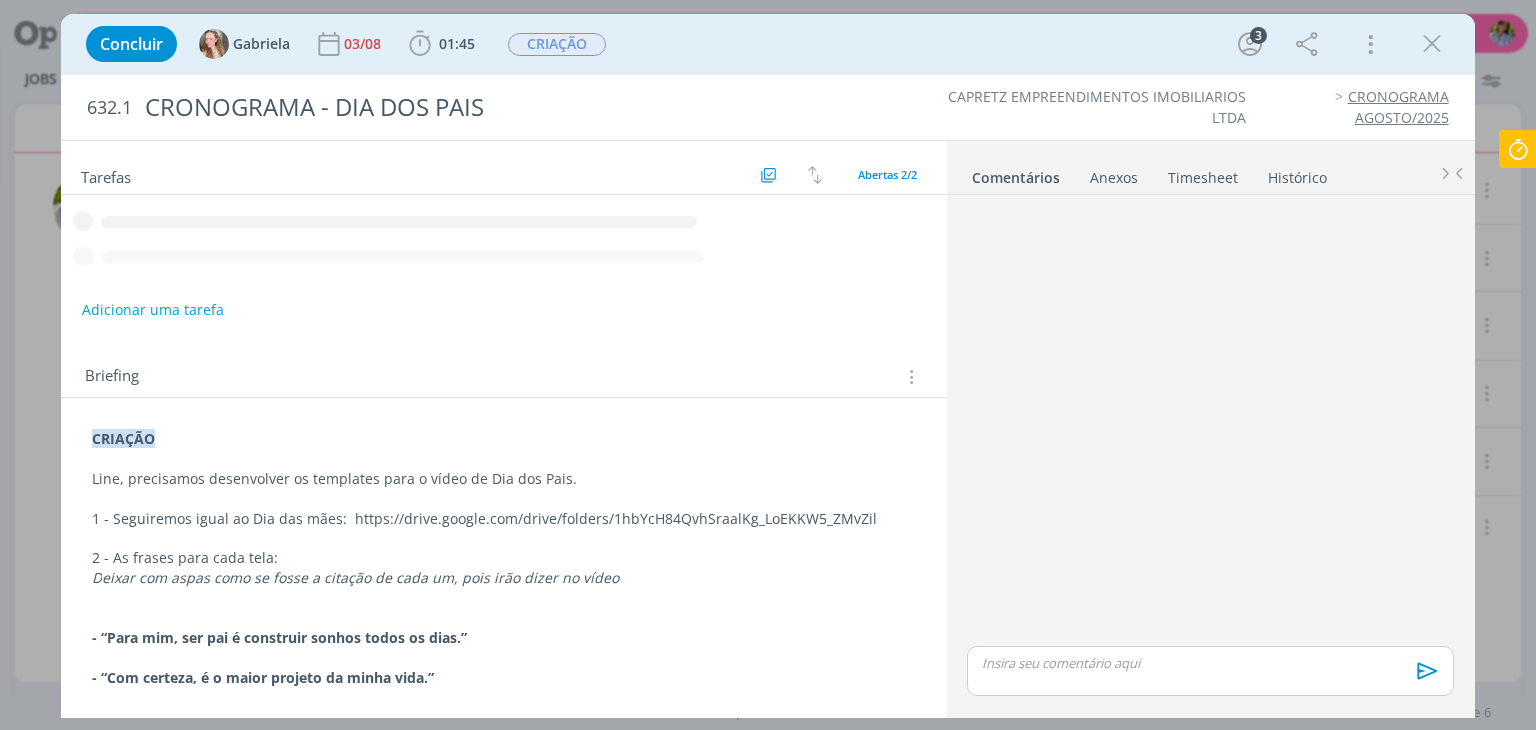 click at bounding box center [1432, 44] 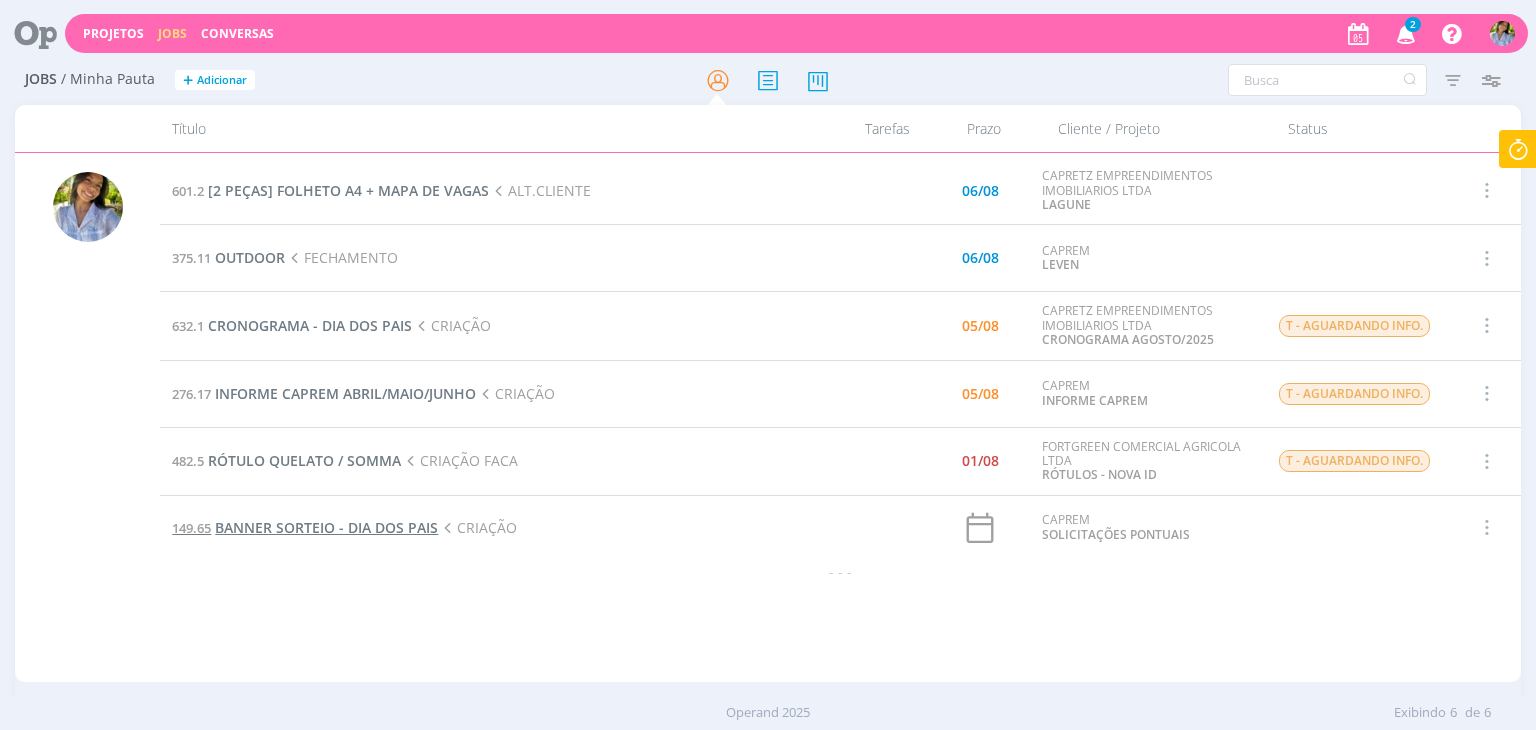 click on "BANNER SORTEIO - DIA DOS PAIS" at bounding box center (326, 527) 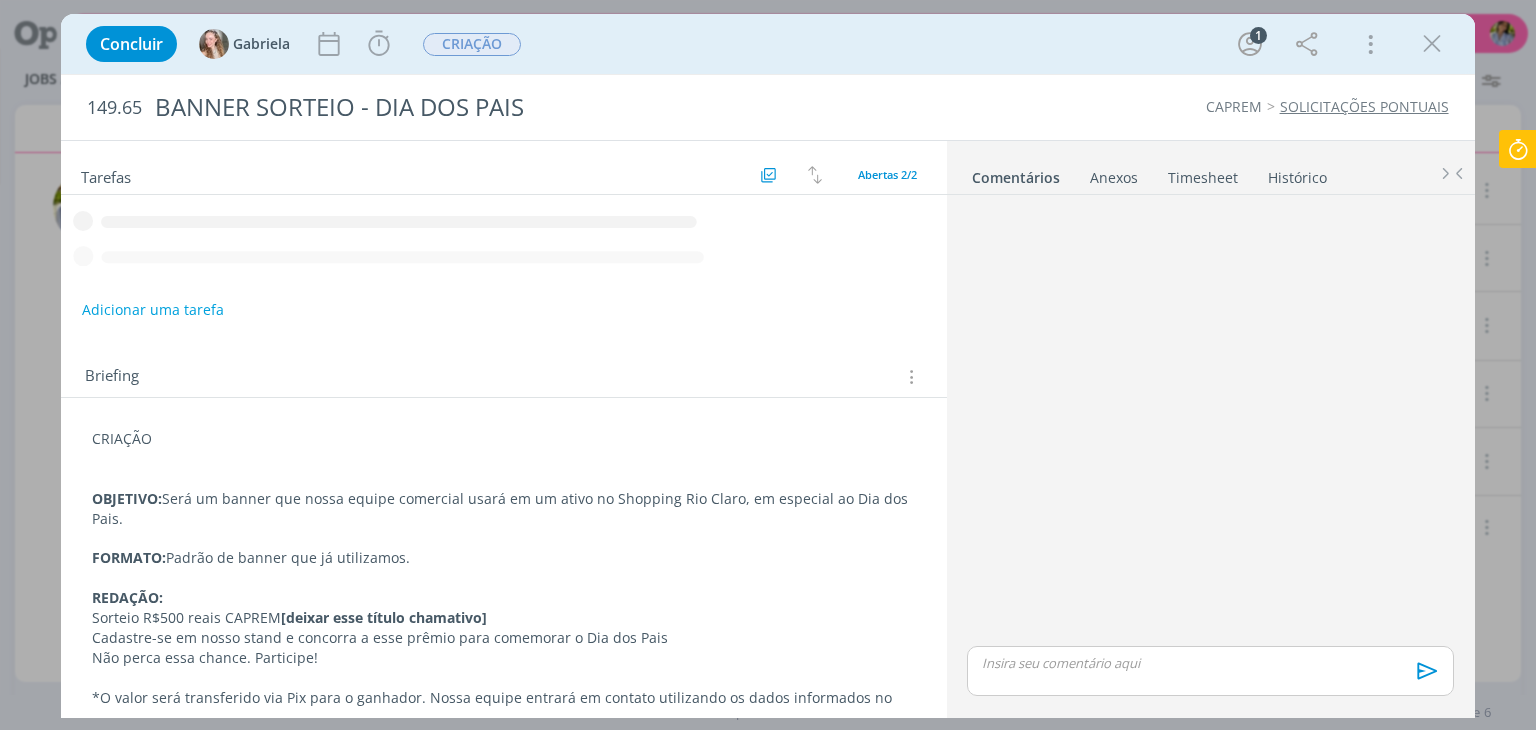 click at bounding box center (1518, 149) 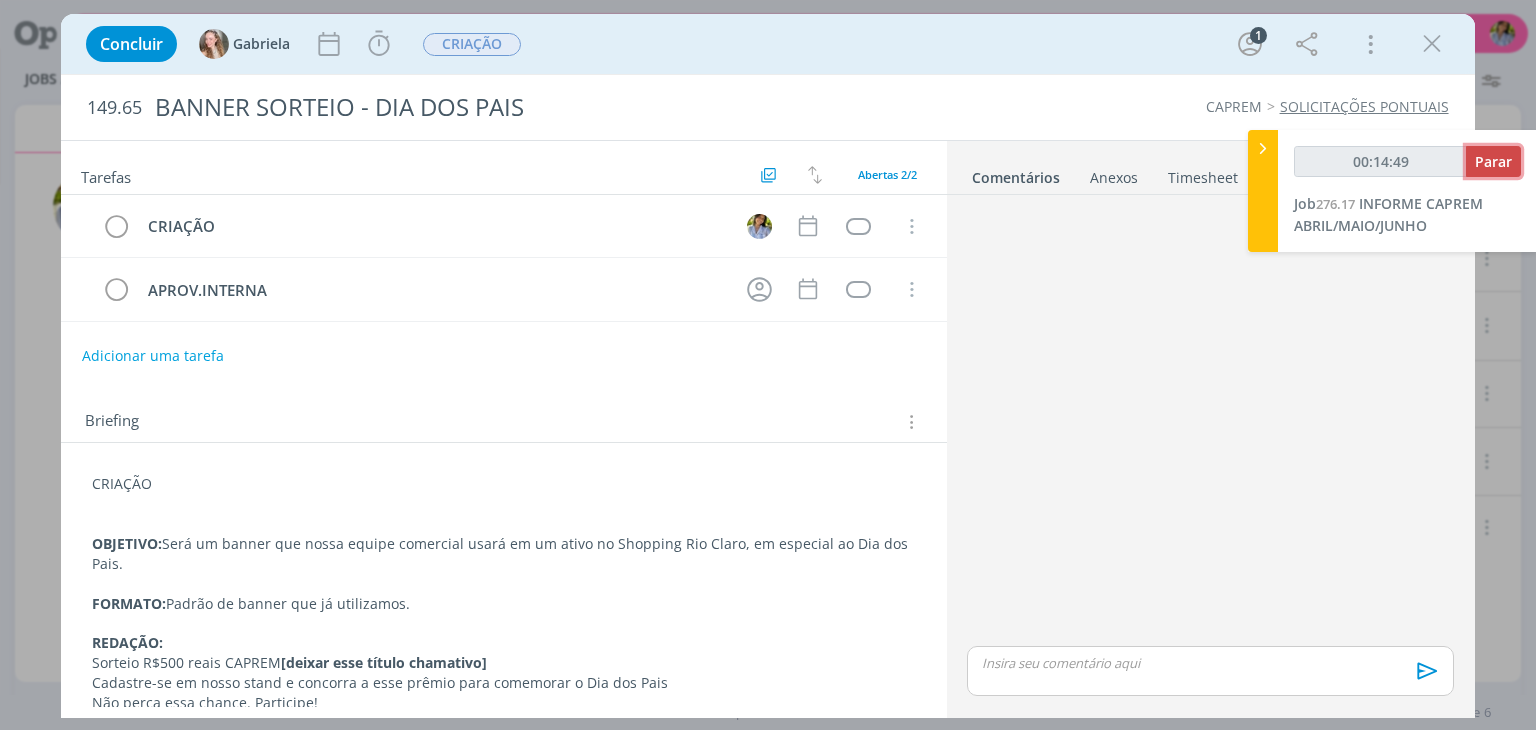 click on "Parar" at bounding box center [1493, 161] 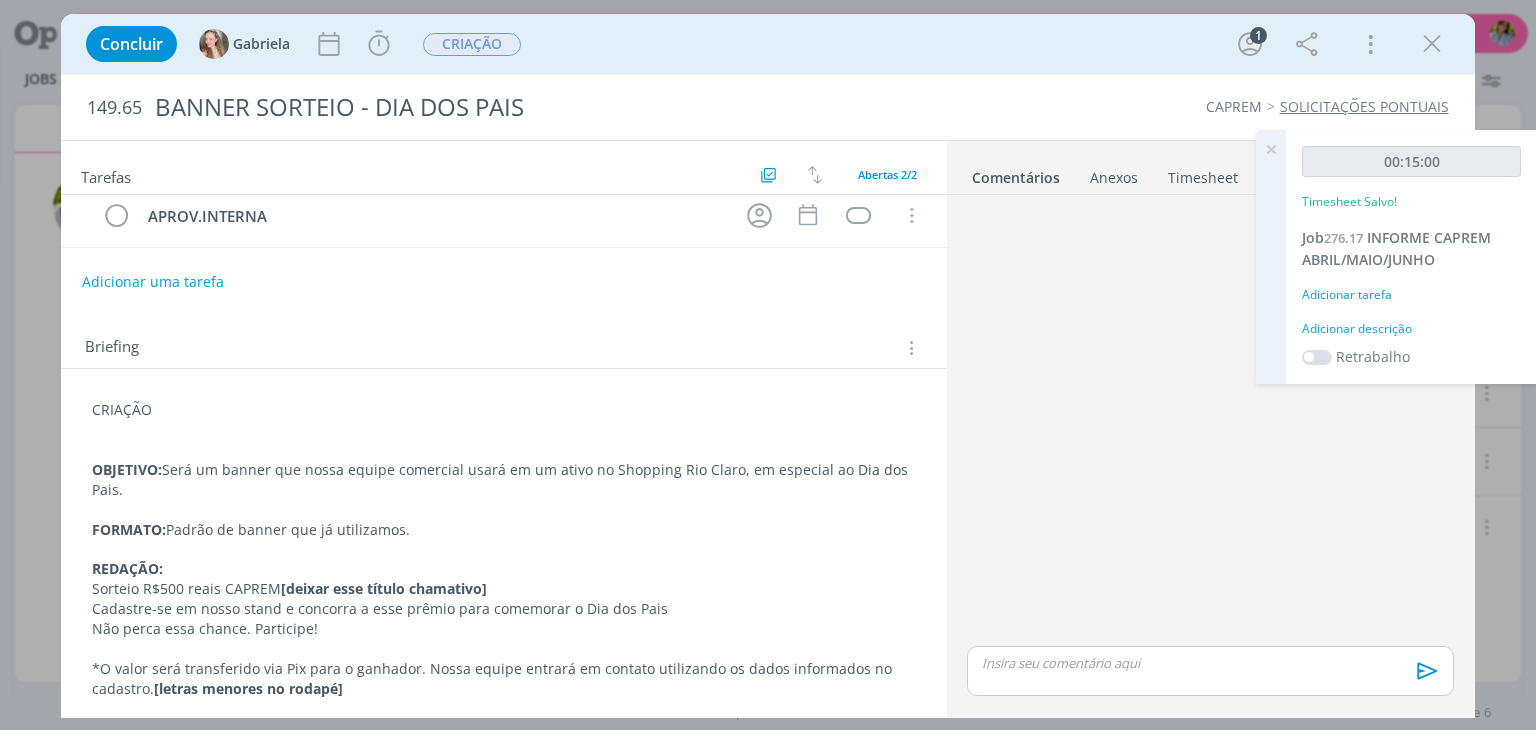scroll, scrollTop: 196, scrollLeft: 0, axis: vertical 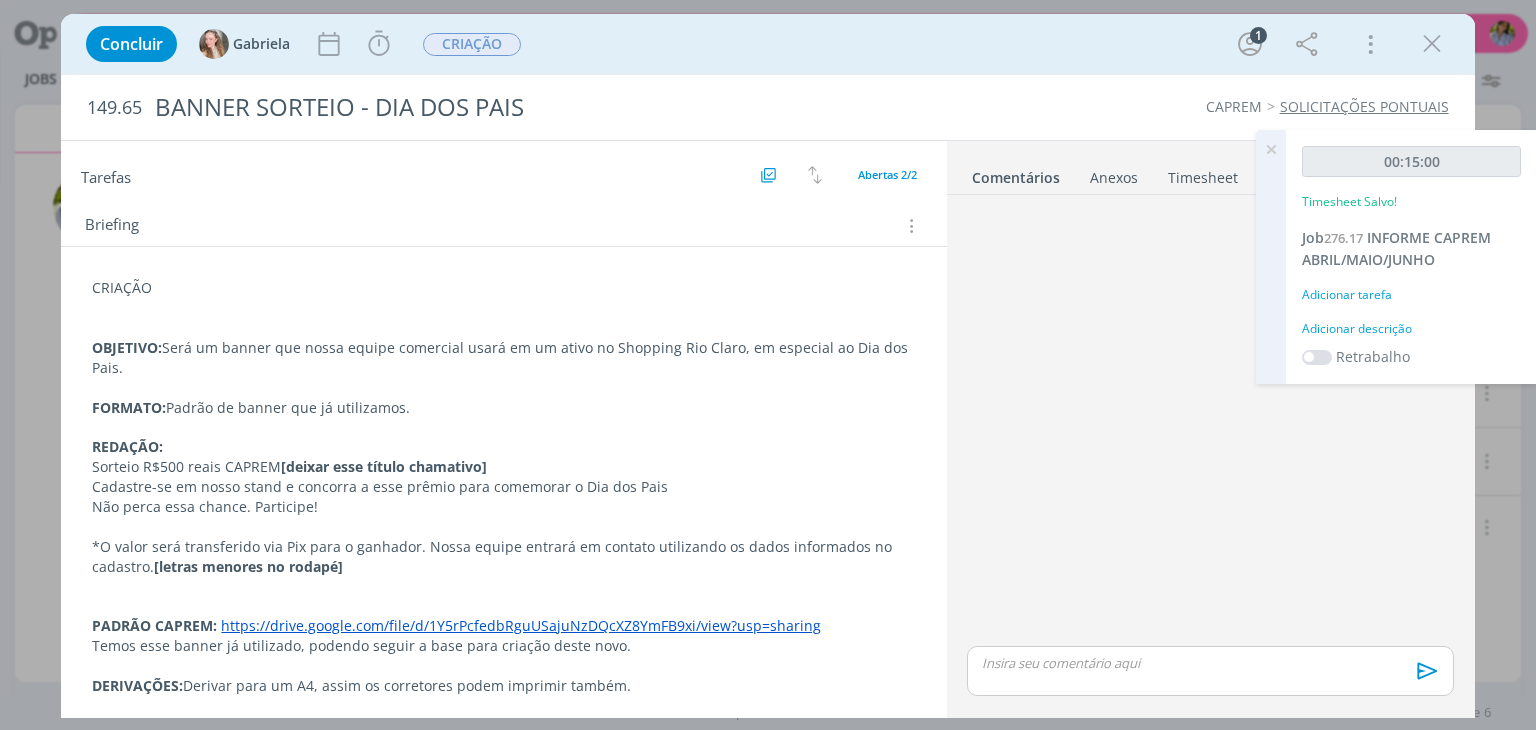 click on "https://drive.google.com/file/d/1Y5rPcfedbRguUSajuNzDQcXZ8YmFB9xi/view?usp=sharing" at bounding box center [521, 625] 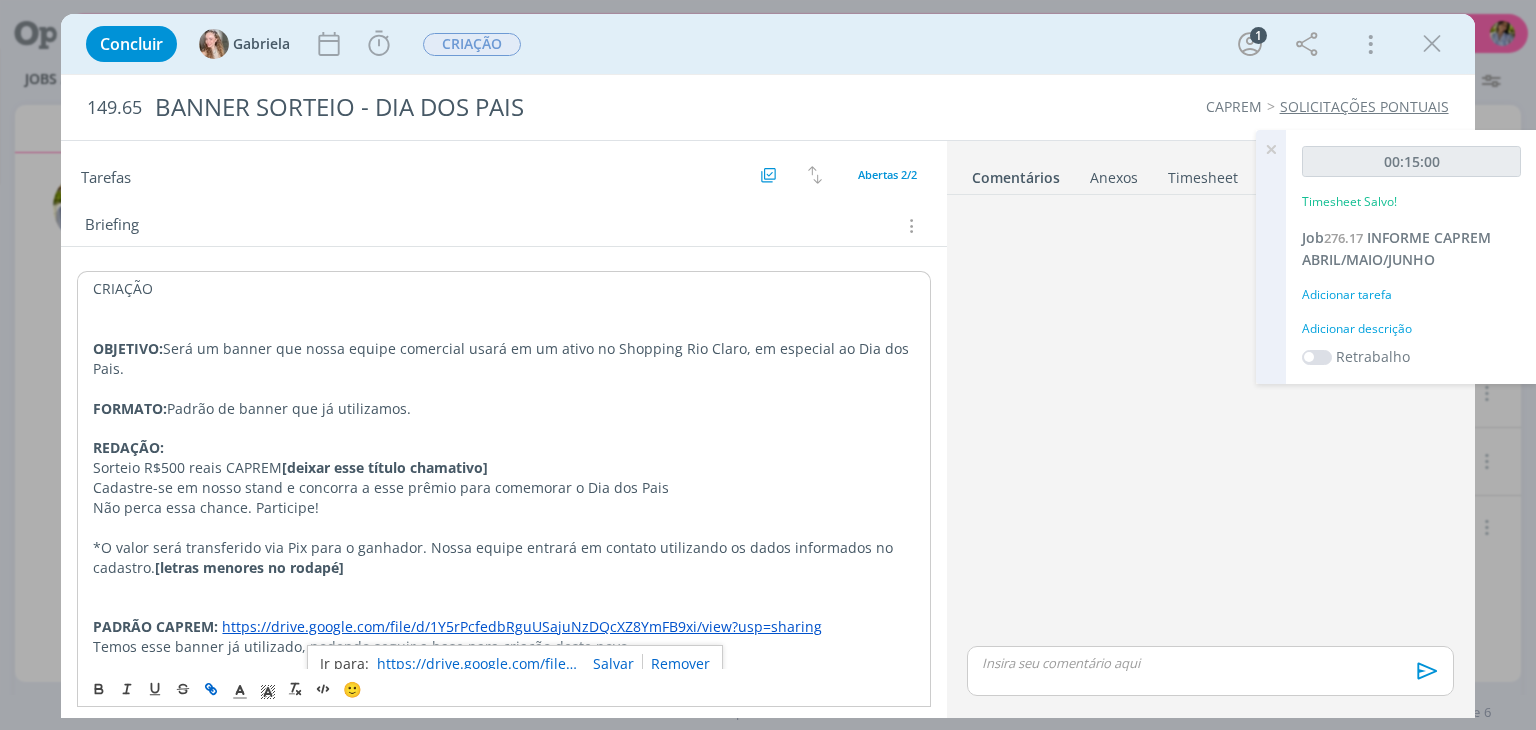 click on "https://drive.google.com/file/d/1Y5rPcfedbRguUSajuNzDQcXZ8YmFB9xi/view?usp=sharing" at bounding box center [477, 664] 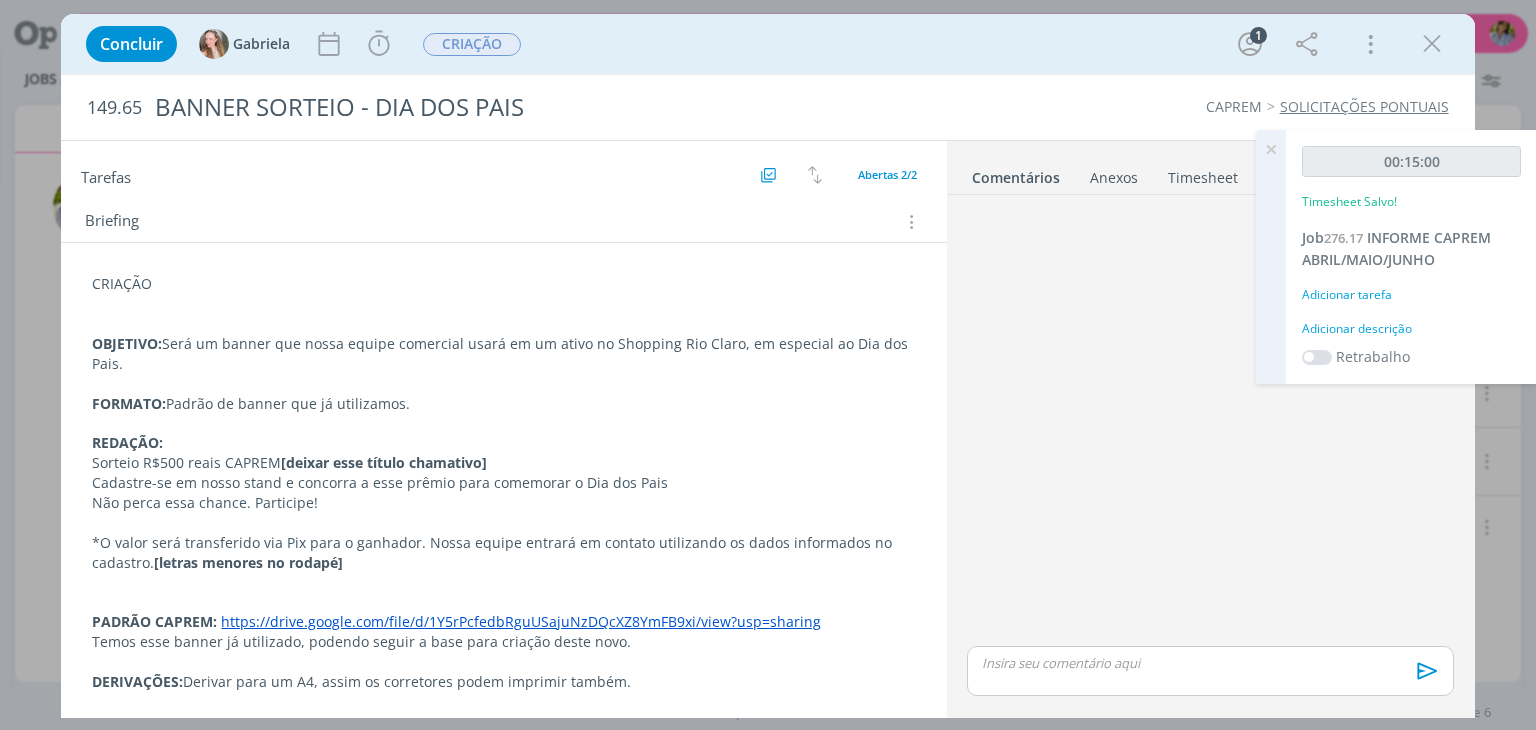 scroll, scrollTop: 196, scrollLeft: 0, axis: vertical 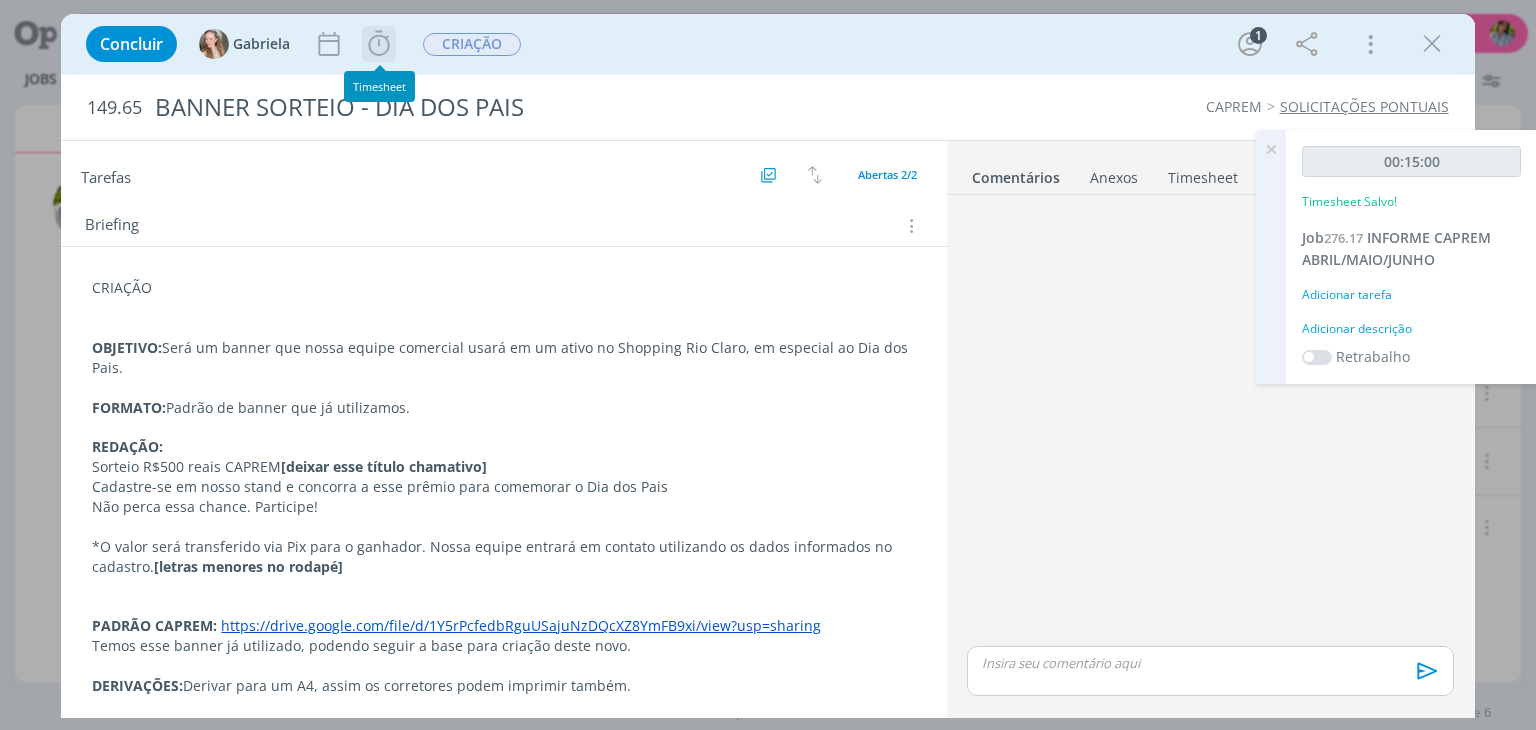 click 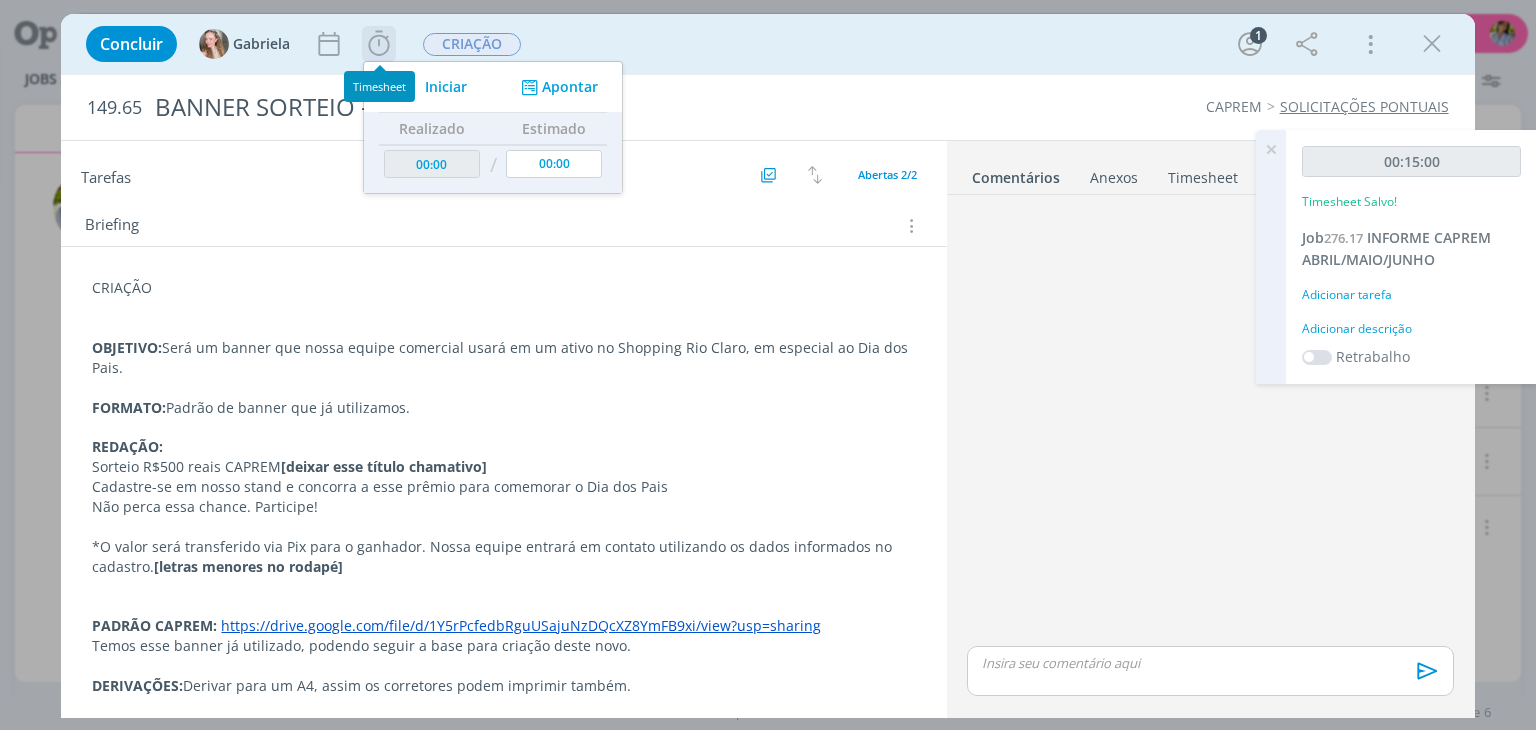 click on "Iniciar" at bounding box center (446, 87) 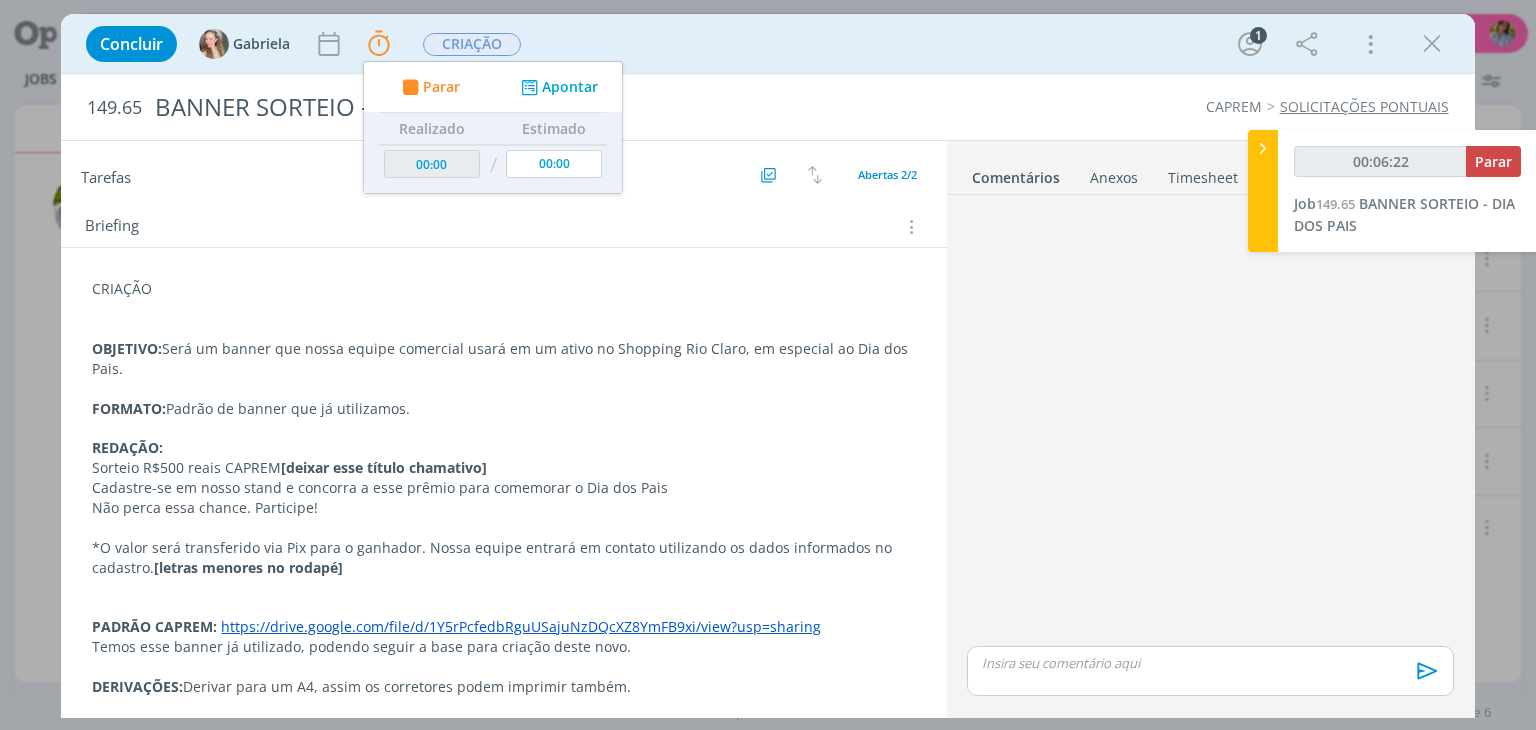 scroll, scrollTop: 196, scrollLeft: 0, axis: vertical 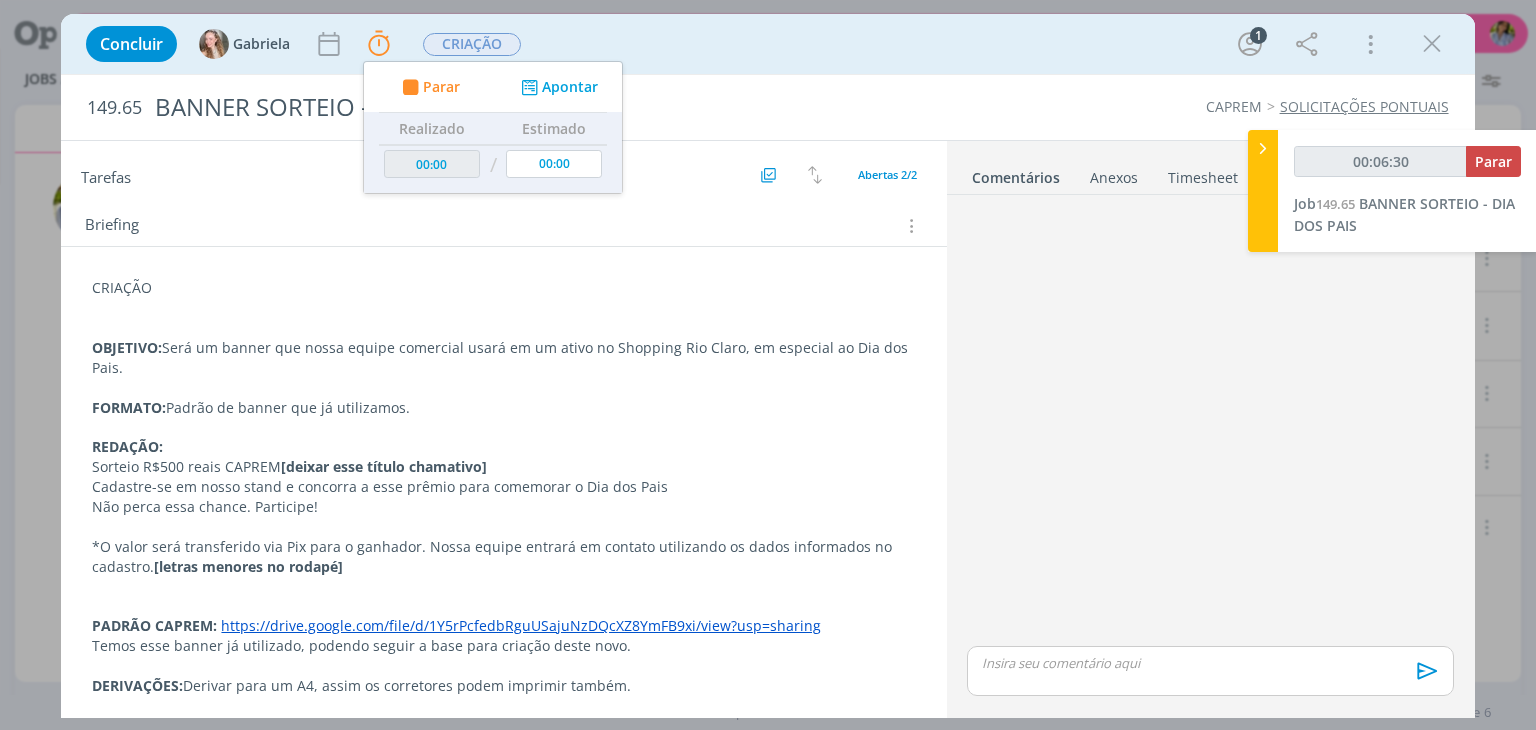 click on "Cadastre-se em nosso stand e concorra a esse prêmio para comemorar o Dia dos Pais" at bounding box center (503, 487) 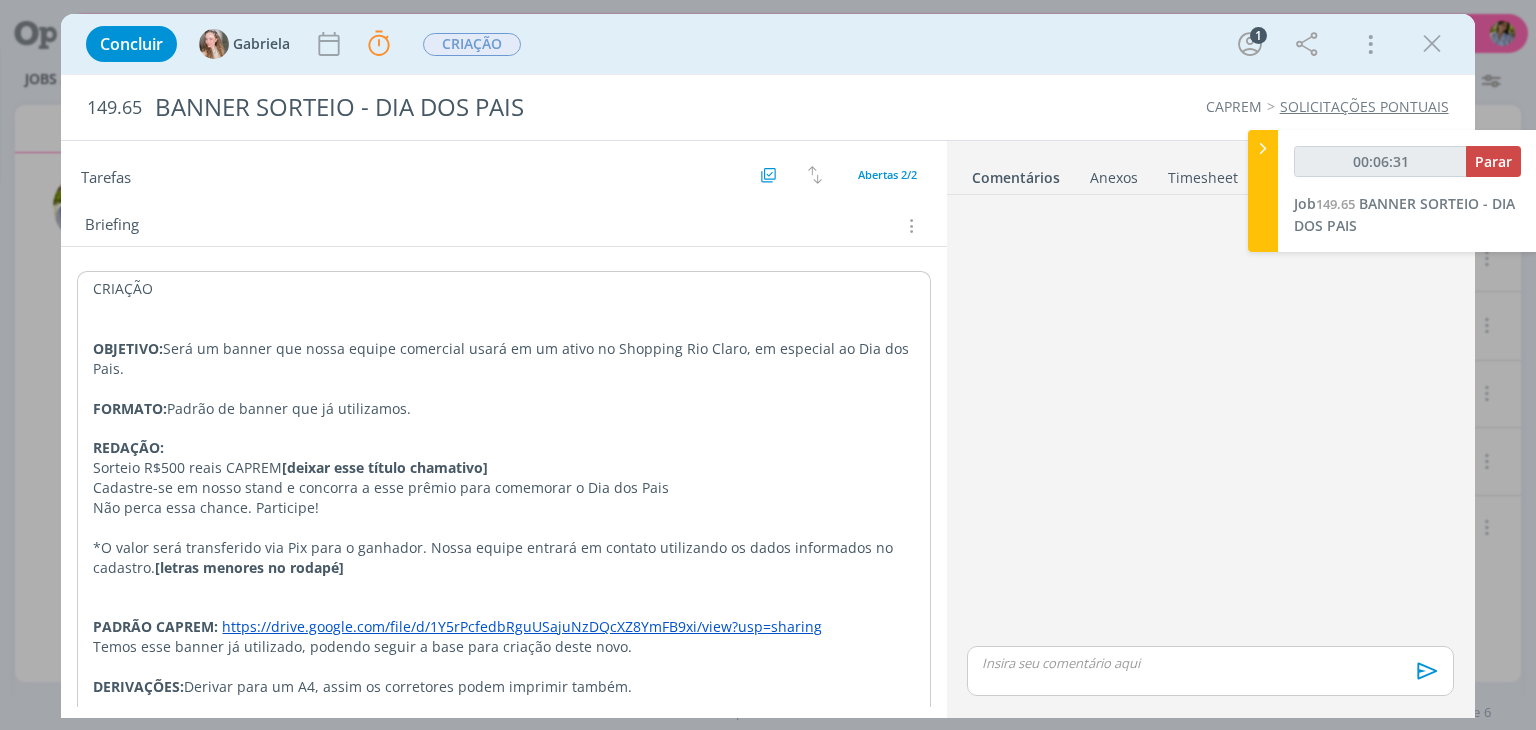 click on "Cadastre-se em nosso stand e concorra a esse prêmio para comemorar o Dia dos Pais" at bounding box center (503, 488) 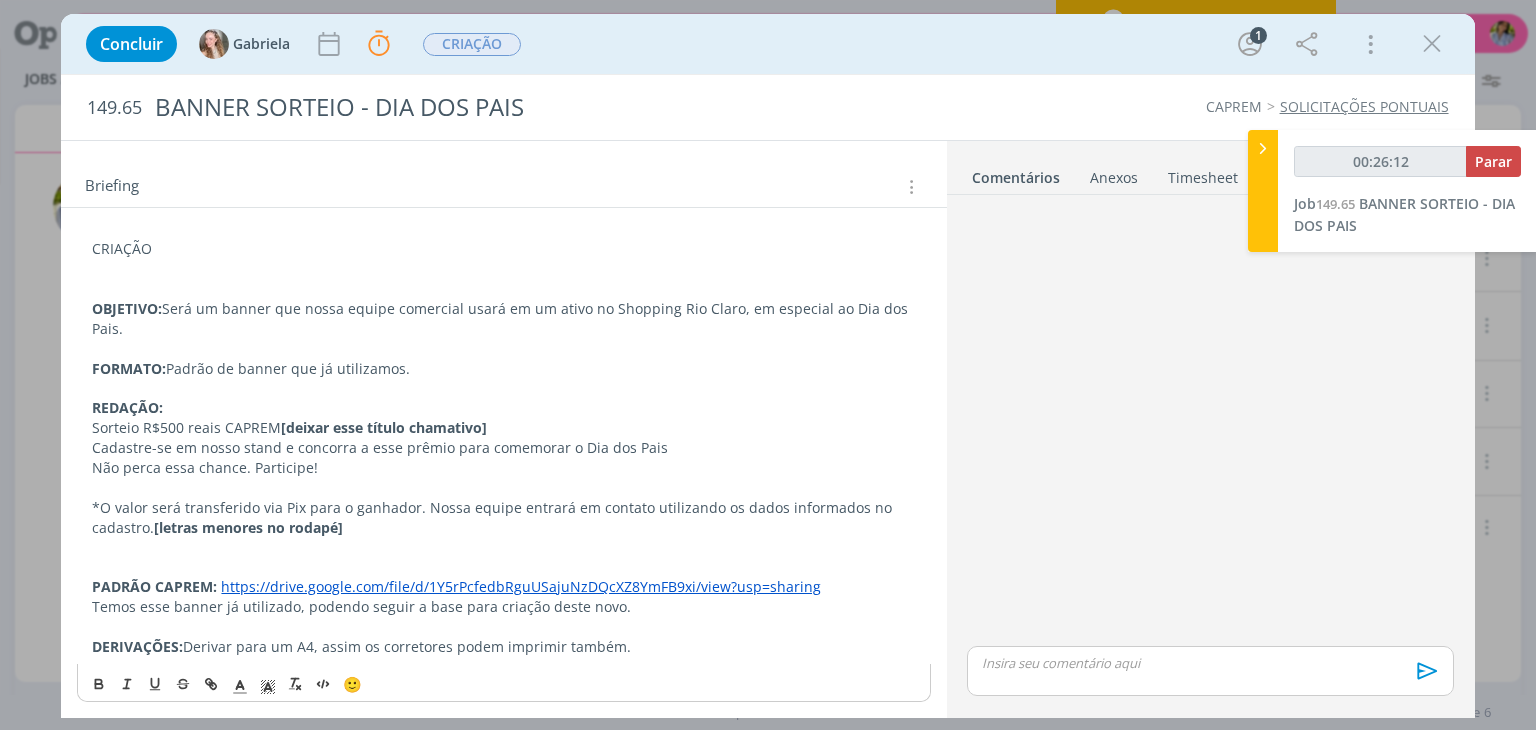 scroll, scrollTop: 196, scrollLeft: 0, axis: vertical 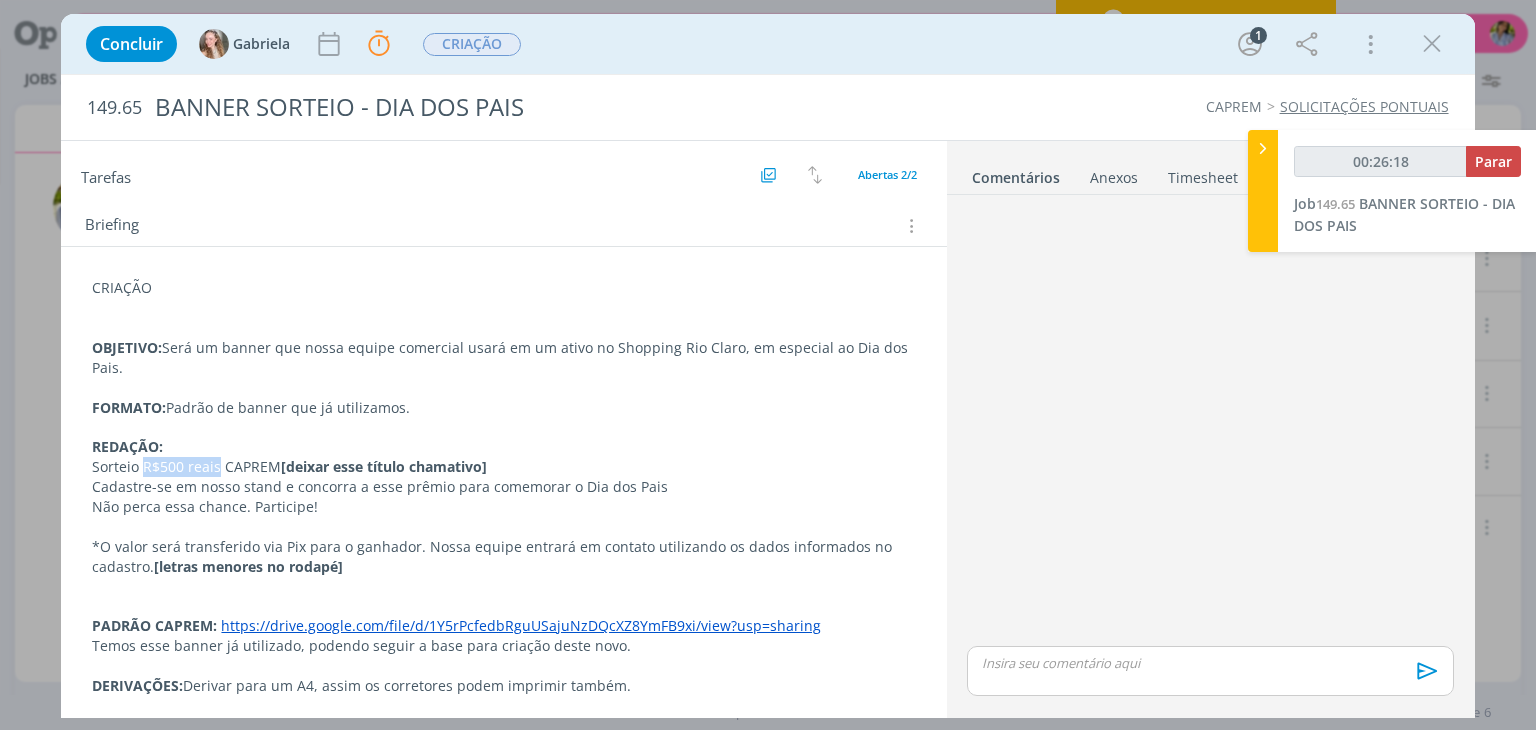 drag, startPoint x: 141, startPoint y: 461, endPoint x: 217, endPoint y: 465, distance: 76.105194 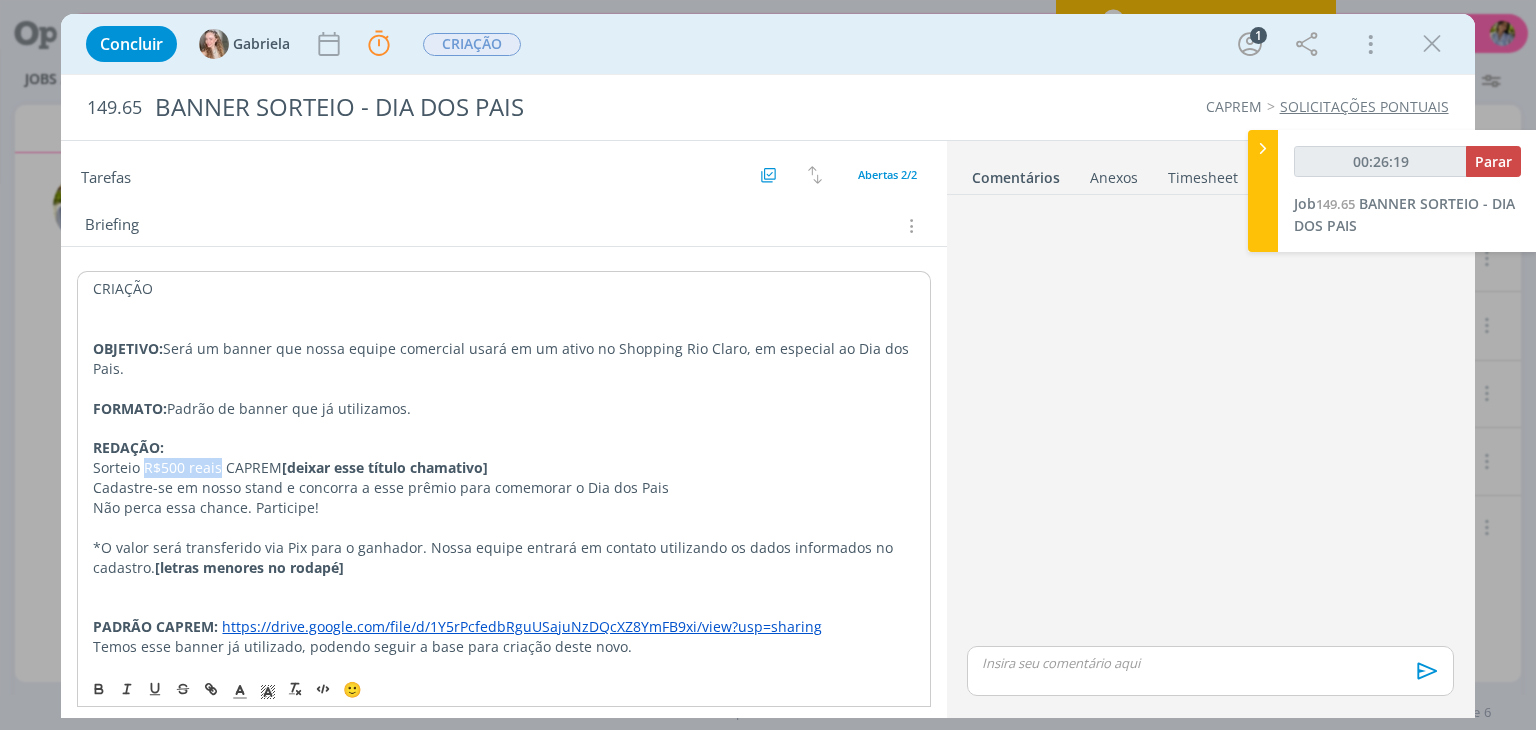 copy on "R$500 reais" 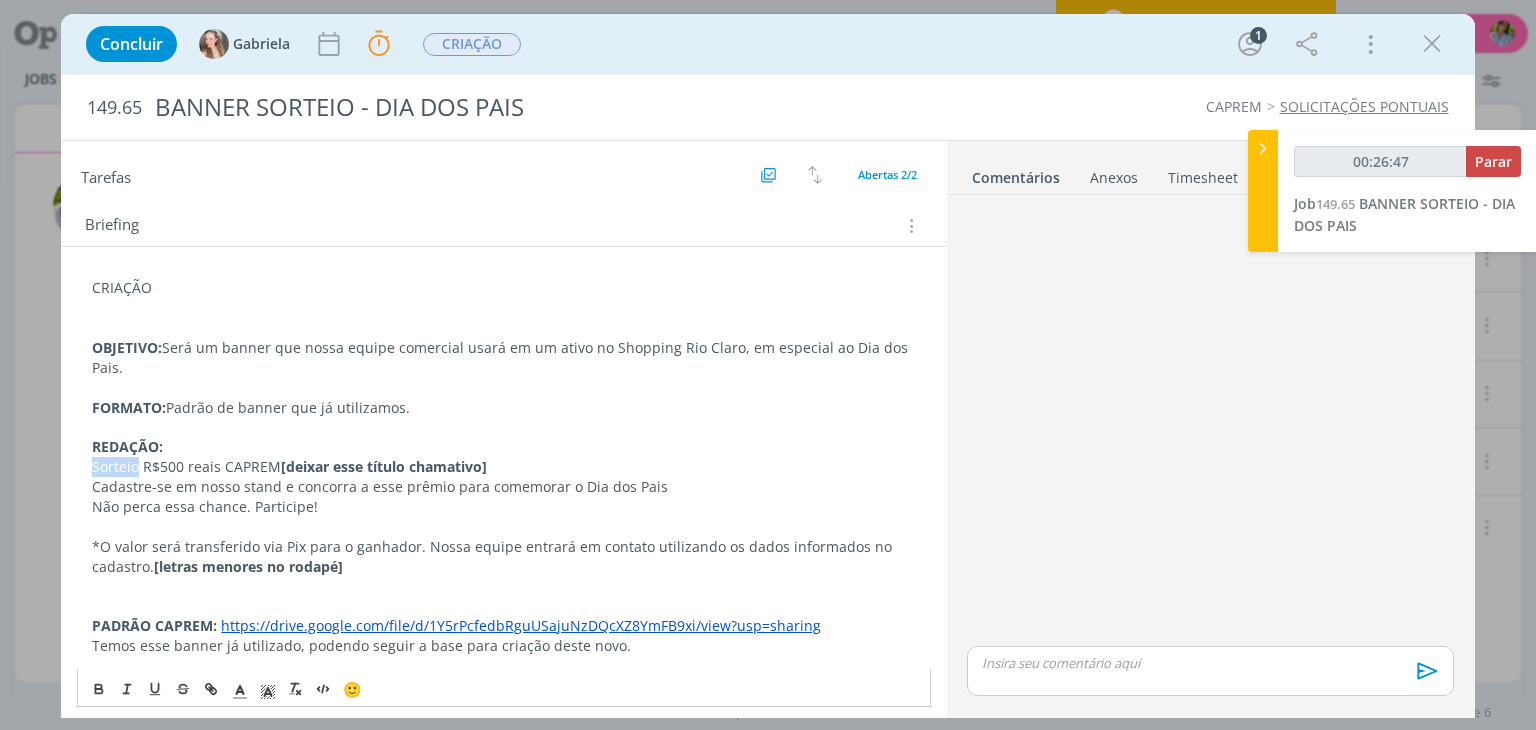 drag, startPoint x: 136, startPoint y: 463, endPoint x: 86, endPoint y: 454, distance: 50.803543 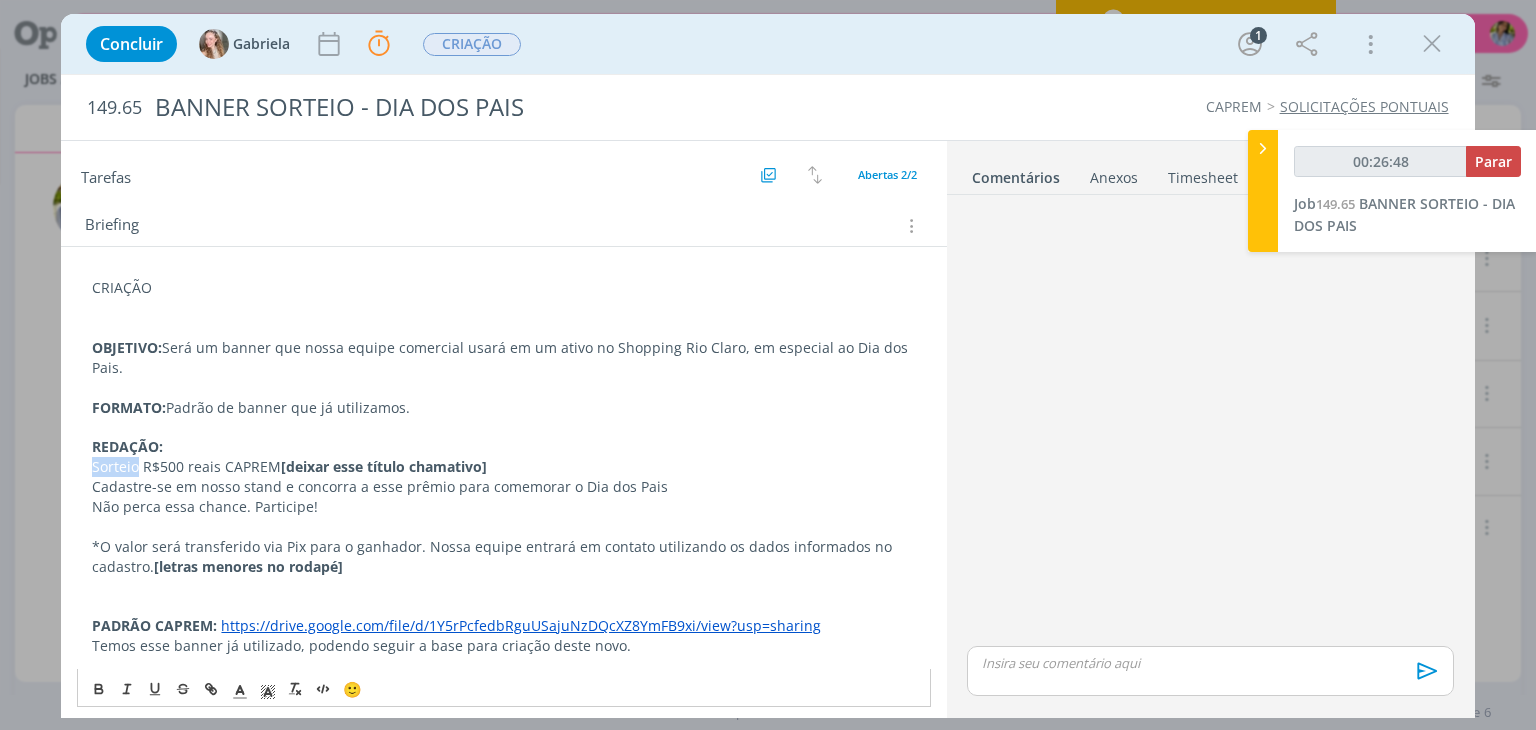 copy on "Sorteio" 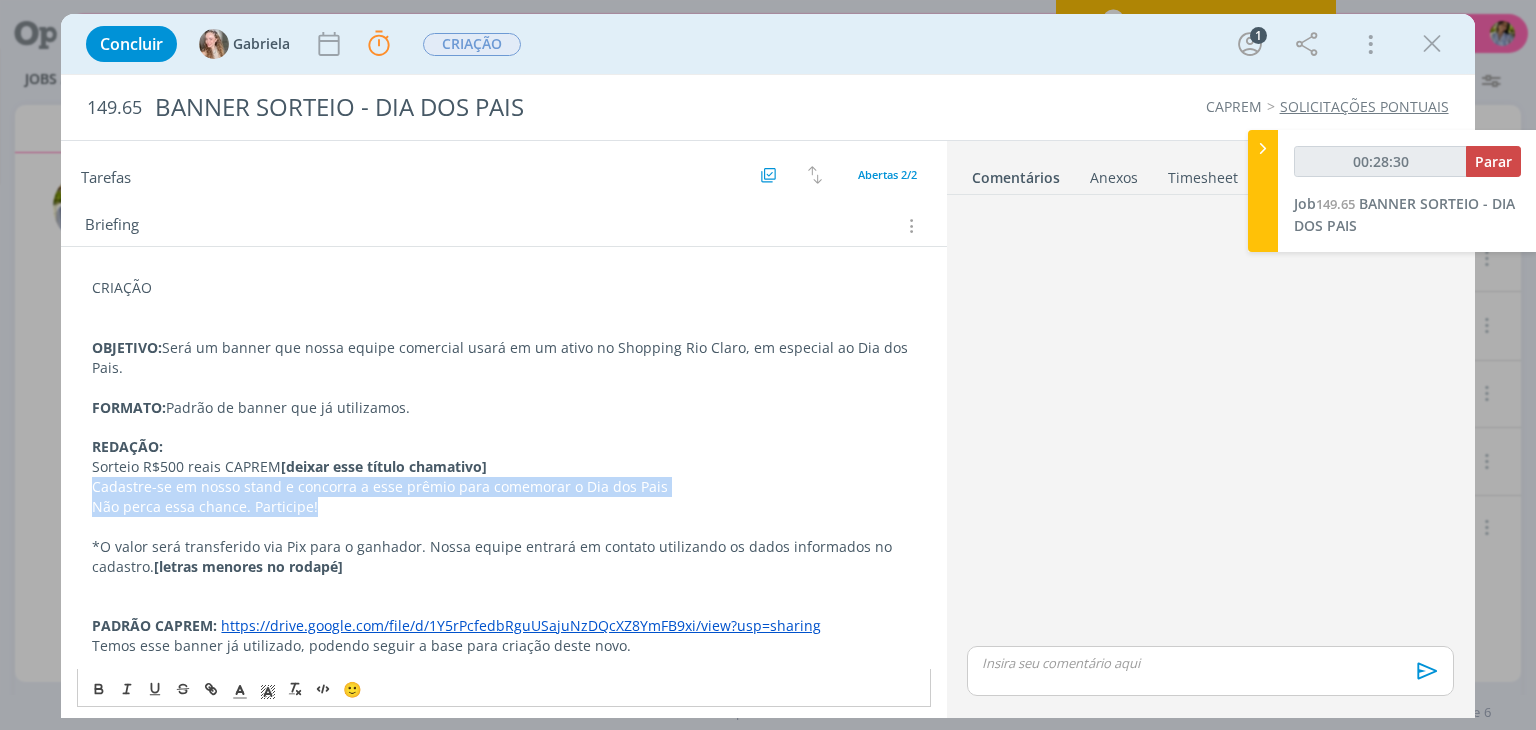 drag, startPoint x: 92, startPoint y: 481, endPoint x: 326, endPoint y: 503, distance: 235.0319 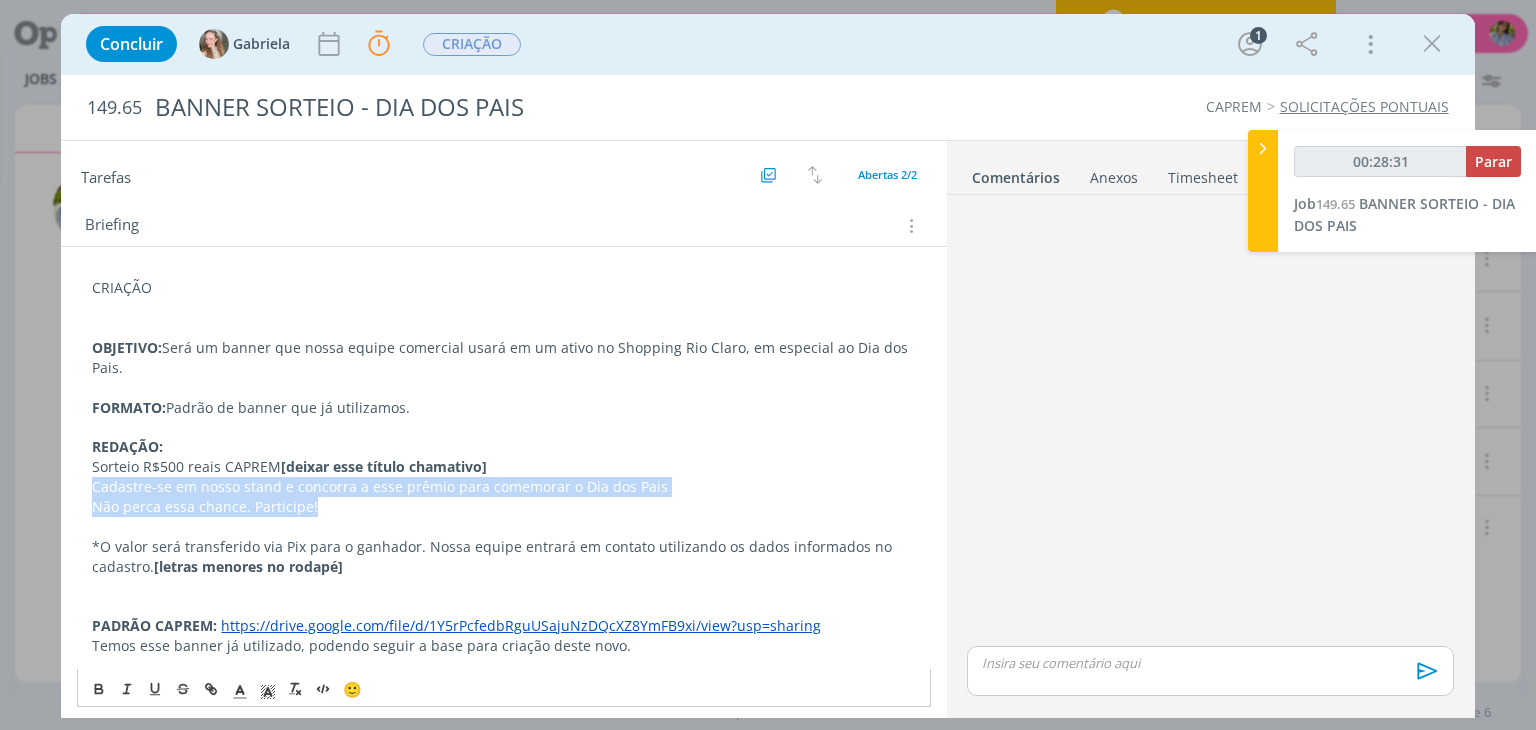 copy on "Cadastre-se em nosso stand e concorra a esse prêmio para comemorar o Dia dos Pais Não perca essa chance. Participe!" 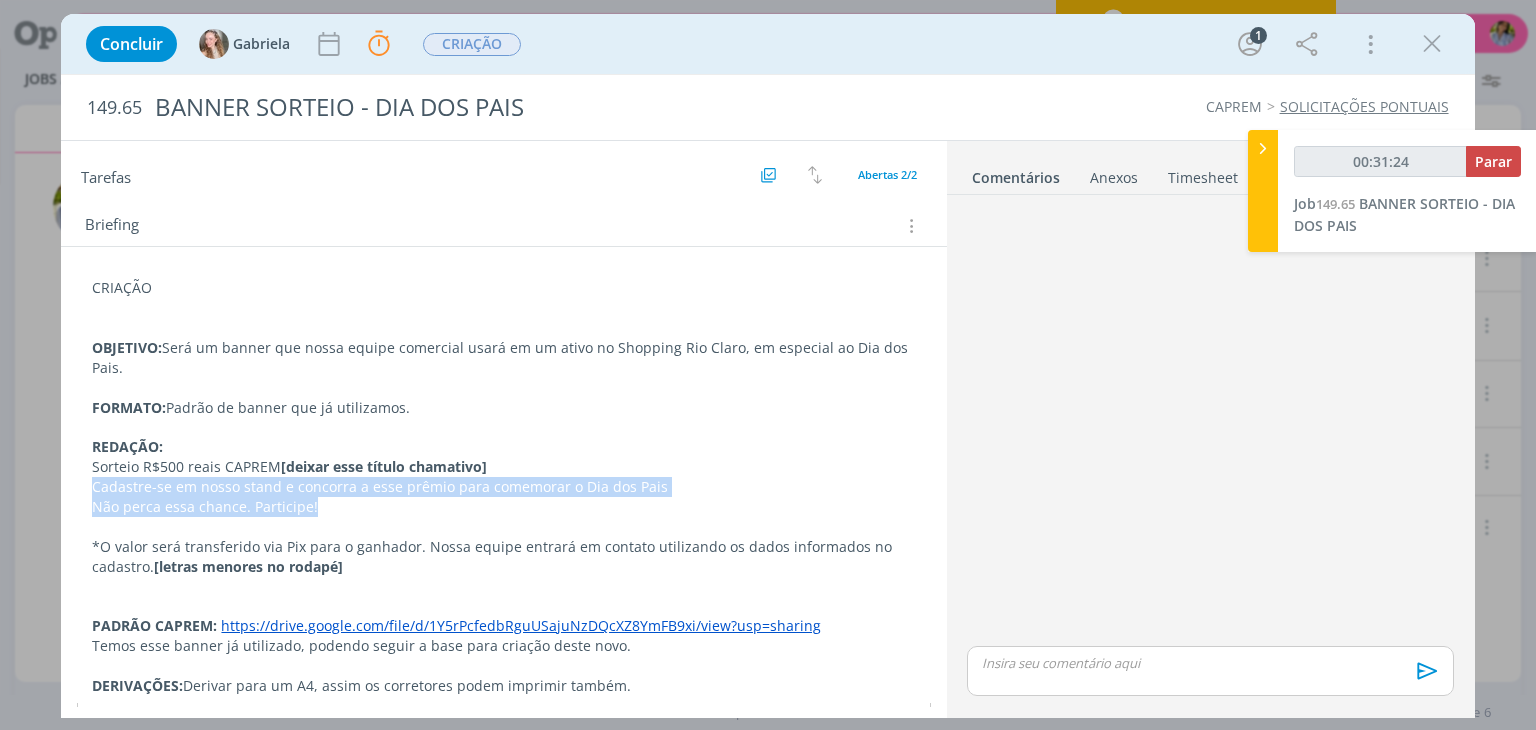 click on "Cadastre-se em nosso stand e concorra a esse prêmio para comemorar o Dia dos Pais" at bounding box center [503, 487] 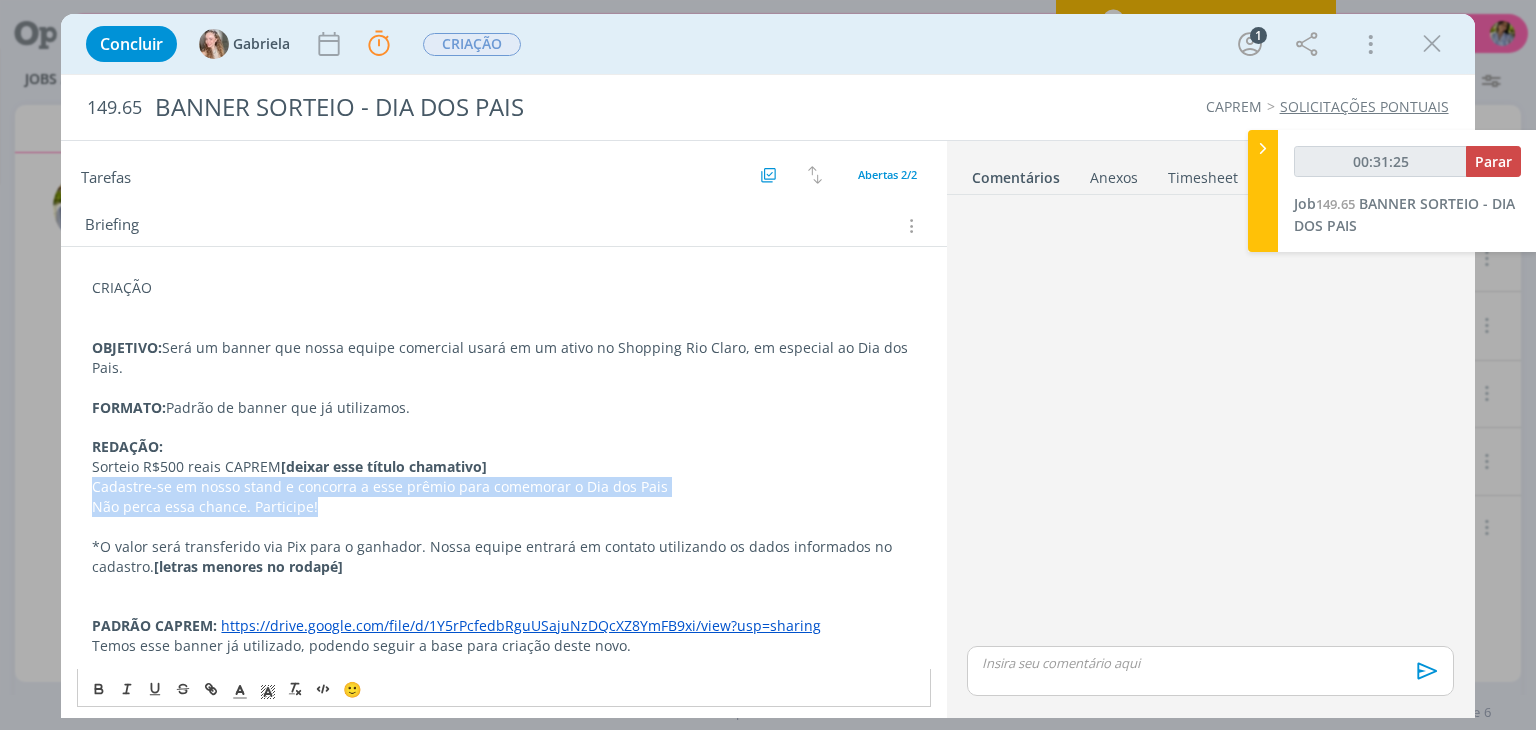 click on "Cadastre-se em nosso stand e concorra a esse prêmio para comemorar o Dia dos Pais" at bounding box center [503, 487] 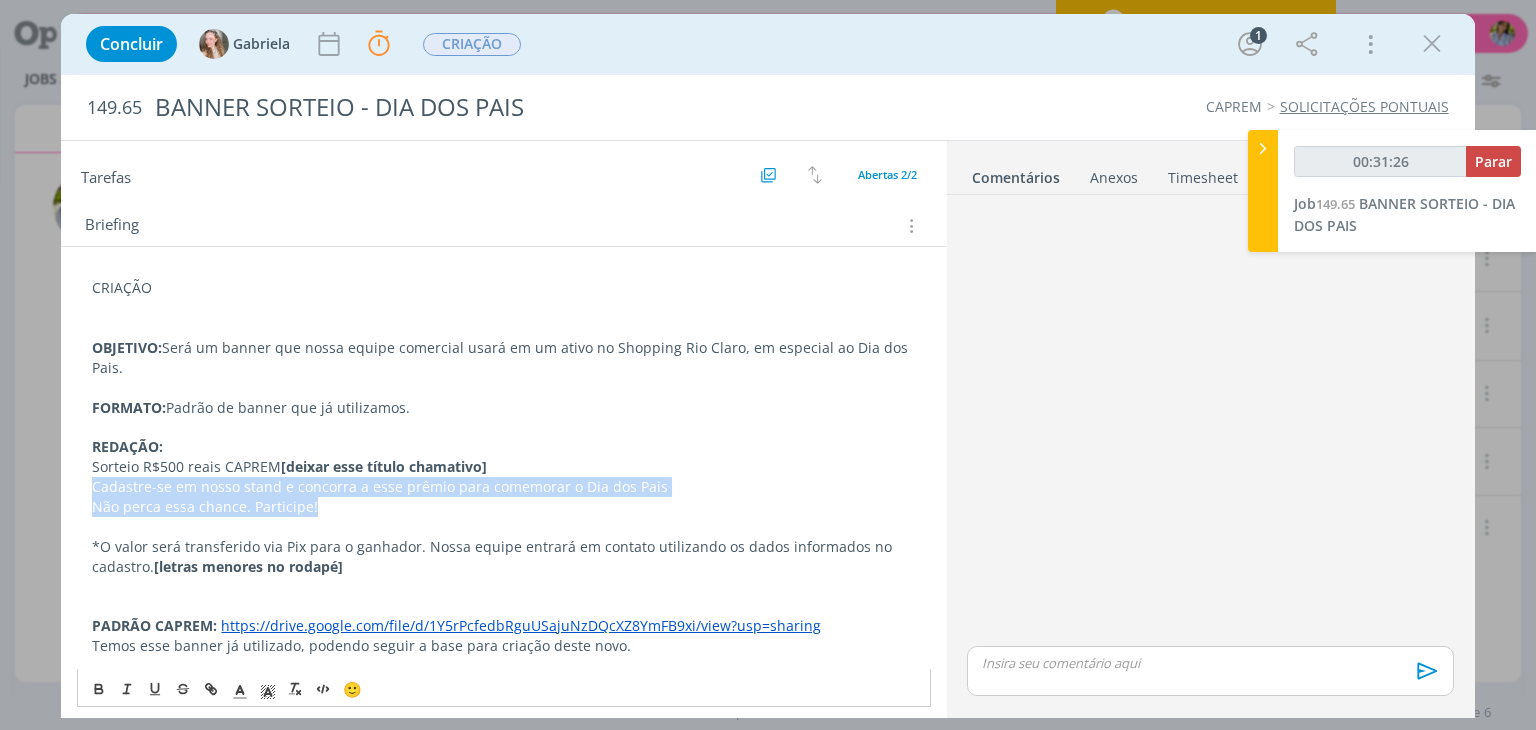 drag, startPoint x: 91, startPoint y: 481, endPoint x: 327, endPoint y: 509, distance: 237.65521 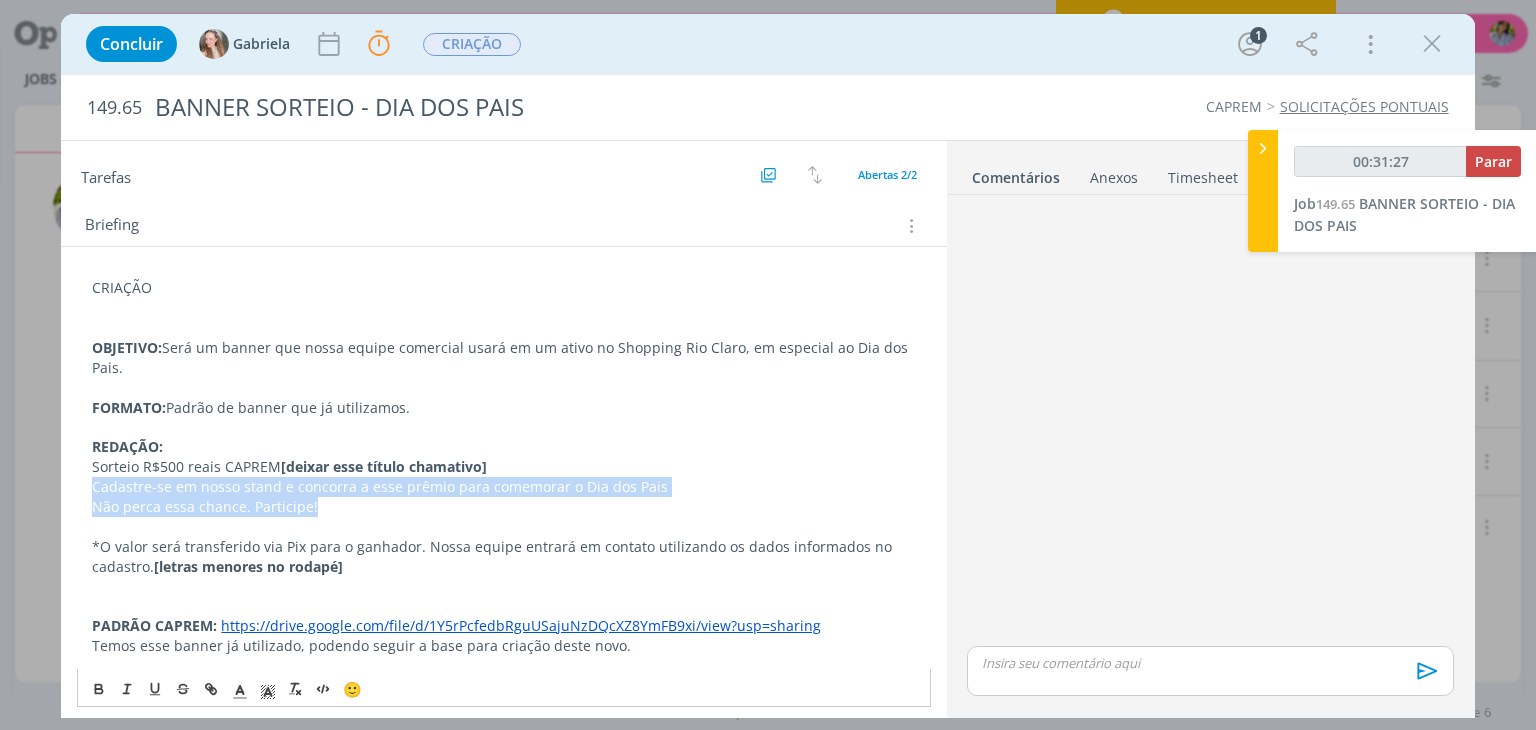 click on "CRIAÇÃO OBJETIVO:  Será um banner que nossa equipe comercial usará em um ativo no Shopping Rio Claro, em especial ao Dia dos Pais. FORMATO:  Padrão de banner que já utilizamos. REDAÇÃO: Sorteio R$500 reais CAPREM  [deixar esse título chamativo] Cadastre-se em nosso stand e concorra a esse prêmio para comemorar o Dia dos Pais Não perca essa chance. Participe! *O valor será transferido via Pix para o ganhador. Nossa equipe entrará em contato utilizando os dados informados no cadastro.  [letras menores no rodapé] PADRÃO CAPREM:   https://drive.google.com/file/d/1Y5rPcfedbRguUSajuNzDQcXZ8YmFB9xi/view?usp=sharing Temos esse banner já utilizado, podendo seguir a base para criação deste novo. DERIVAÇÕES:  Derivar para um A4, assim os corretores podem imprimir também." at bounding box center [503, 486] 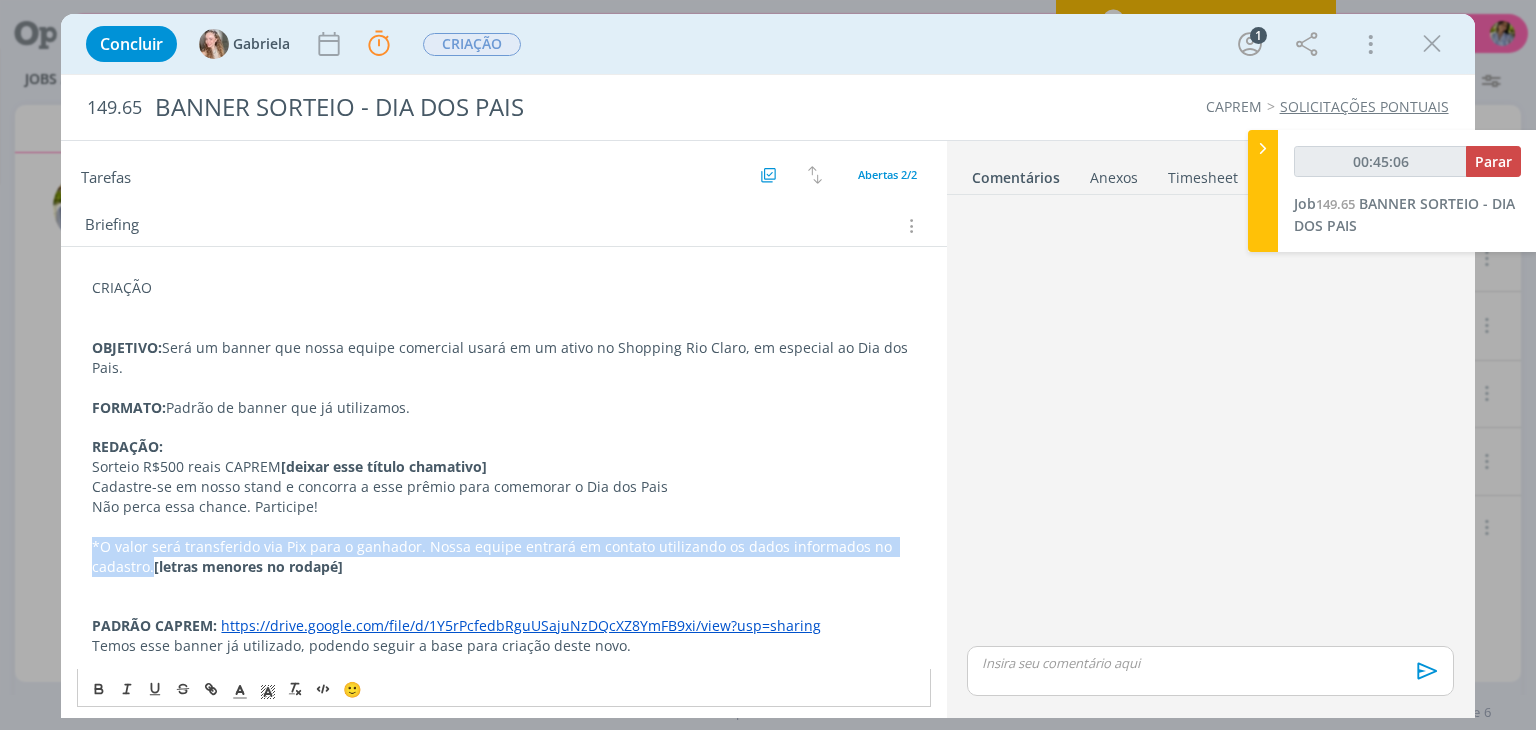 drag, startPoint x: 91, startPoint y: 535, endPoint x: 136, endPoint y: 561, distance: 51.971146 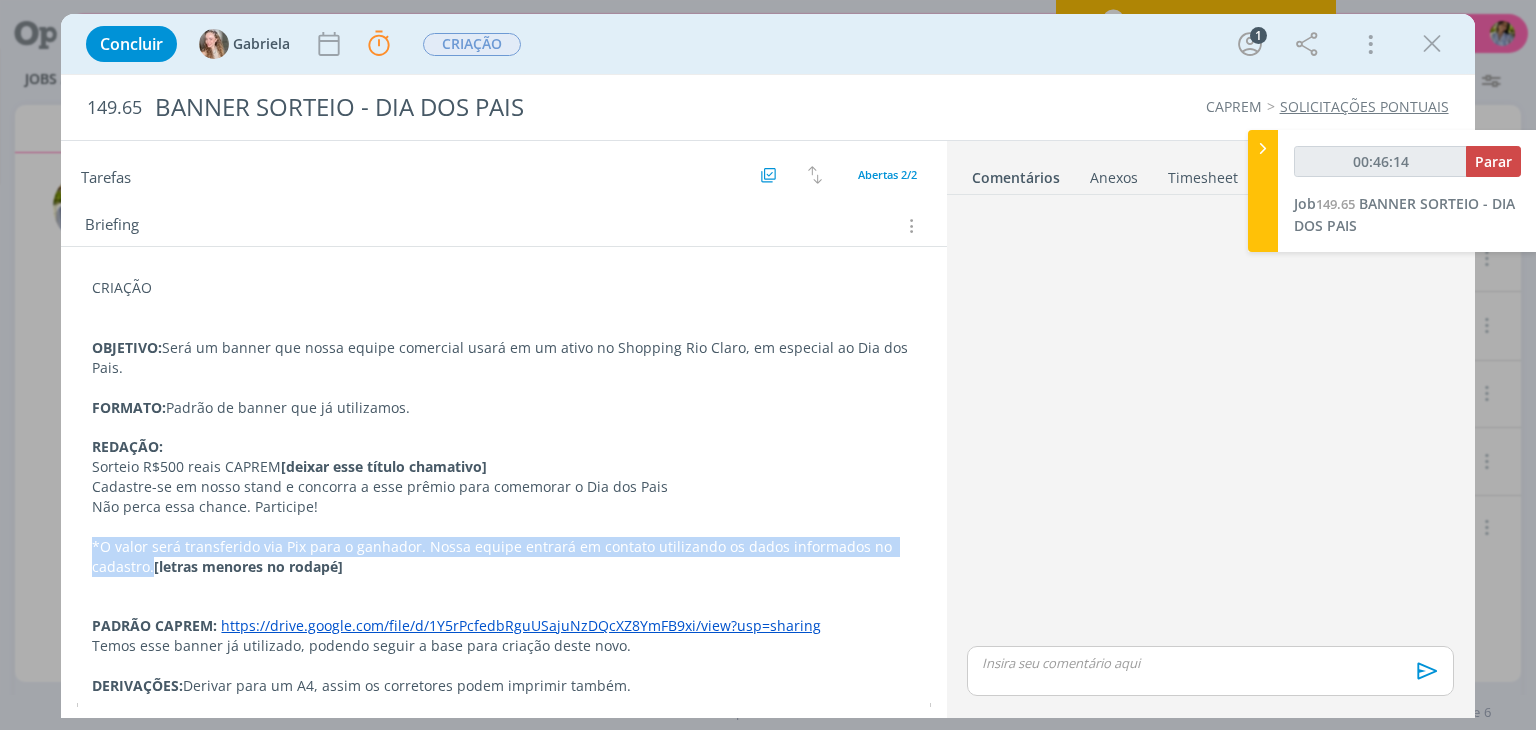 click on "*O valor será transferido via Pix para o ganhador. Nossa equipe entrará em contato utilizando os dados informados no cadastro.  [letras menores no rodapé]" at bounding box center (503, 557) 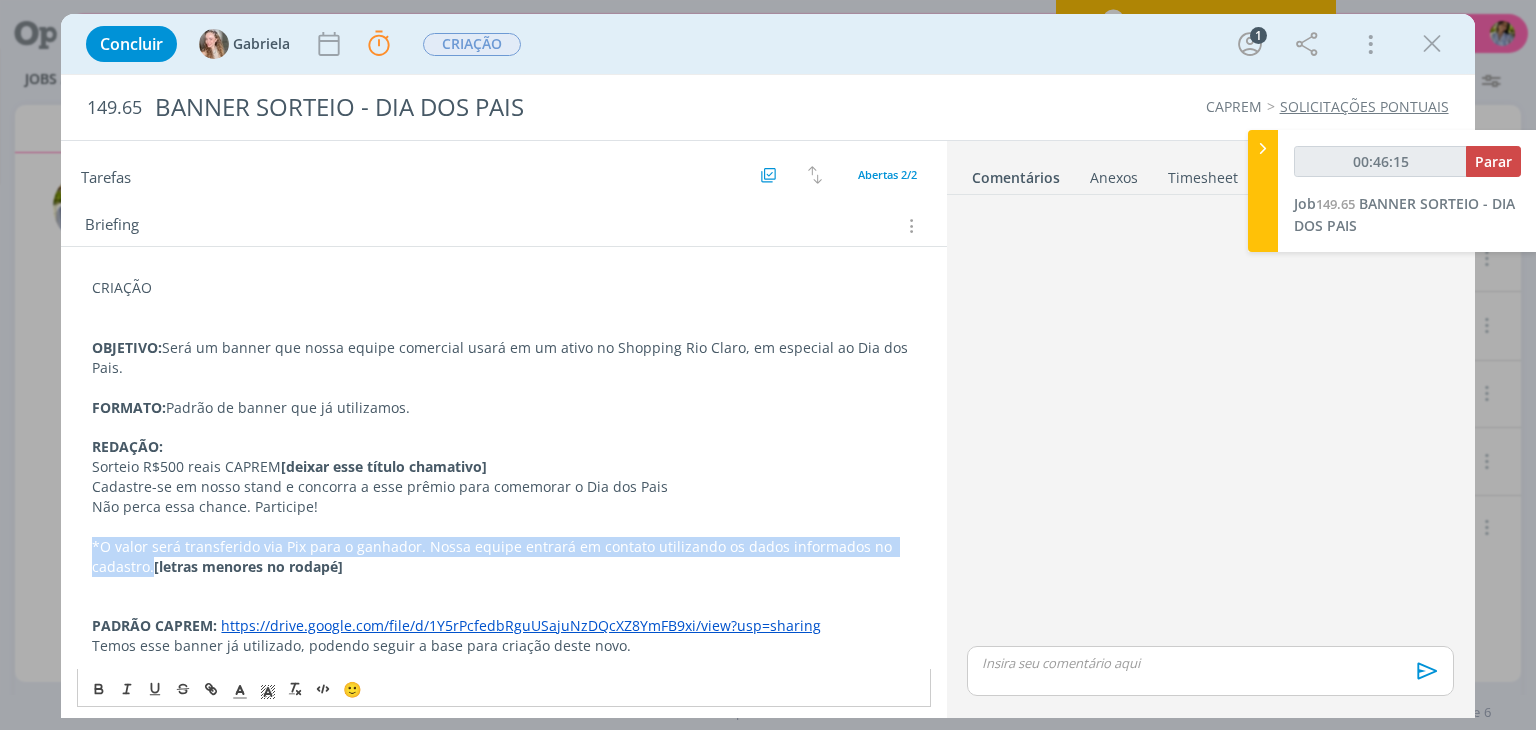 drag, startPoint x: 92, startPoint y: 541, endPoint x: 136, endPoint y: 562, distance: 48.754486 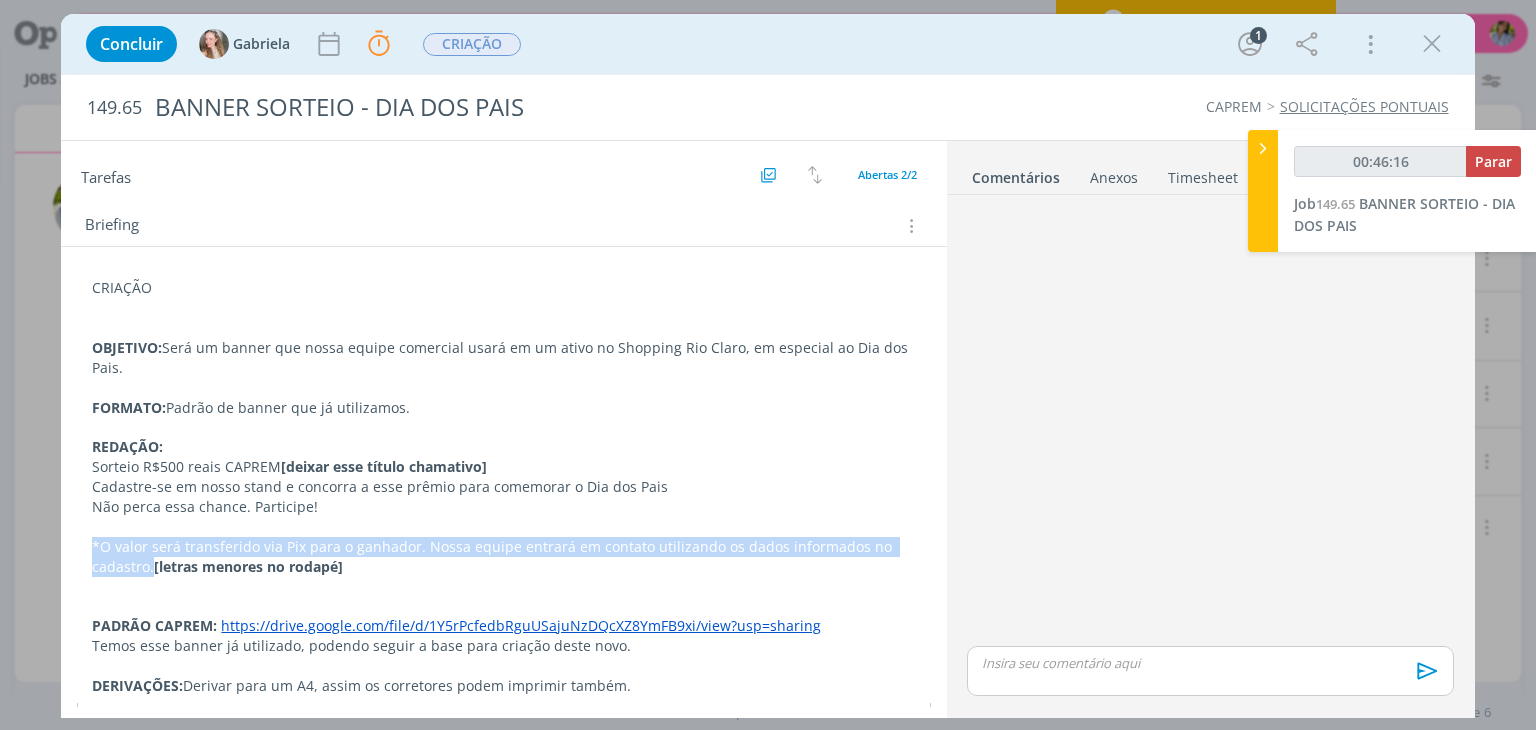 copy on "*O valor será transferido via Pix para o ganhador. Nossa equipe entrará em contato utilizando os dados informados no cadastro." 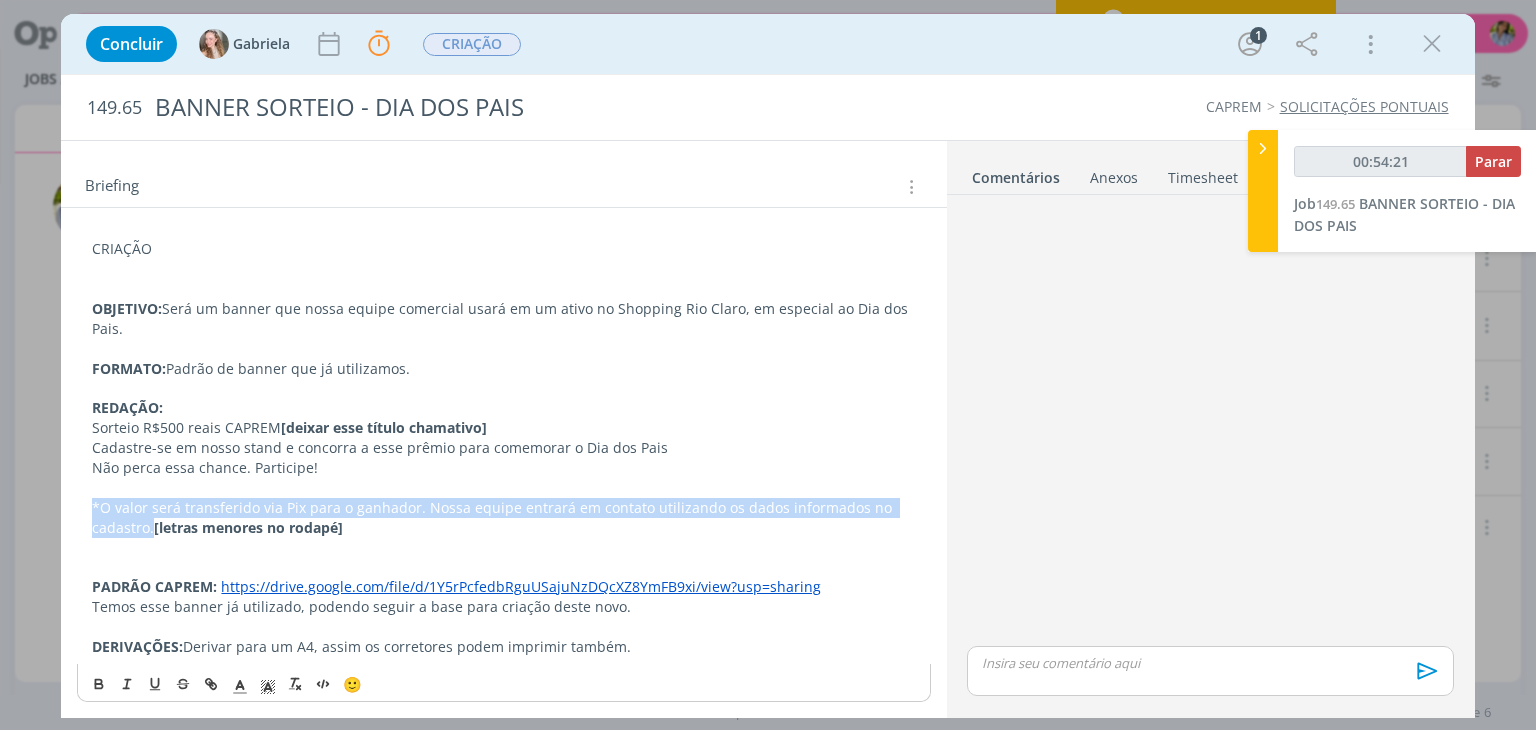 scroll, scrollTop: 196, scrollLeft: 0, axis: vertical 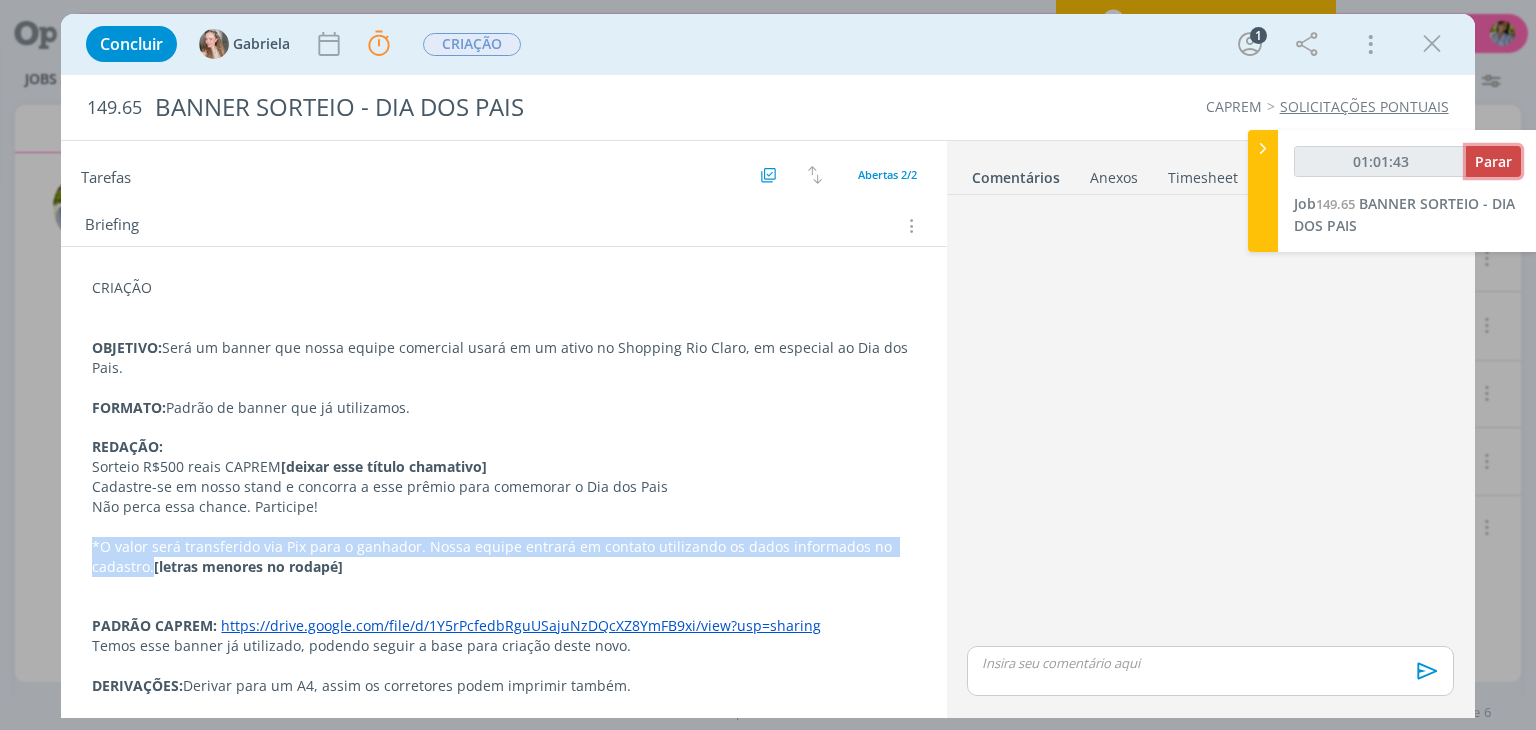 click on "Parar" at bounding box center [1493, 161] 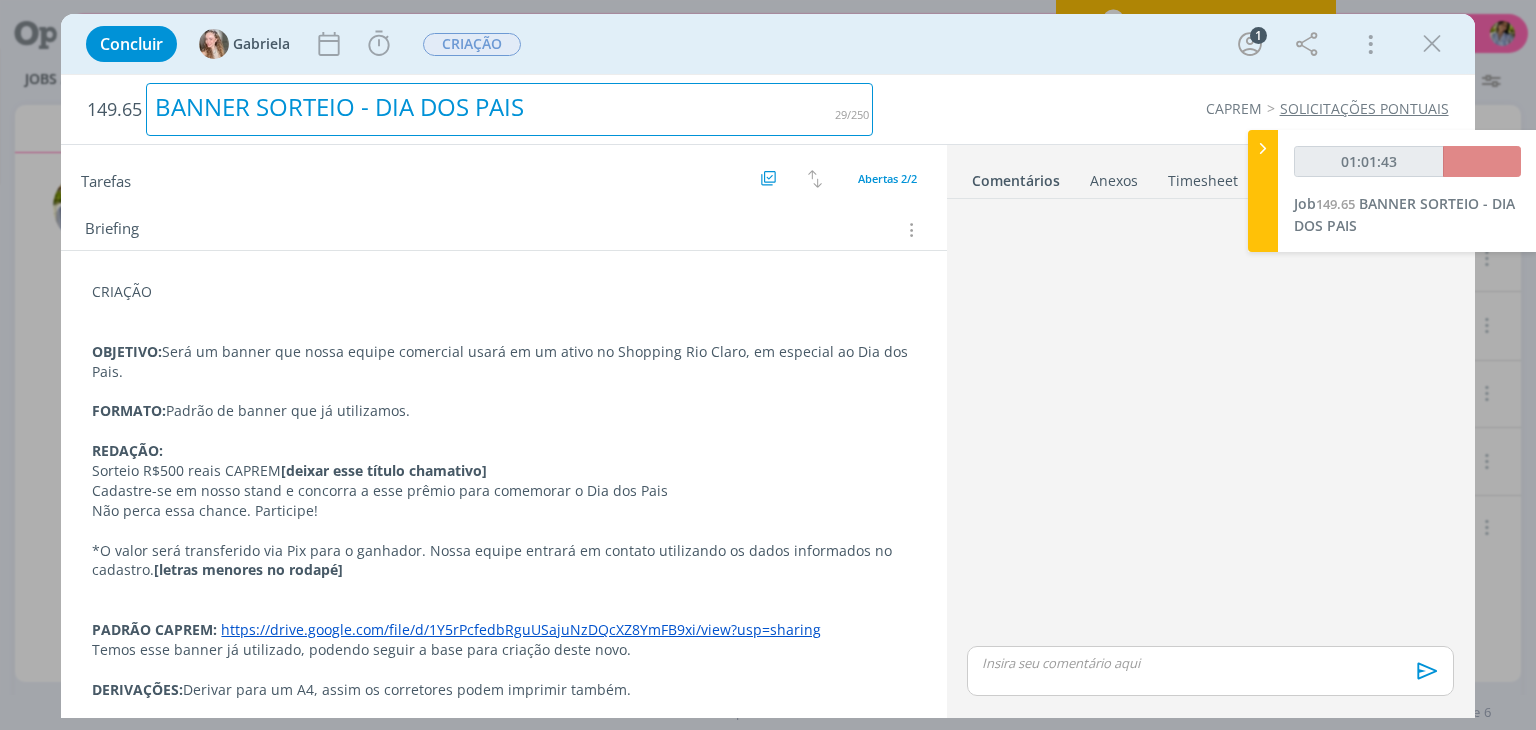 click on "BANNER SORTEIO - DIA DOS PAIS" at bounding box center [509, 109] 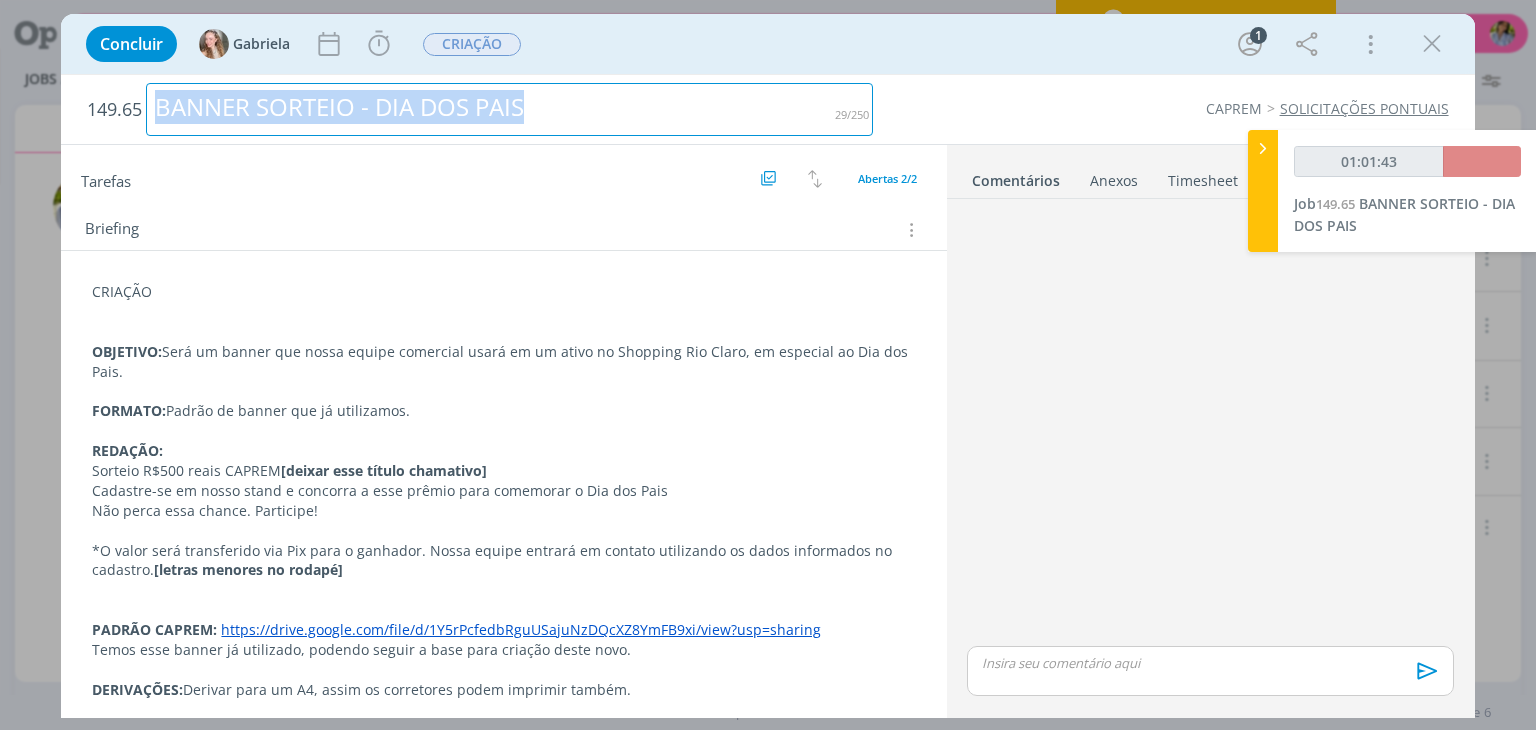 type on "01:02:00" 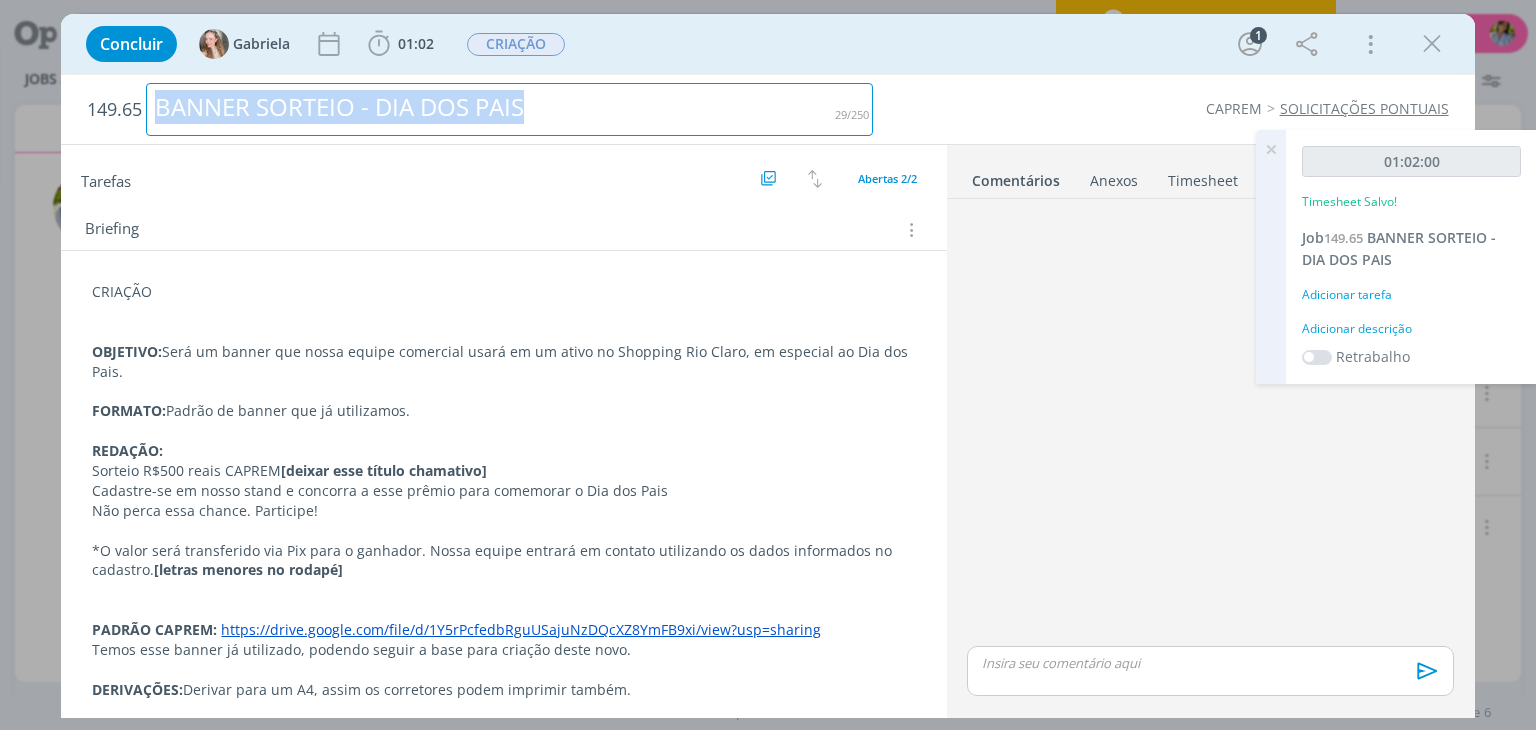 copy on "BANNER SORTEIO - DIA DOS PAIS" 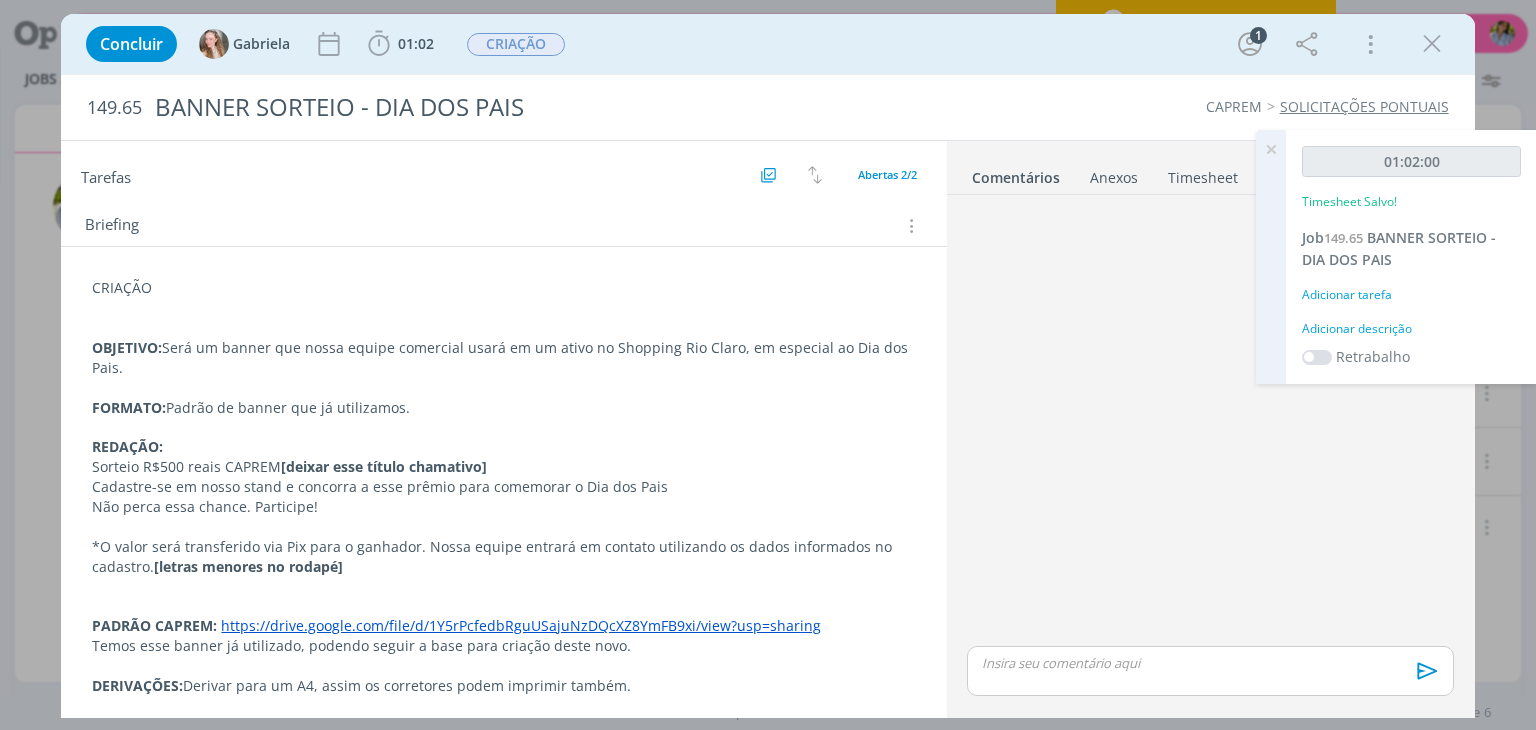click at bounding box center [1432, 44] 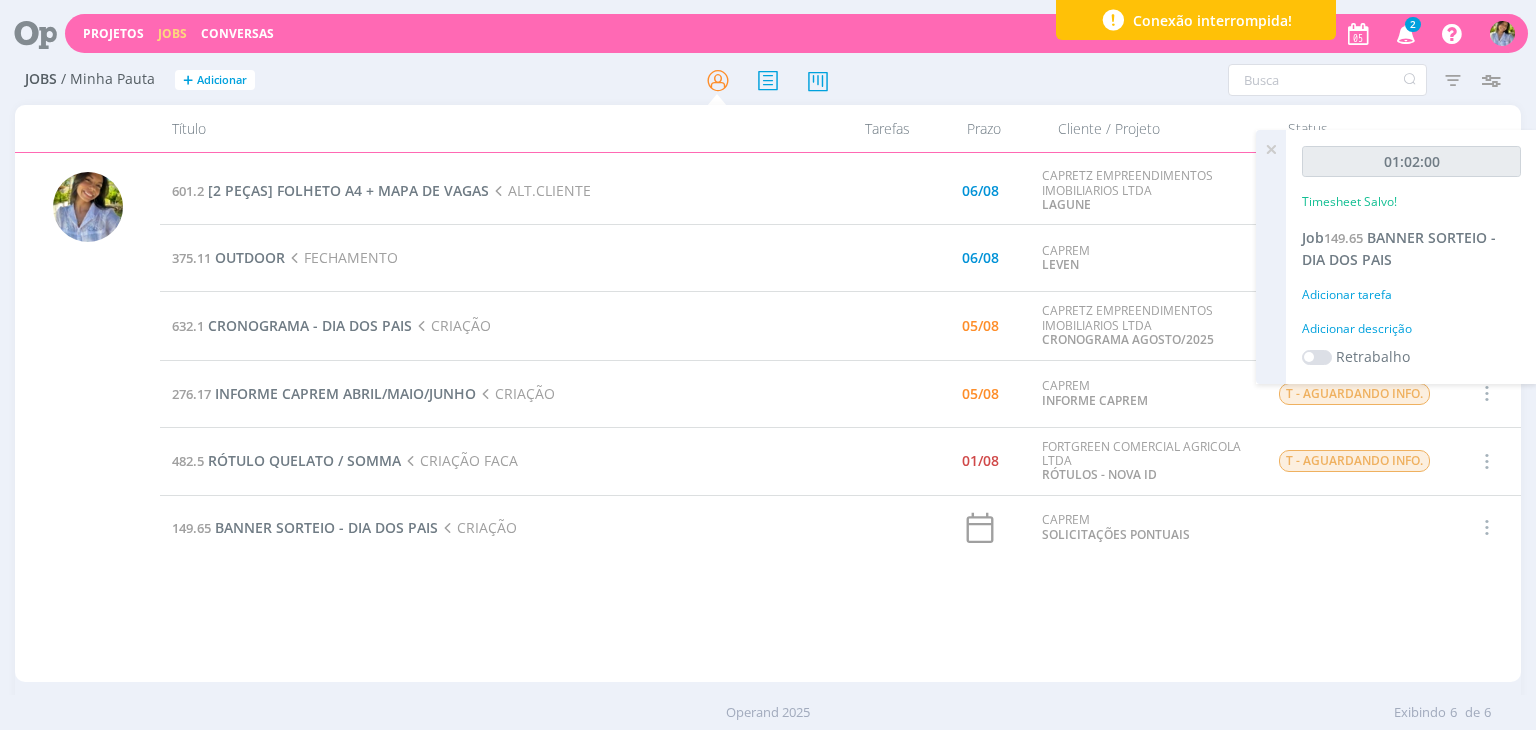 click on "Projetos
Jobs
Conversas
2
Notificações
Central de Ajuda
Área de Membros
Implantação orientada Consultoria Aline Meu Perfil
Timesheets
Configurações
Sair
Projetos
Jobs
Conversas
Usuários
Sem responsável 60.628.422 ANDRÉIA Aline B Bruna Camila Carol Grisotto (RC) Carol RJ Carol SP Claudio GIOVANA Gabriela Ingrid JOÃO Janaína Kenia Letícia Pablo Rafael Rafaela Suelen Thaina Amorim Thainá Custodio Thamires VINICIUS VITORIA Victor M.  PLANEJAMENTO   DIGITAL   REDAÇÃO   REVISÃO   CRIAÇÃO   ALTERAÇÃO INTERNA   ALTERAÇÃO CLIENTE   CAPTAÇÃO   EDIÇÃO   APROVAÇÃO INTERNA   APROVAÇÃO CLIENTE   FINALIZAÇÃO   ENTREGUE   TEMPLATE   T - LIBERADO" at bounding box center [768, 365] 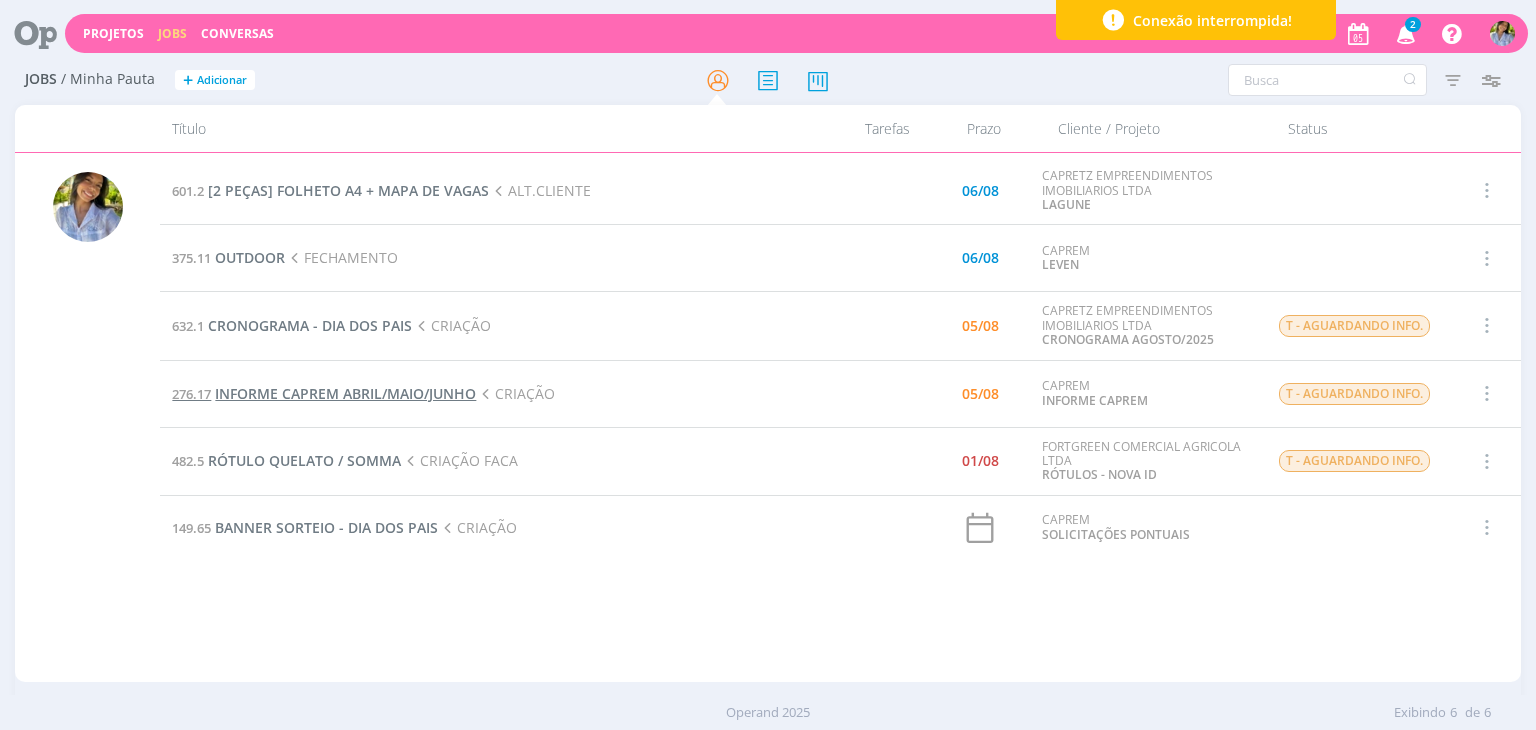 click on "INFORME CAPREM ABRIL/MAIO/JUNHO" at bounding box center [345, 393] 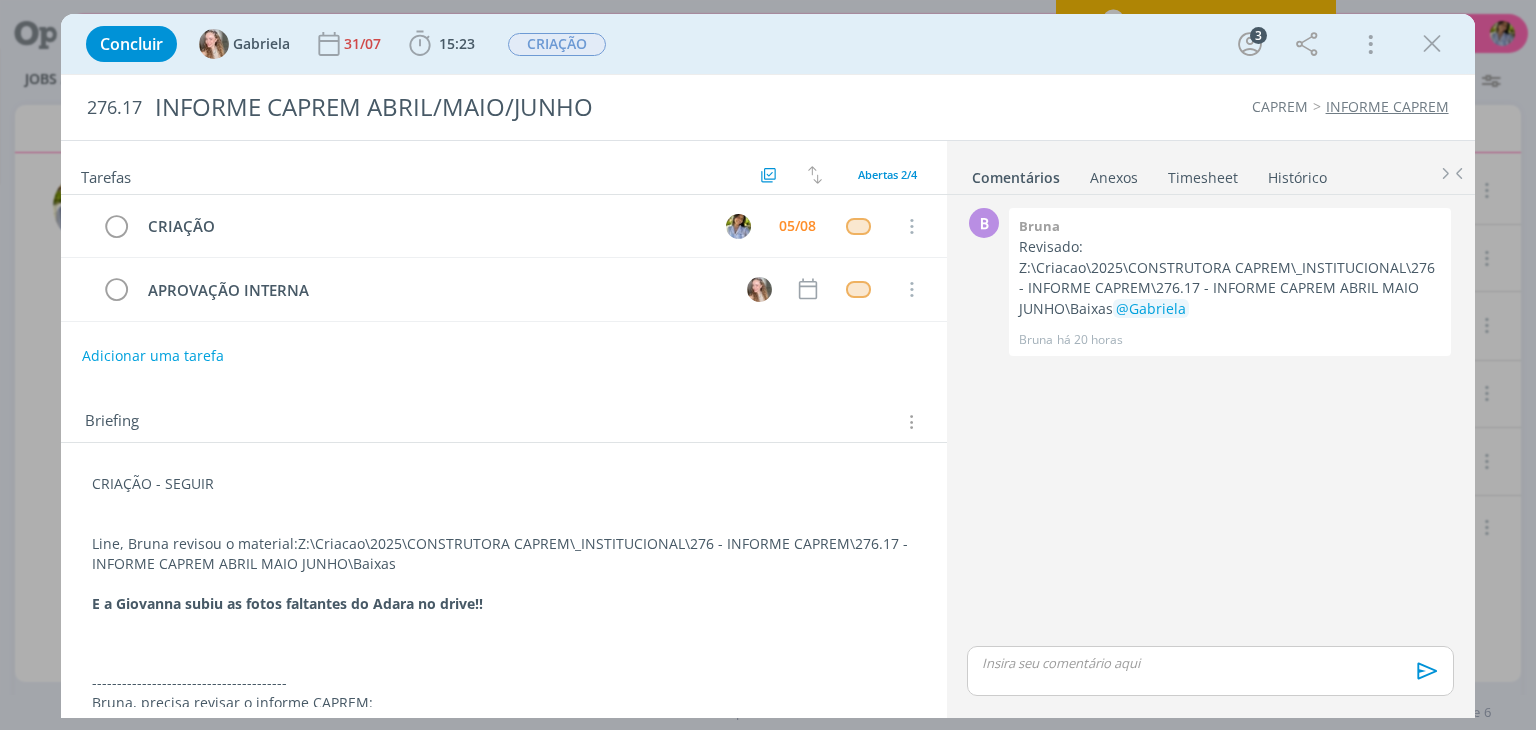 click at bounding box center (1210, 663) 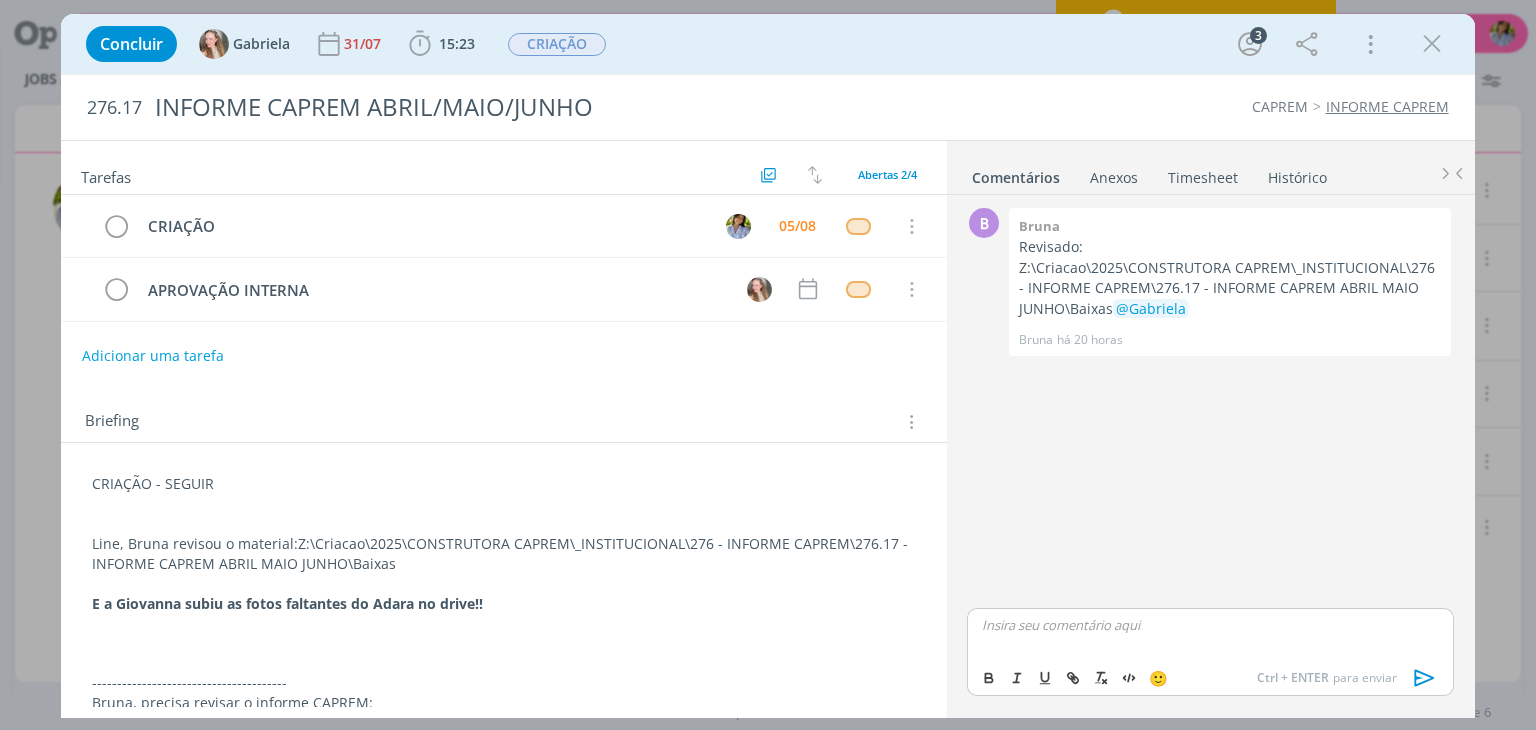 type 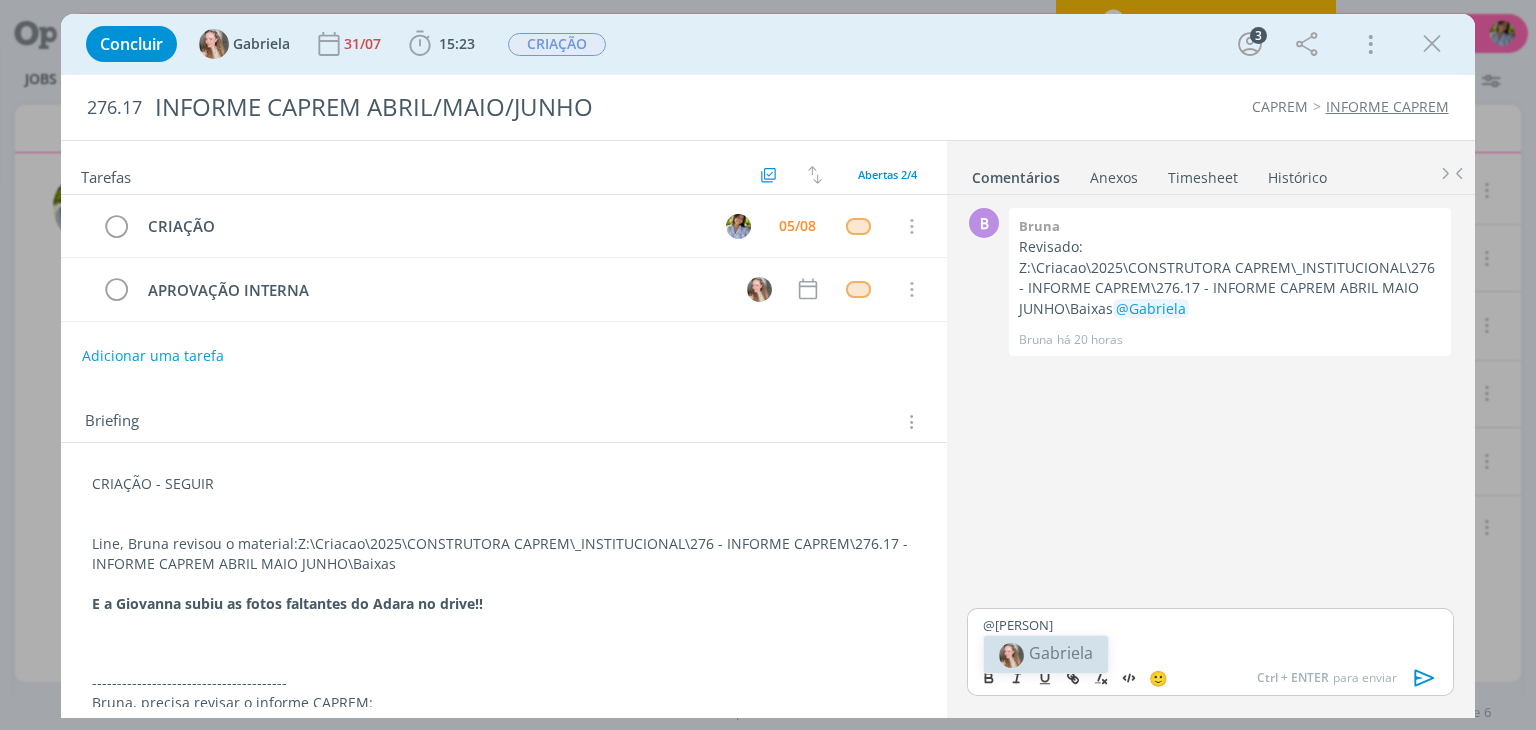 click on "Gabriela" at bounding box center (1061, 653) 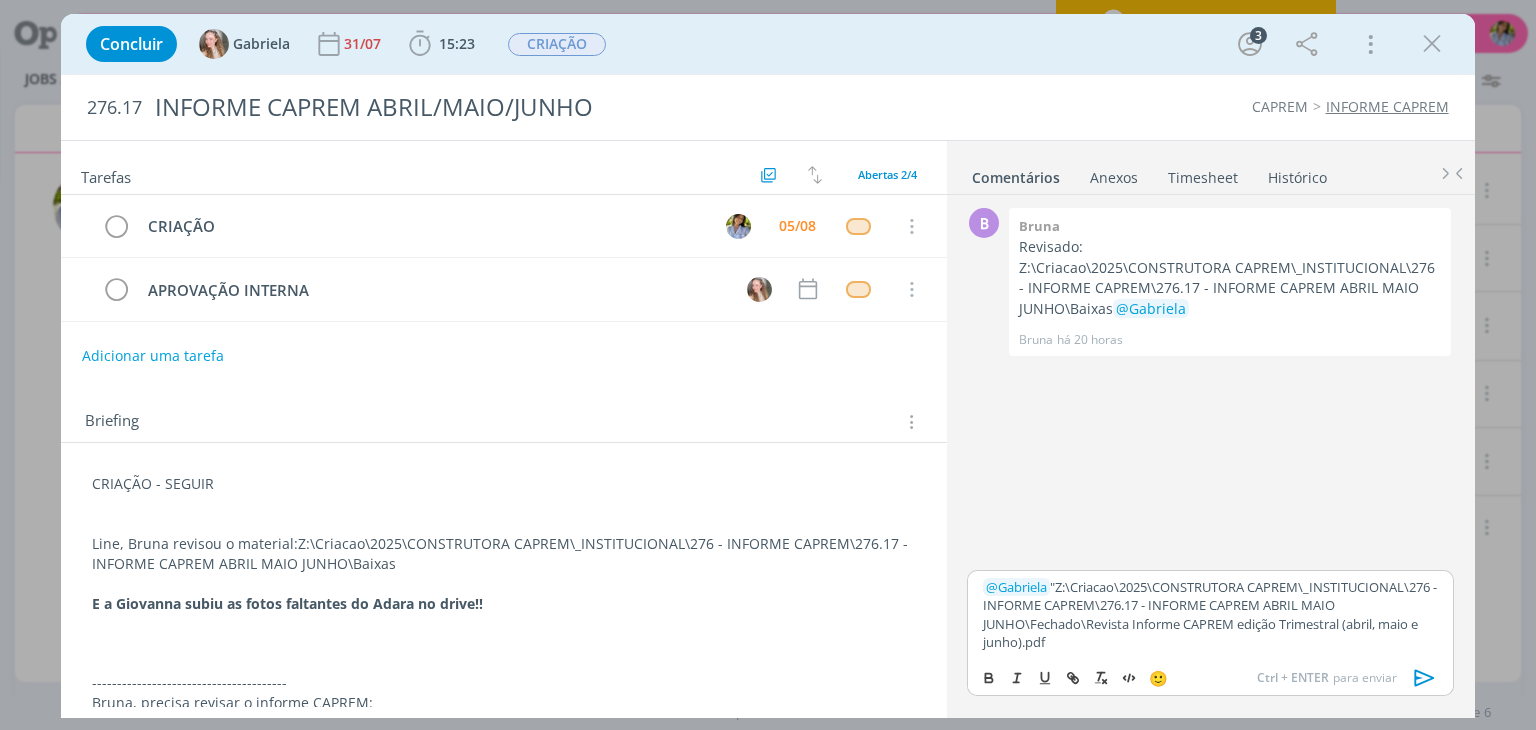 click on "﻿ @ Gabriela ﻿  "Z:\Criacao\2025\CONSTRUTORA CAPREM\_INSTITUCIONAL\276 - INFORME CAPREM\276.17 - INFORME CAPREM ABRIL MAIO JUNHO\Fechado\Revista Informe CAPREM edição Trimestral (abril, maio e junho).pdf" at bounding box center [1210, 615] 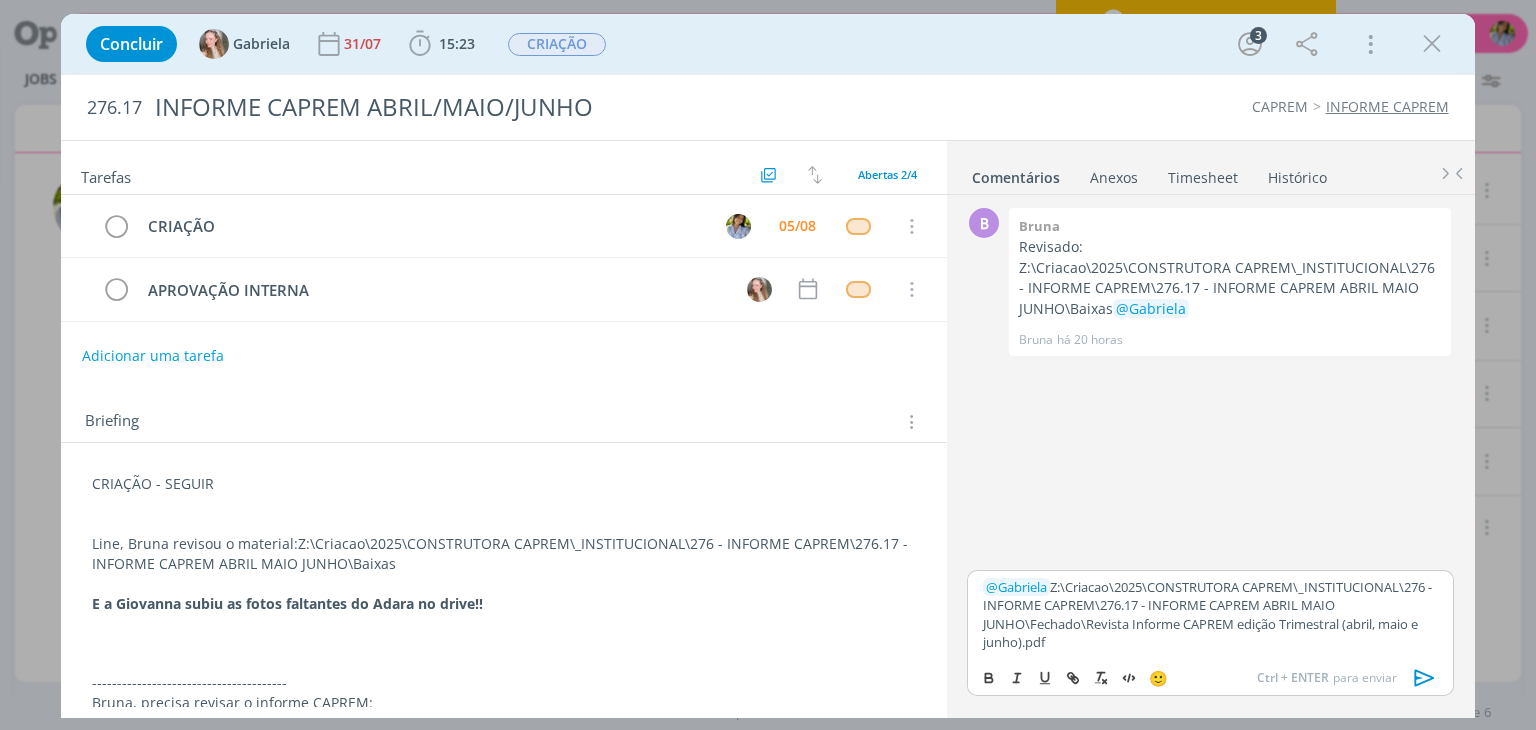 click 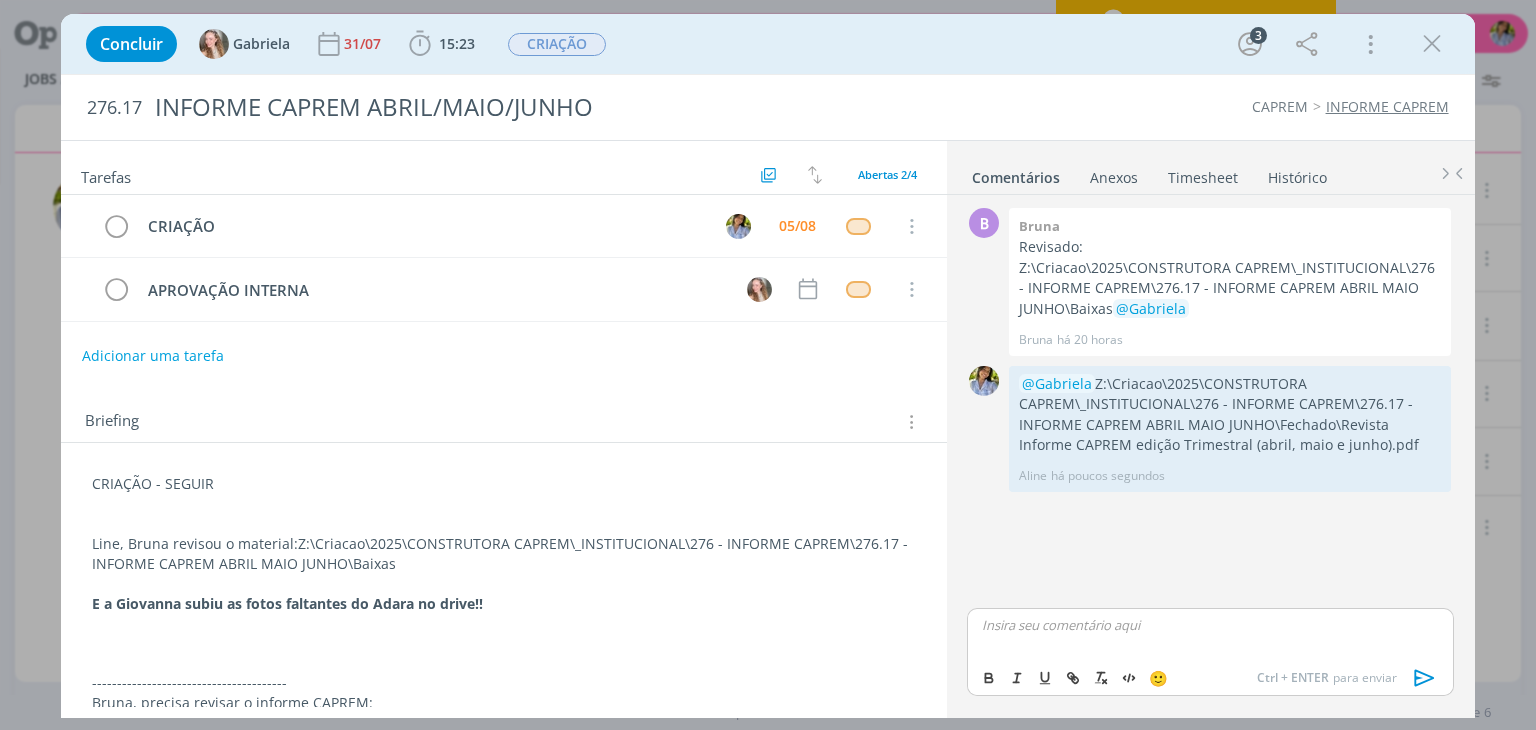 drag, startPoint x: 1432, startPoint y: 45, endPoint x: 1201, endPoint y: 135, distance: 247.91328 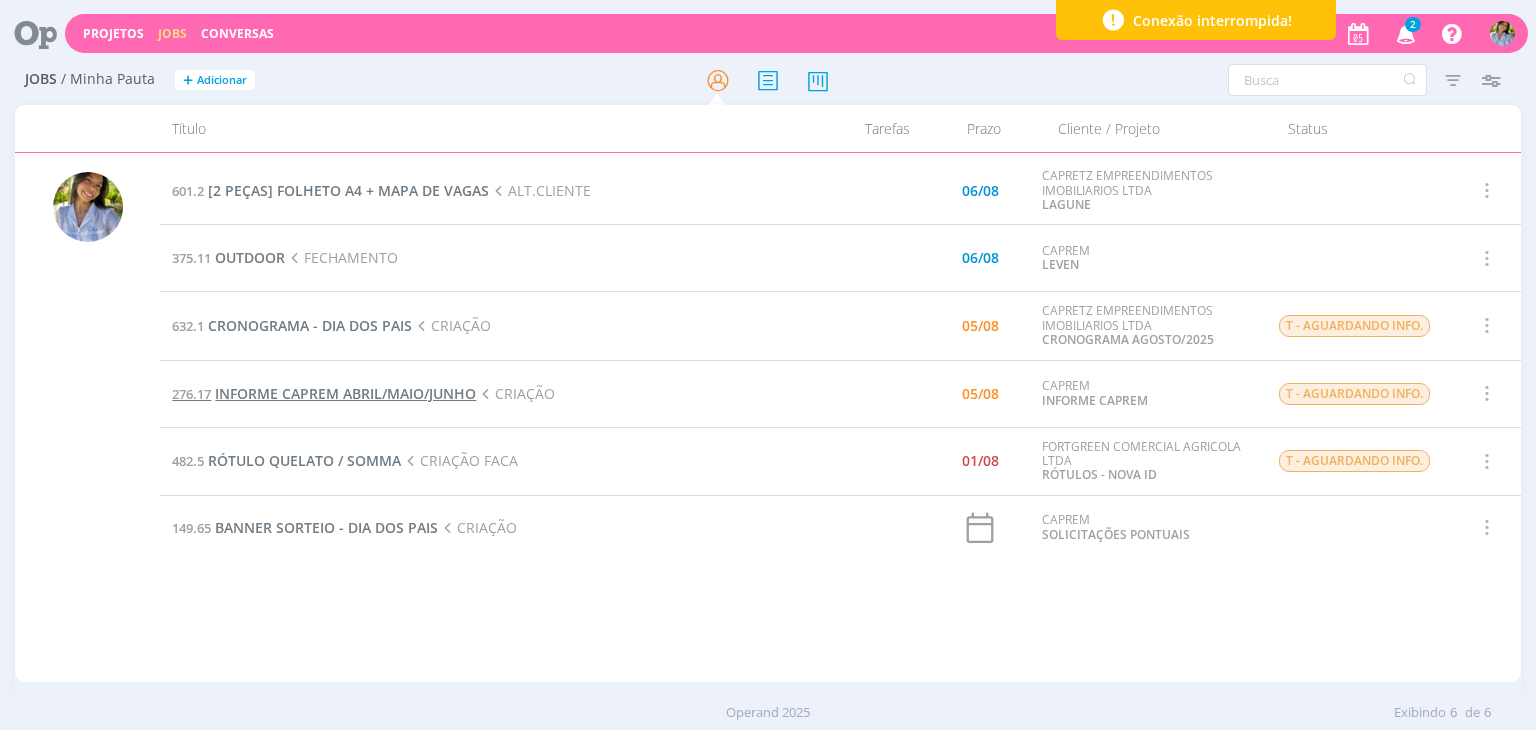 click on "INFORME CAPREM ABRIL/MAIO/JUNHO" at bounding box center [345, 393] 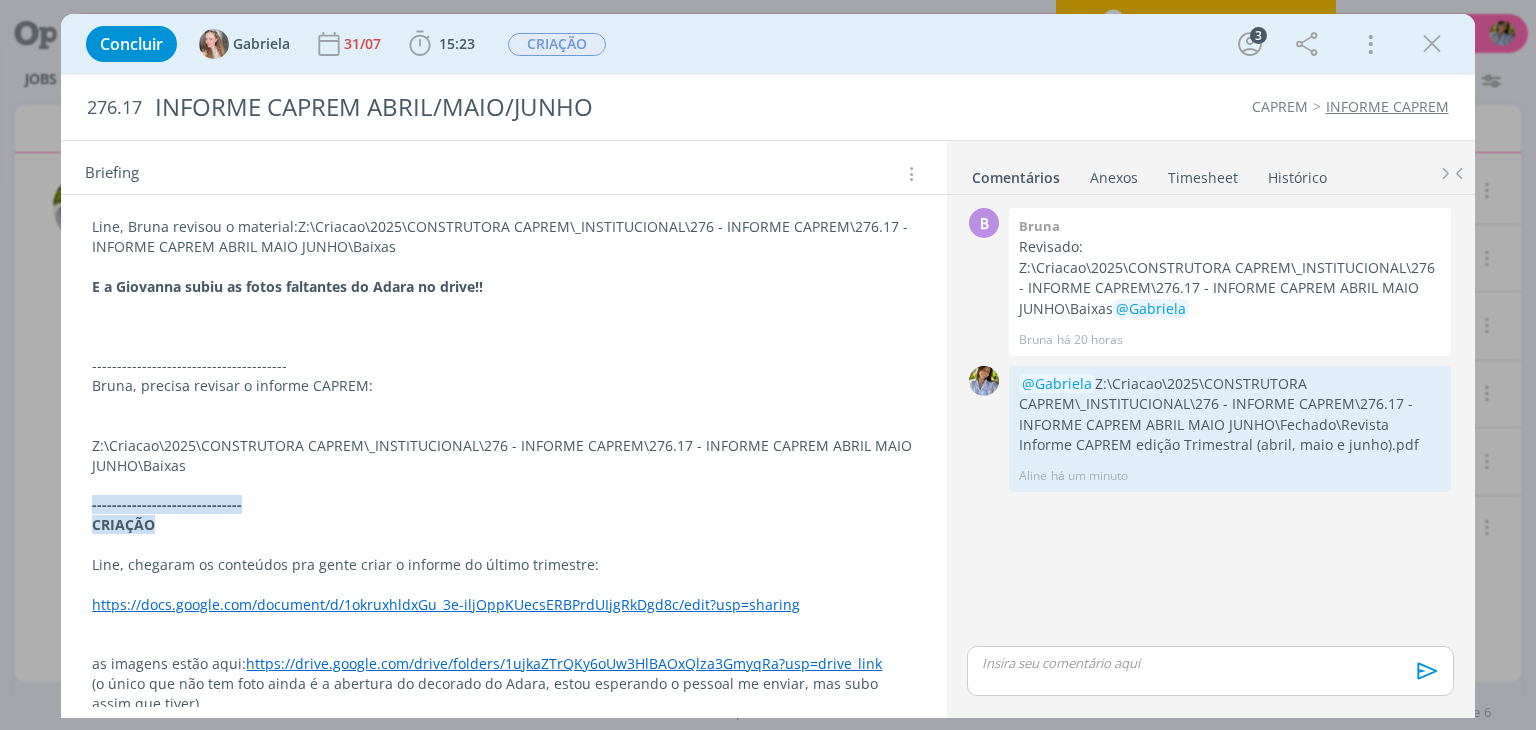 scroll, scrollTop: 336, scrollLeft: 0, axis: vertical 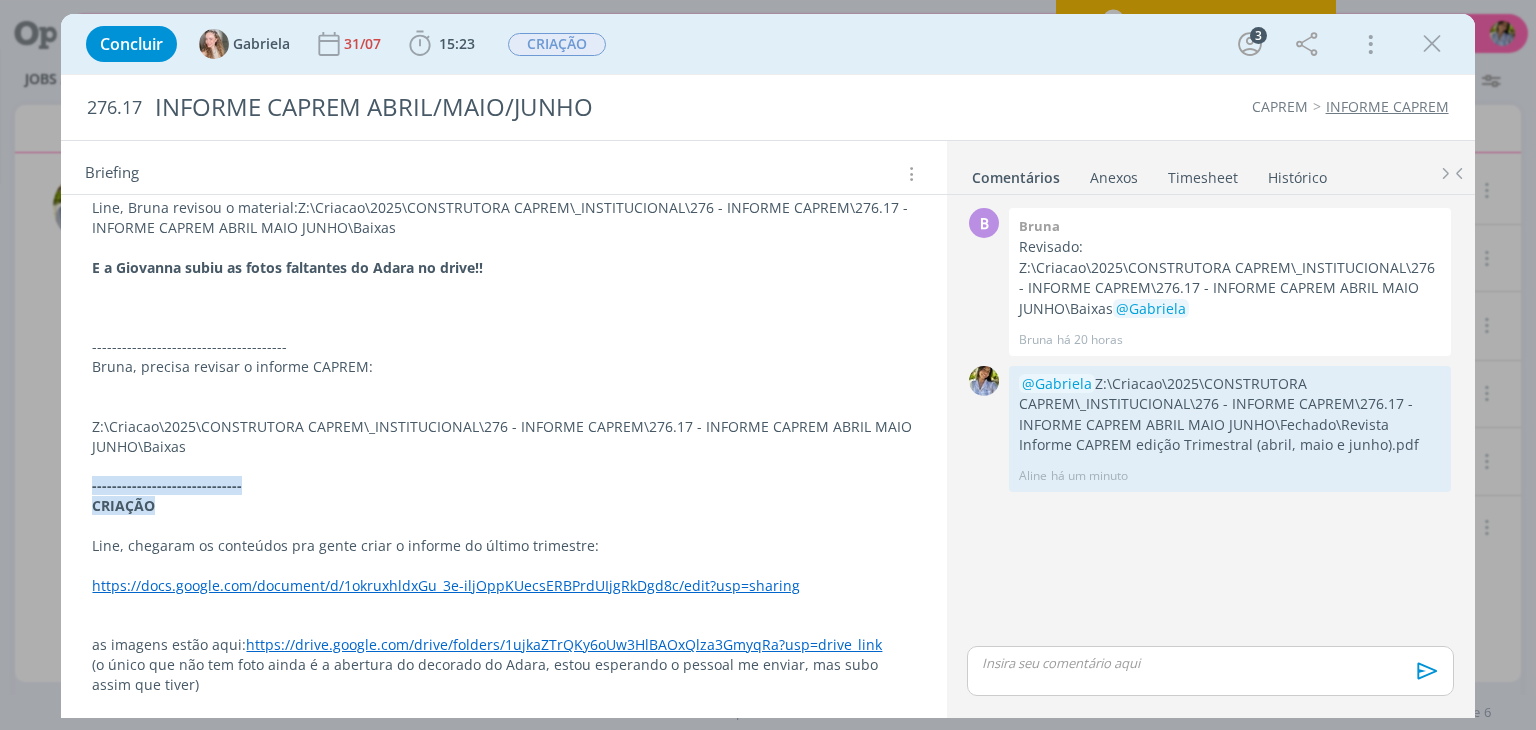 click on "https://drive.google.com/drive/folders/1ujkaZTrQKy6oUw3HlBAOxQlza3GmyqRa?usp=drive_link" at bounding box center (564, 644) 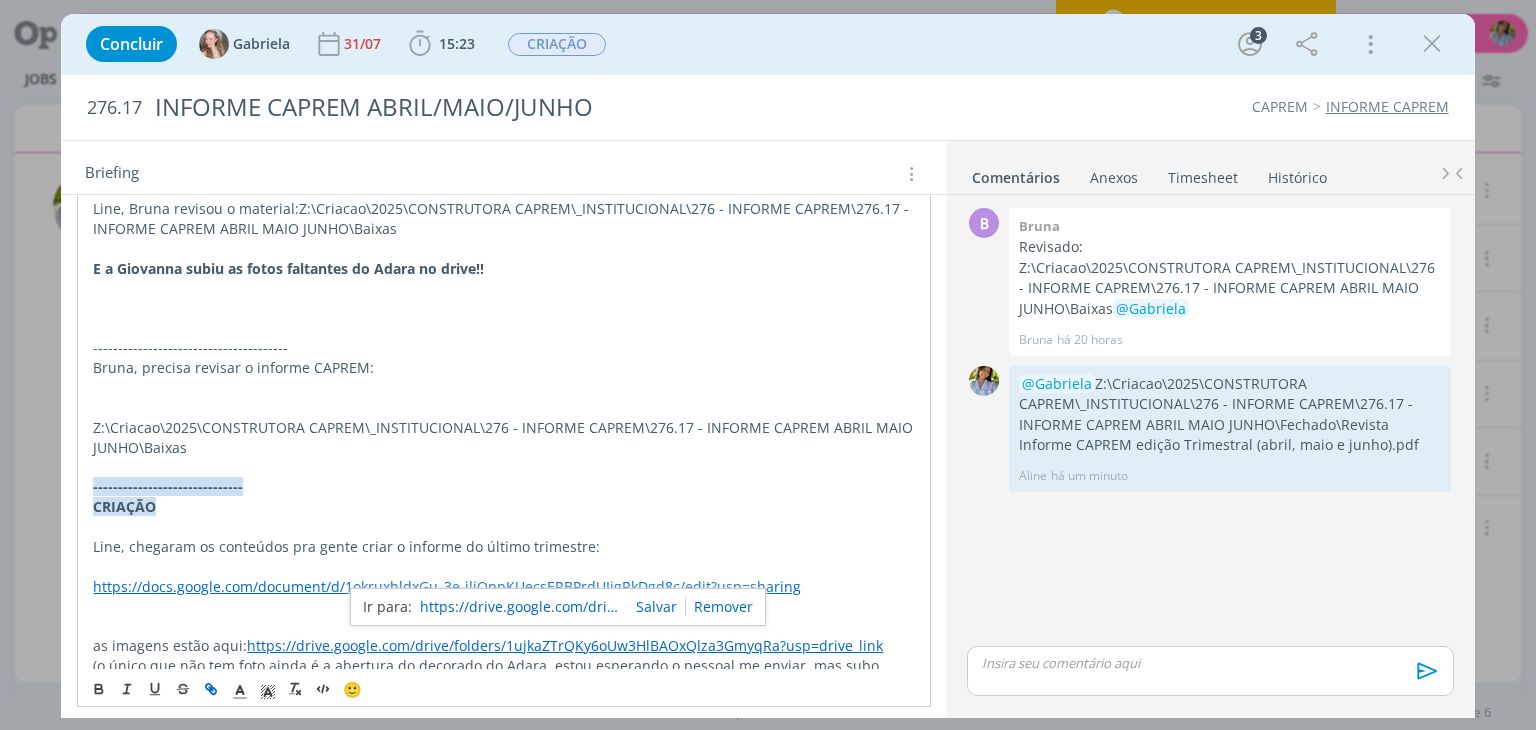 click at bounding box center [503, 607] 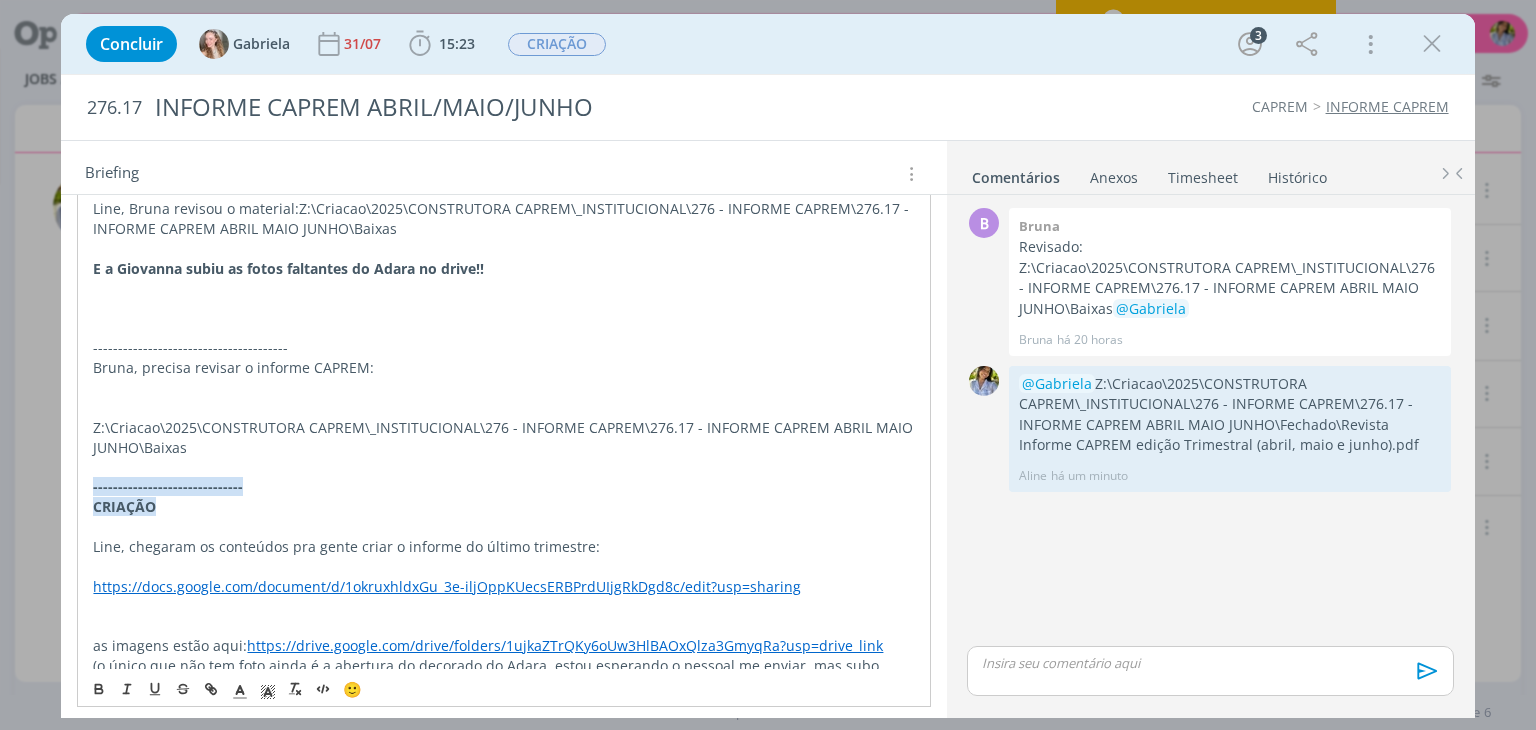 click on "https://docs.google.com/document/d/1okruxhldxGu_3e-iljOppKUecsERBPrdUIjgRkDgd8c/edit?usp=sharing" at bounding box center [447, 586] 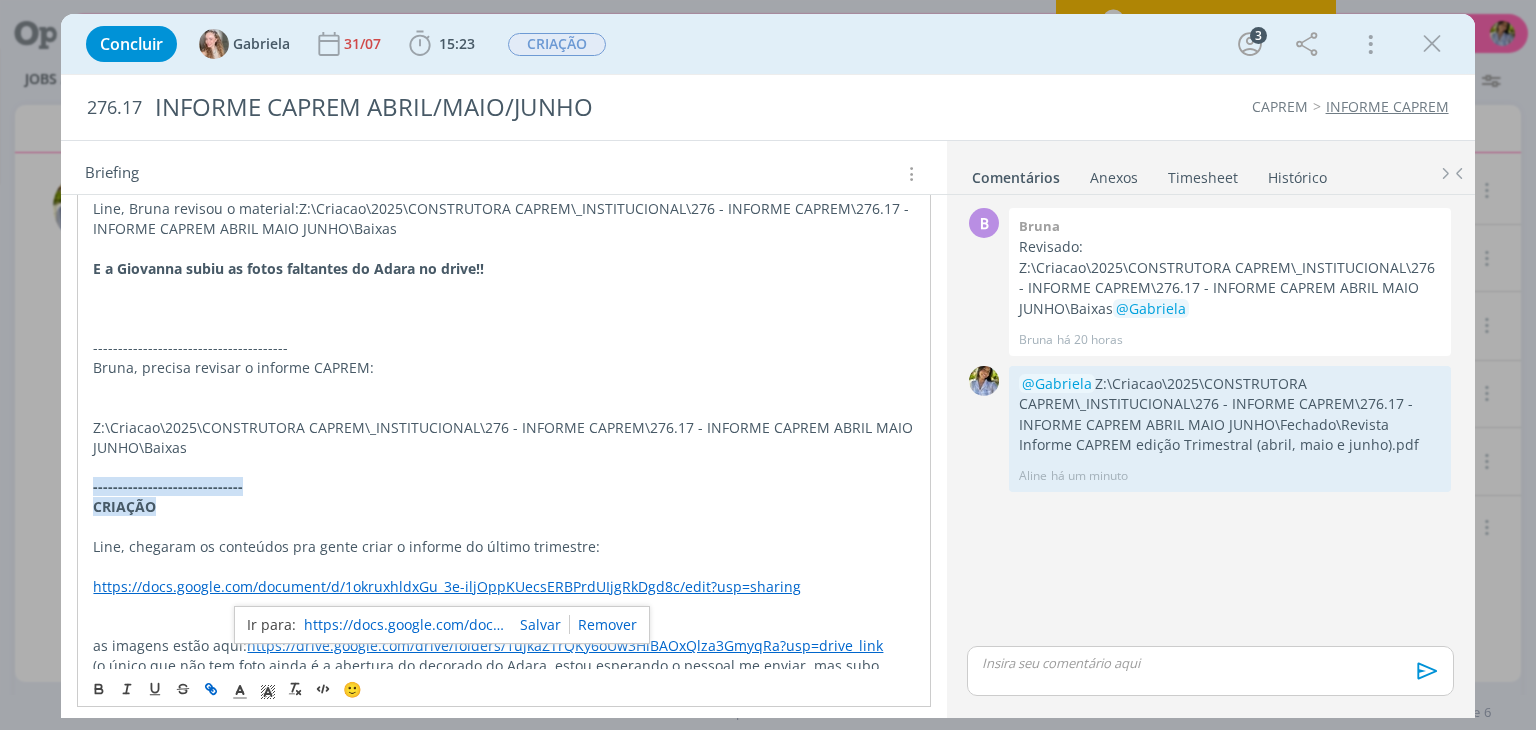 click on "https://docs.google.com/document/d/1okruxhldxGu_3e-iljOppKUecsERBPrdUIjgRkDgd8c/edit?usp=sharing" at bounding box center [404, 625] 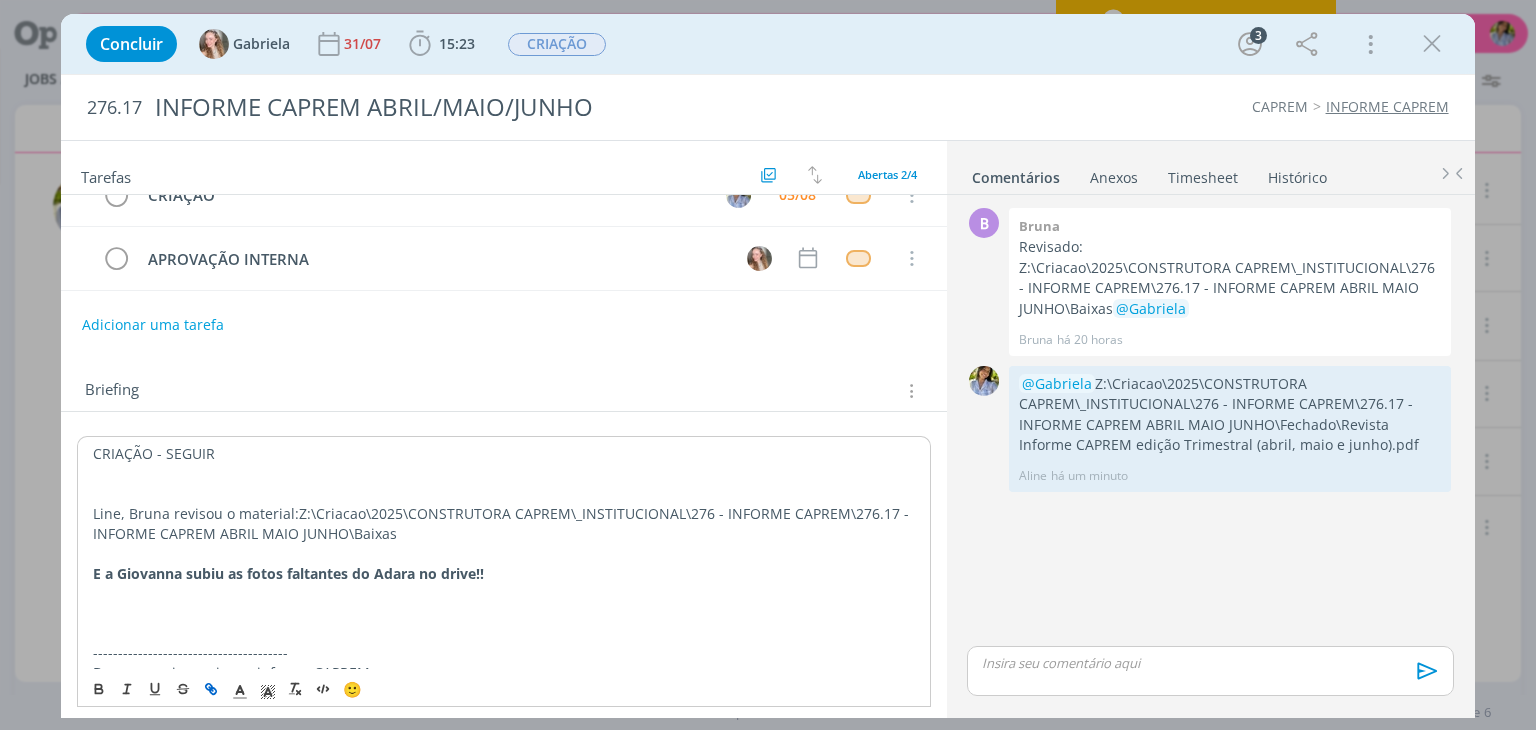 scroll, scrollTop: 2, scrollLeft: 0, axis: vertical 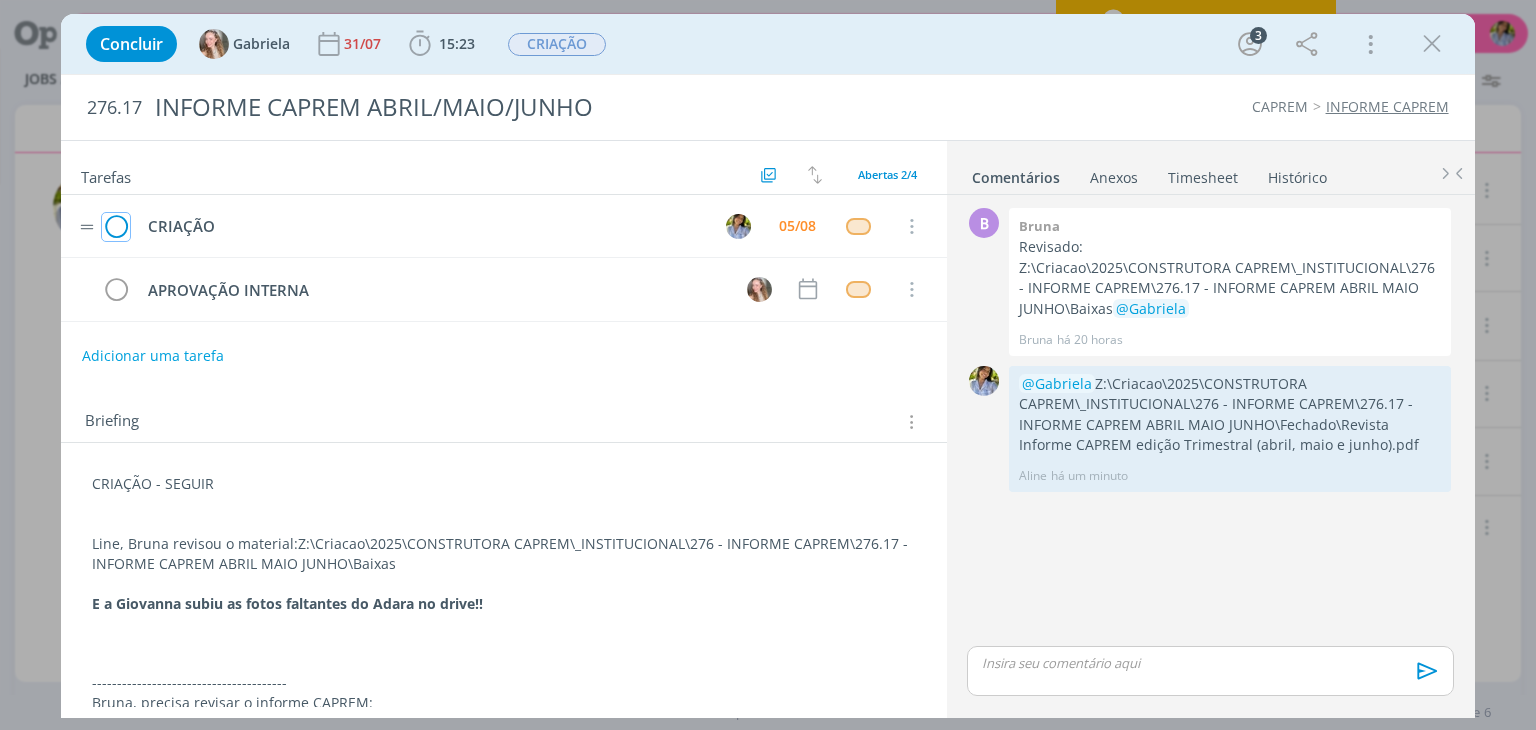 click at bounding box center [116, 227] 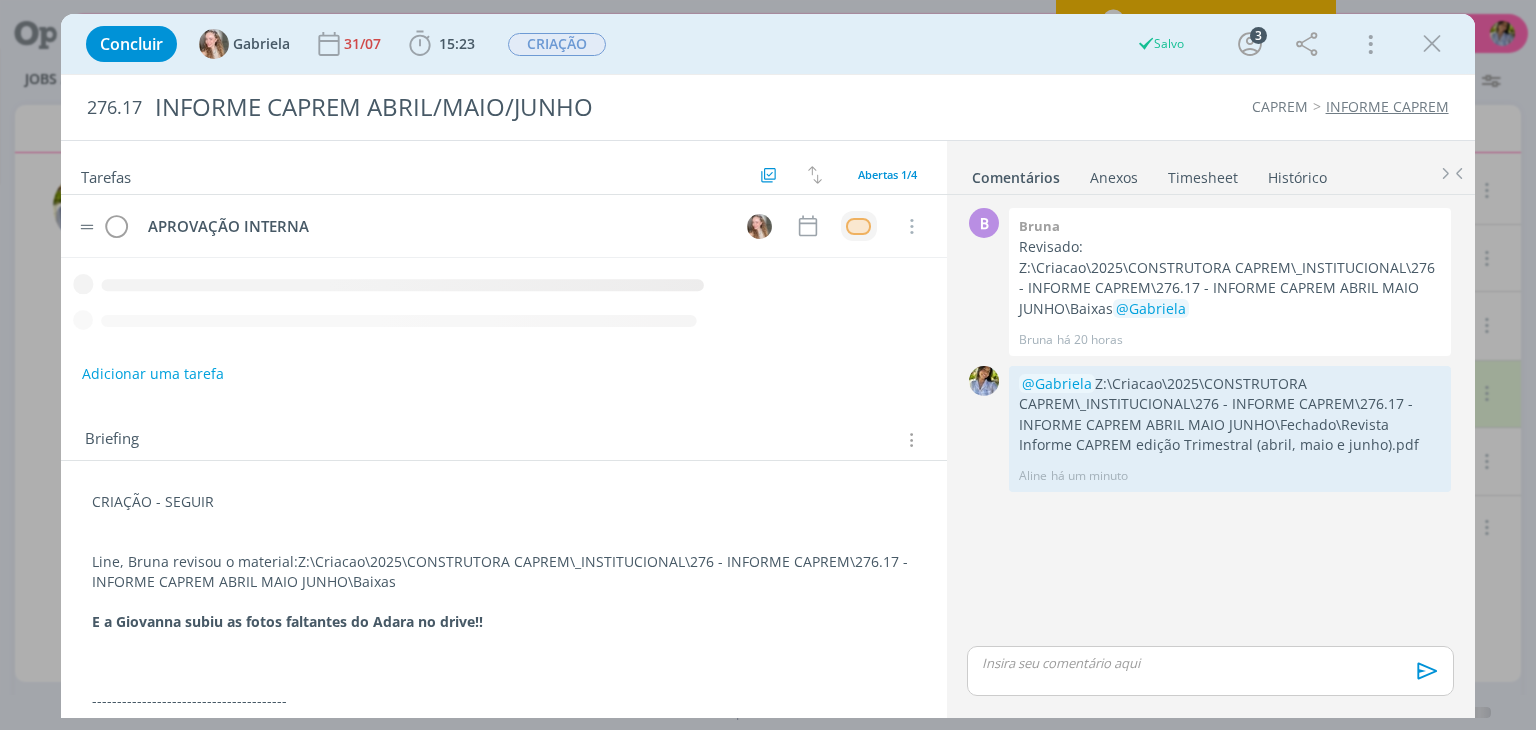 click at bounding box center [859, 226] 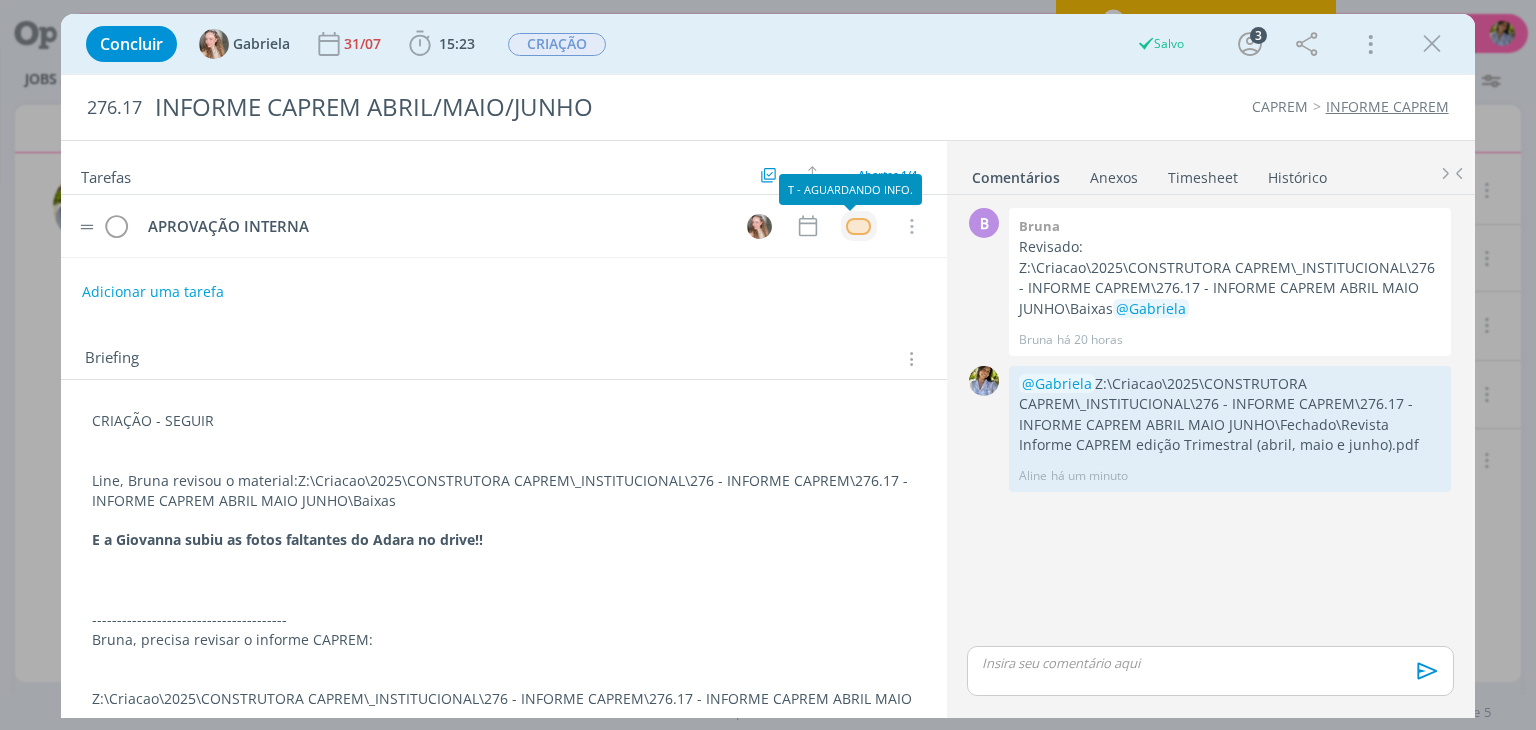 click at bounding box center [858, 226] 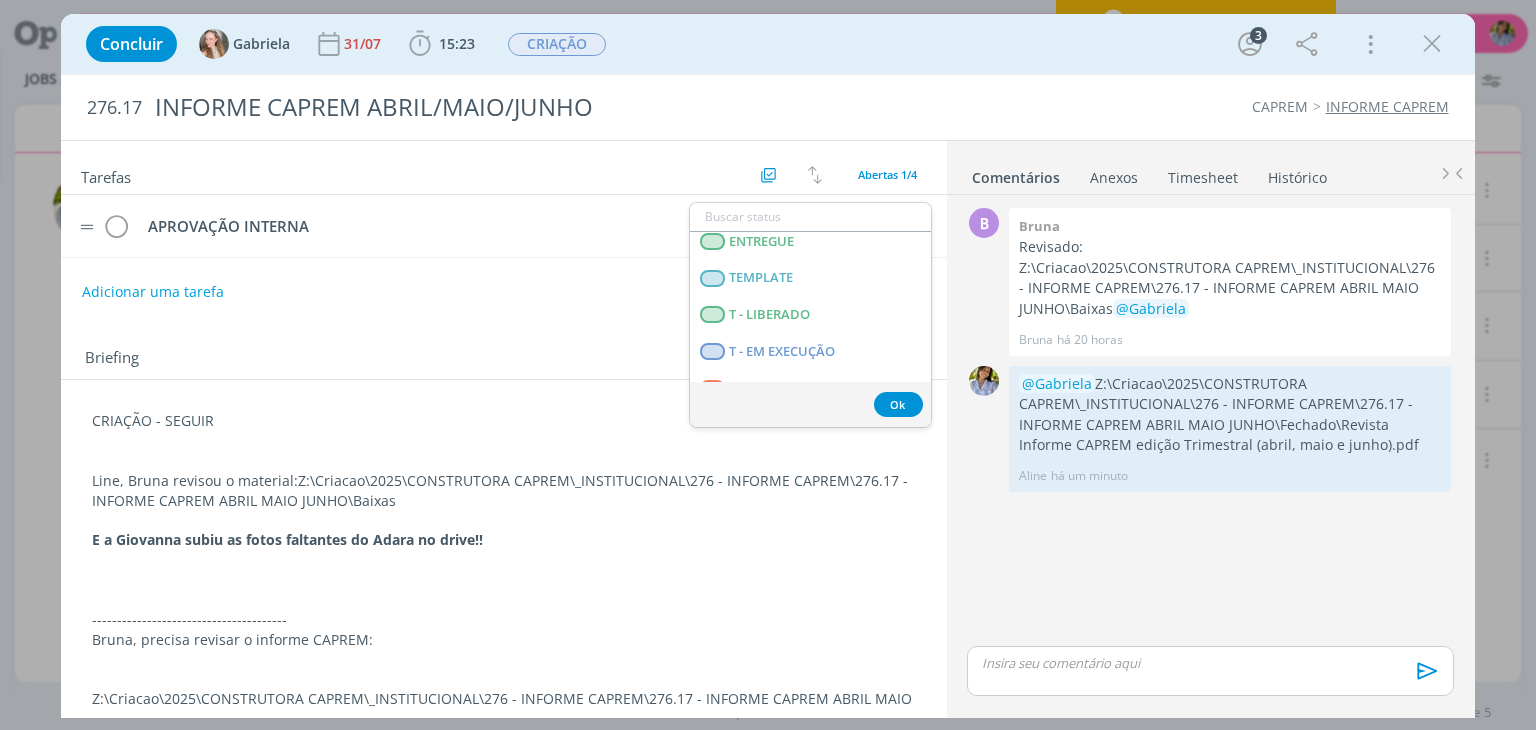 scroll, scrollTop: 510, scrollLeft: 0, axis: vertical 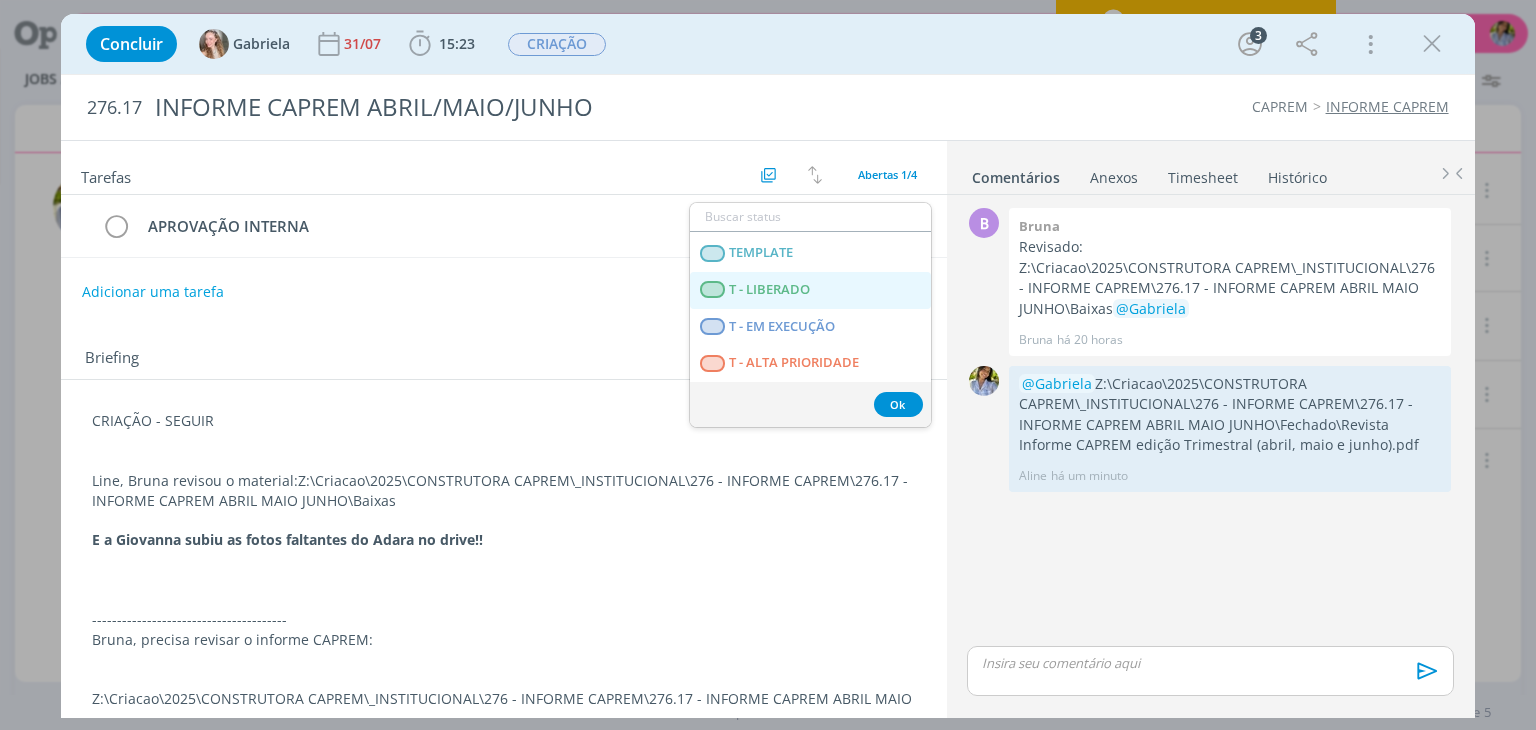 click on "T - LIBERADO" at bounding box center [810, 290] 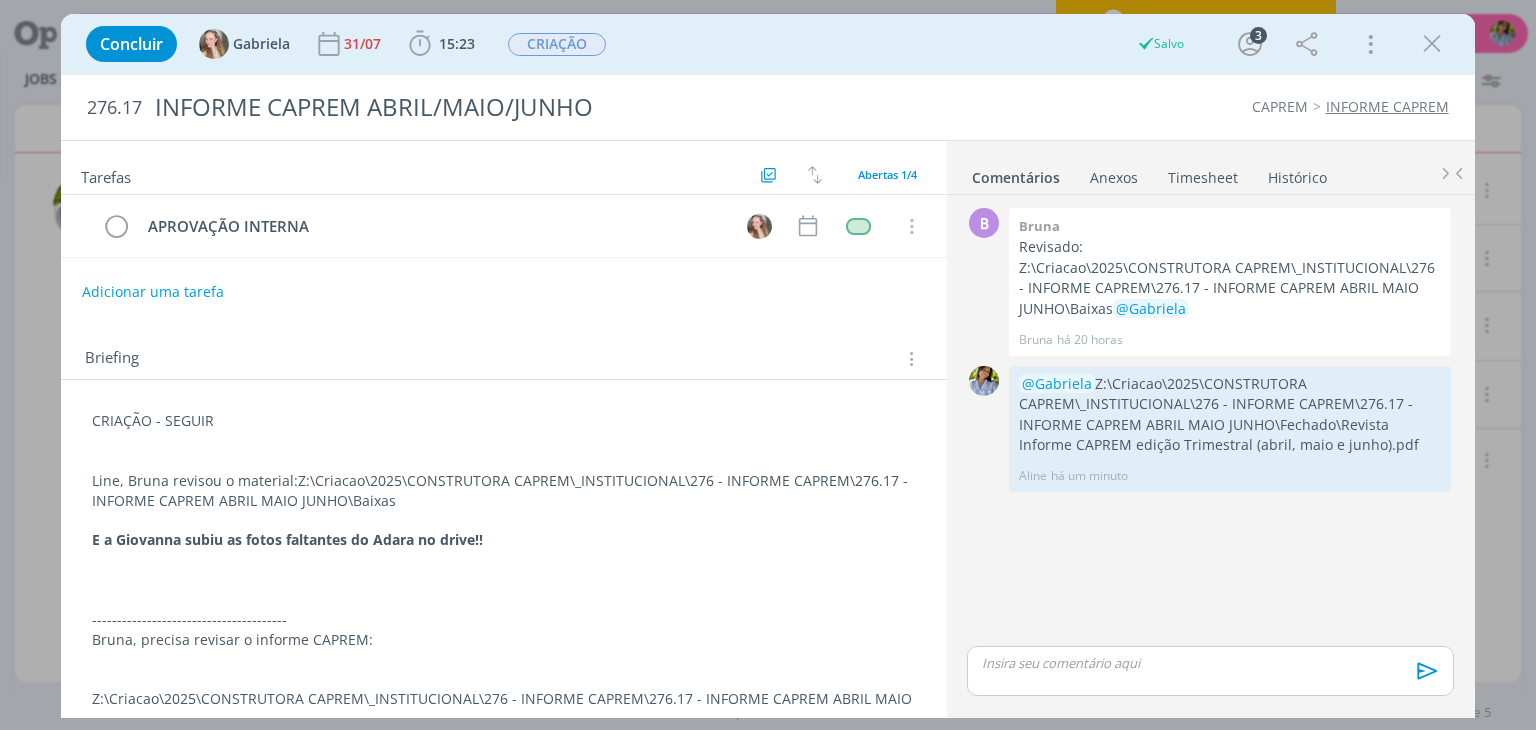 click at bounding box center (1432, 44) 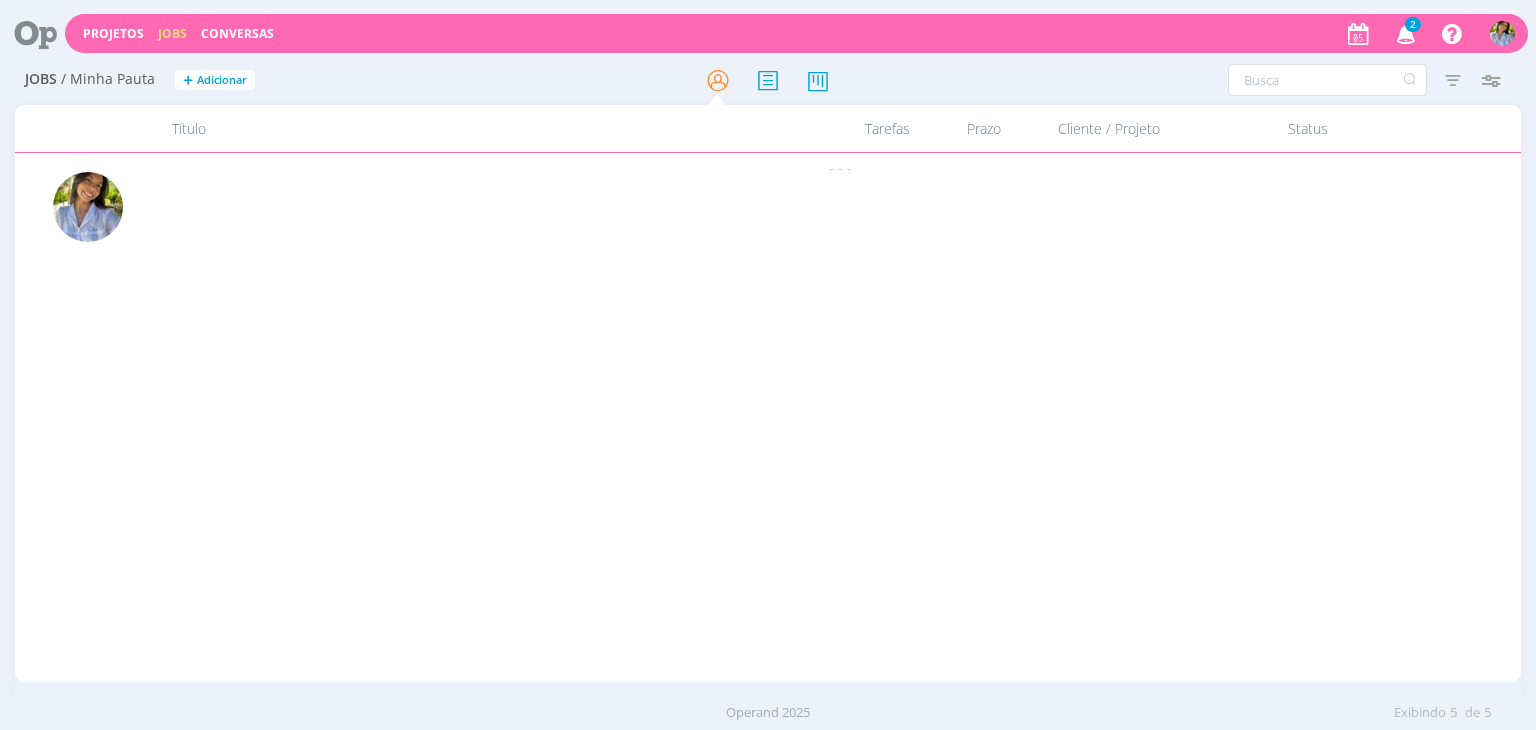 scroll, scrollTop: 0, scrollLeft: 0, axis: both 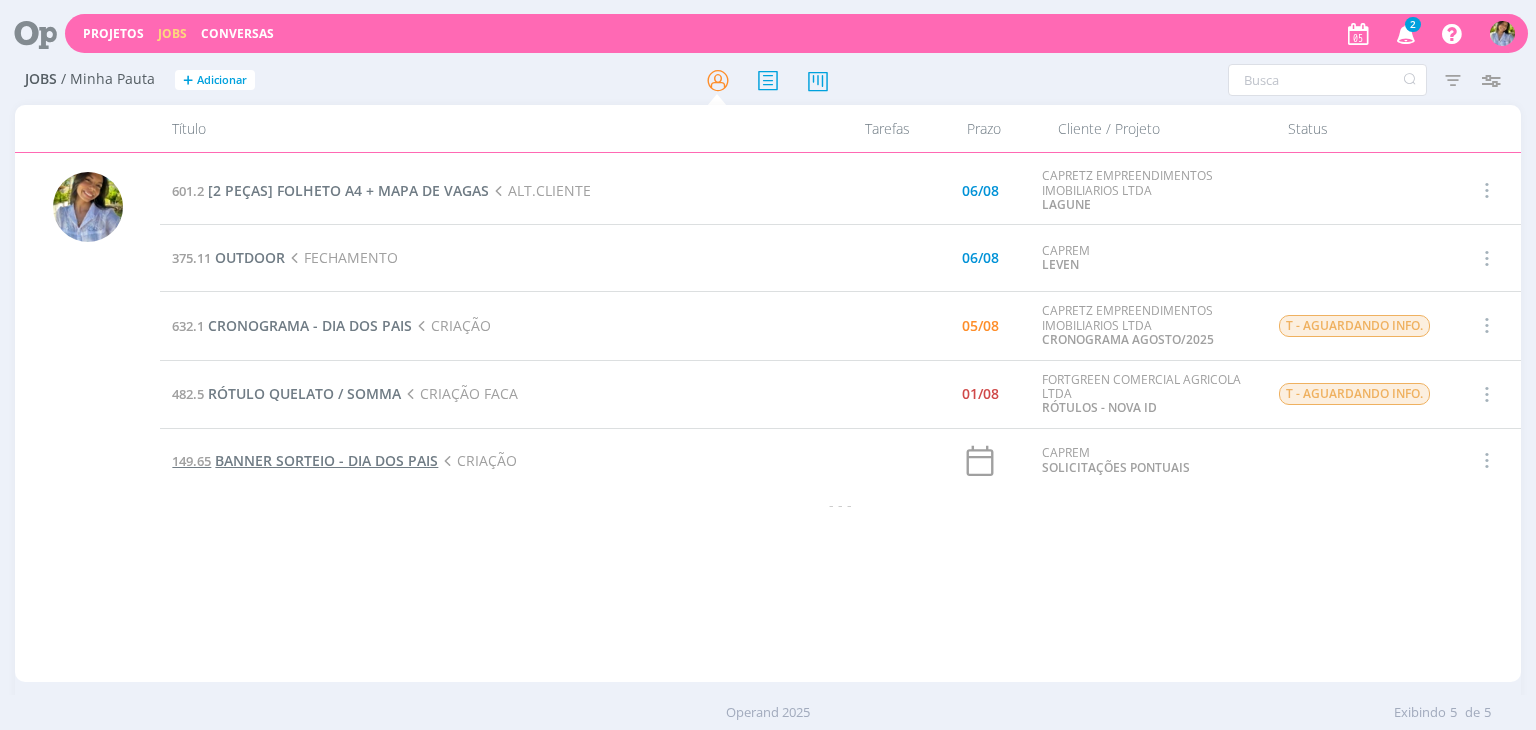 click on "BANNER SORTEIO - DIA DOS PAIS" at bounding box center (326, 460) 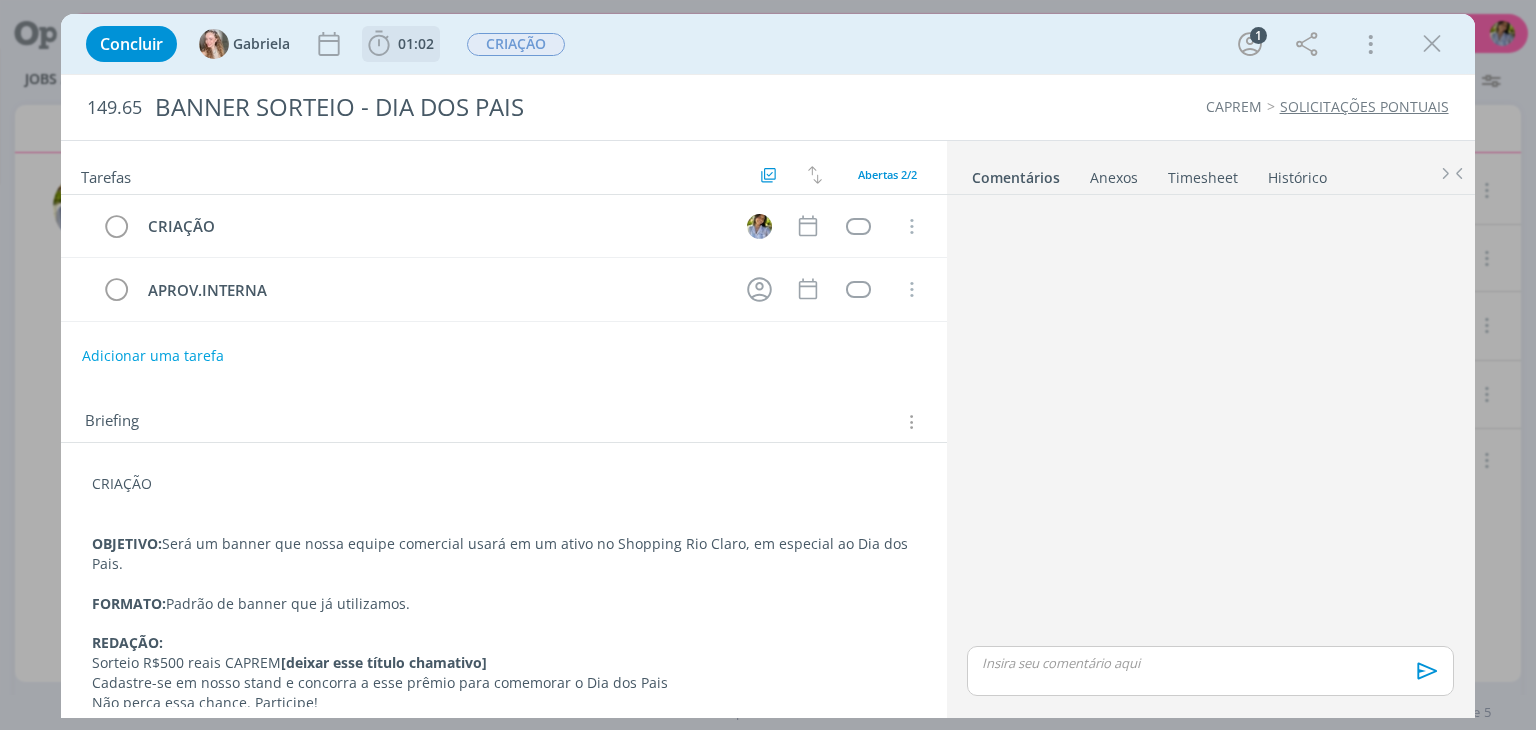 click 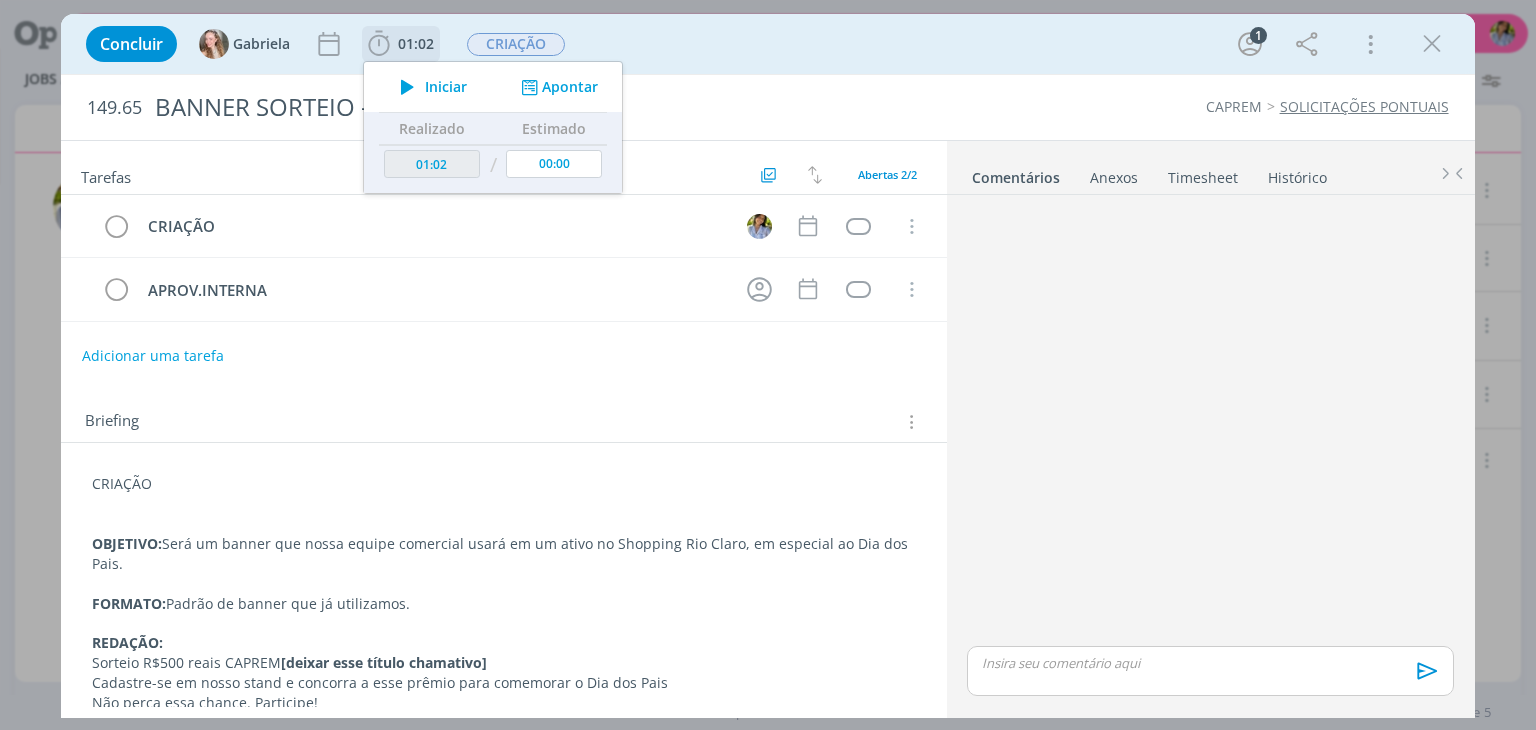 click at bounding box center [407, 87] 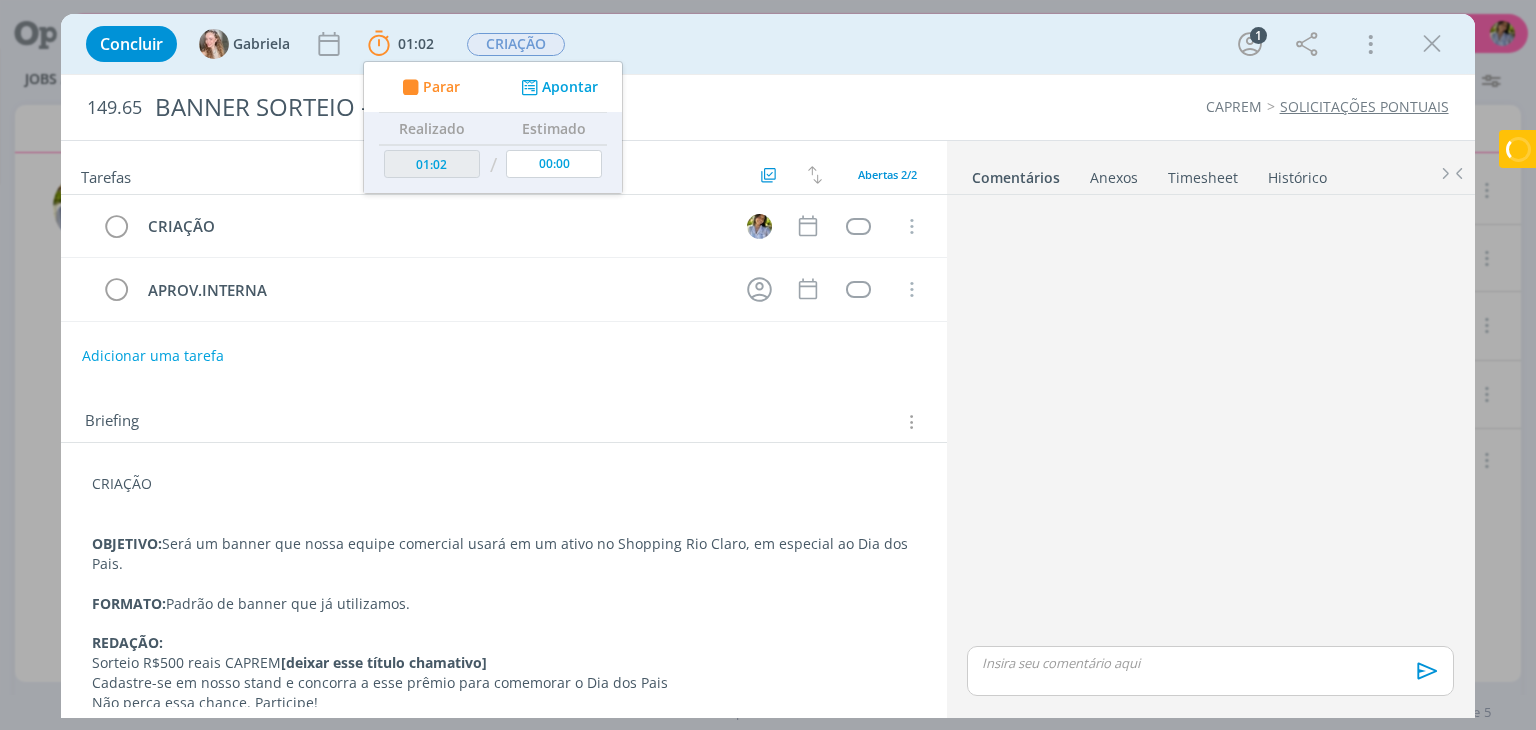 click at bounding box center (1432, 44) 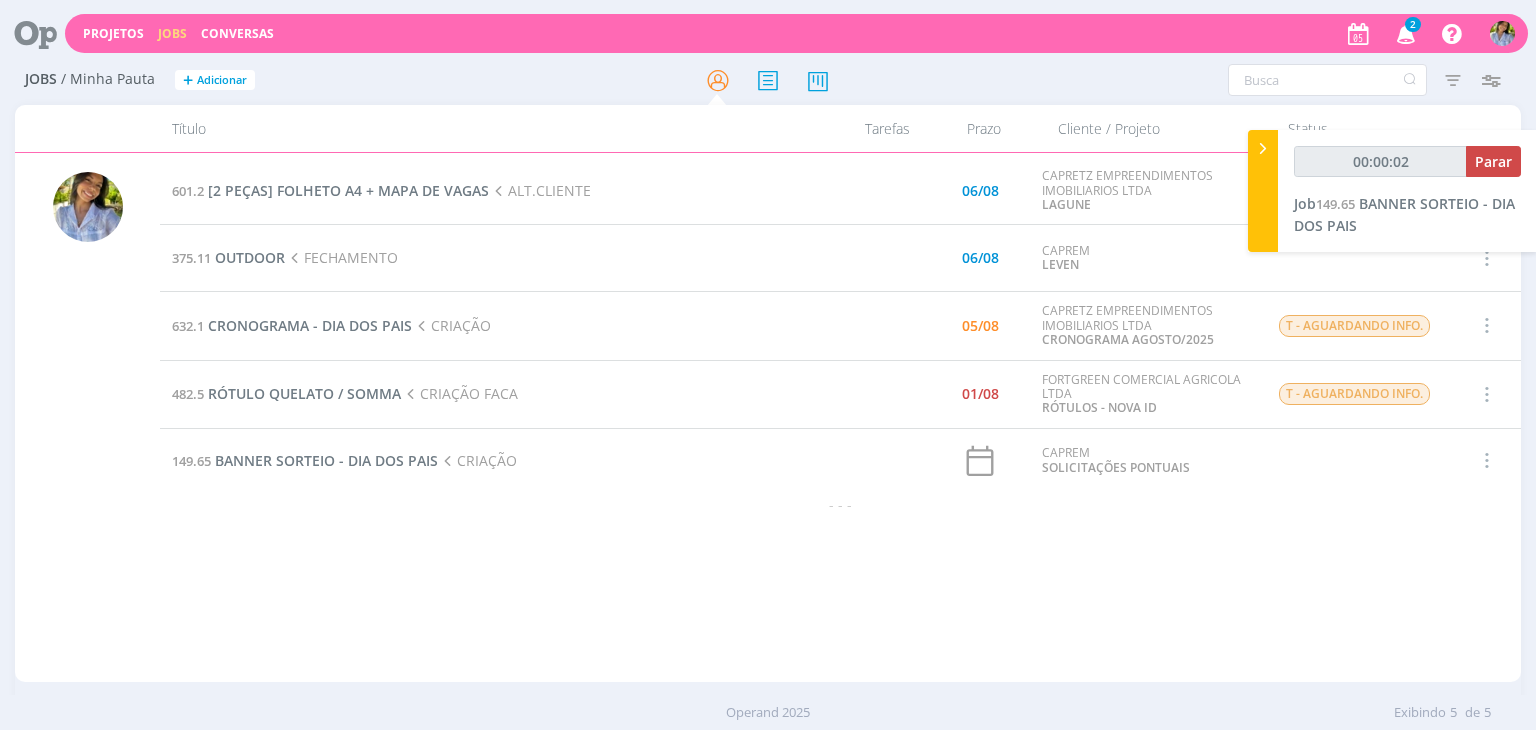 click at bounding box center [768, 365] 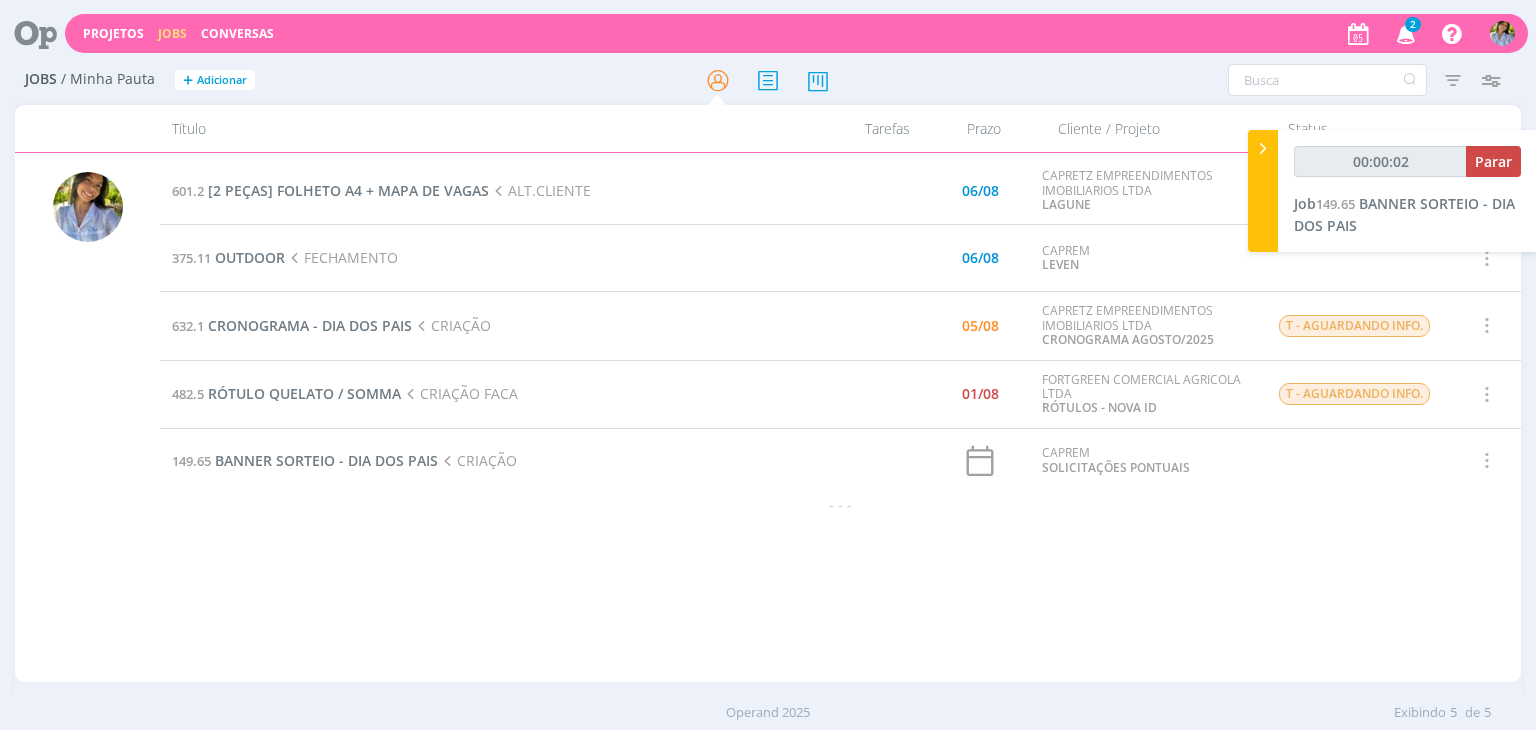 click at bounding box center (1406, 33) 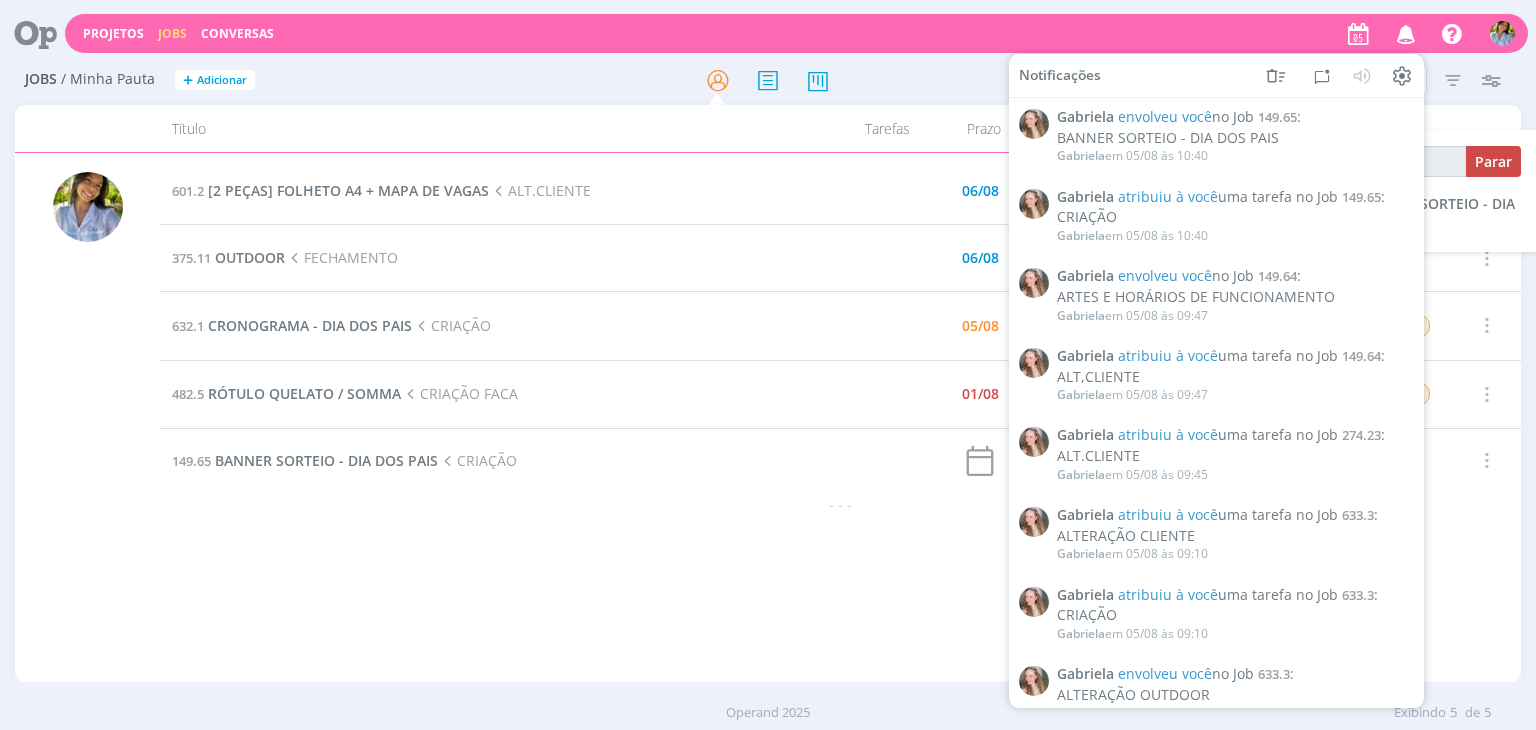 click at bounding box center [1406, 33] 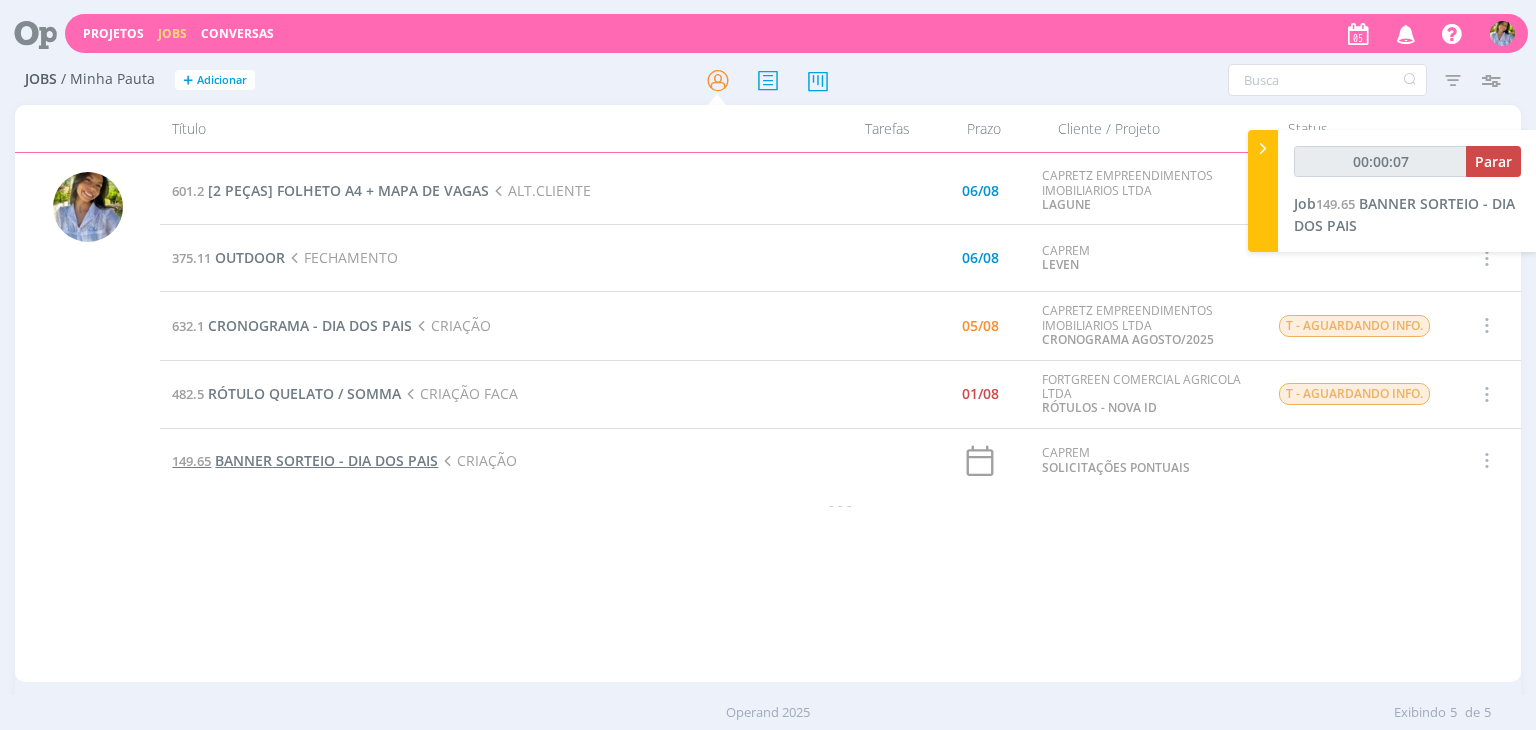 click on "BANNER SORTEIO - DIA DOS PAIS" at bounding box center [326, 460] 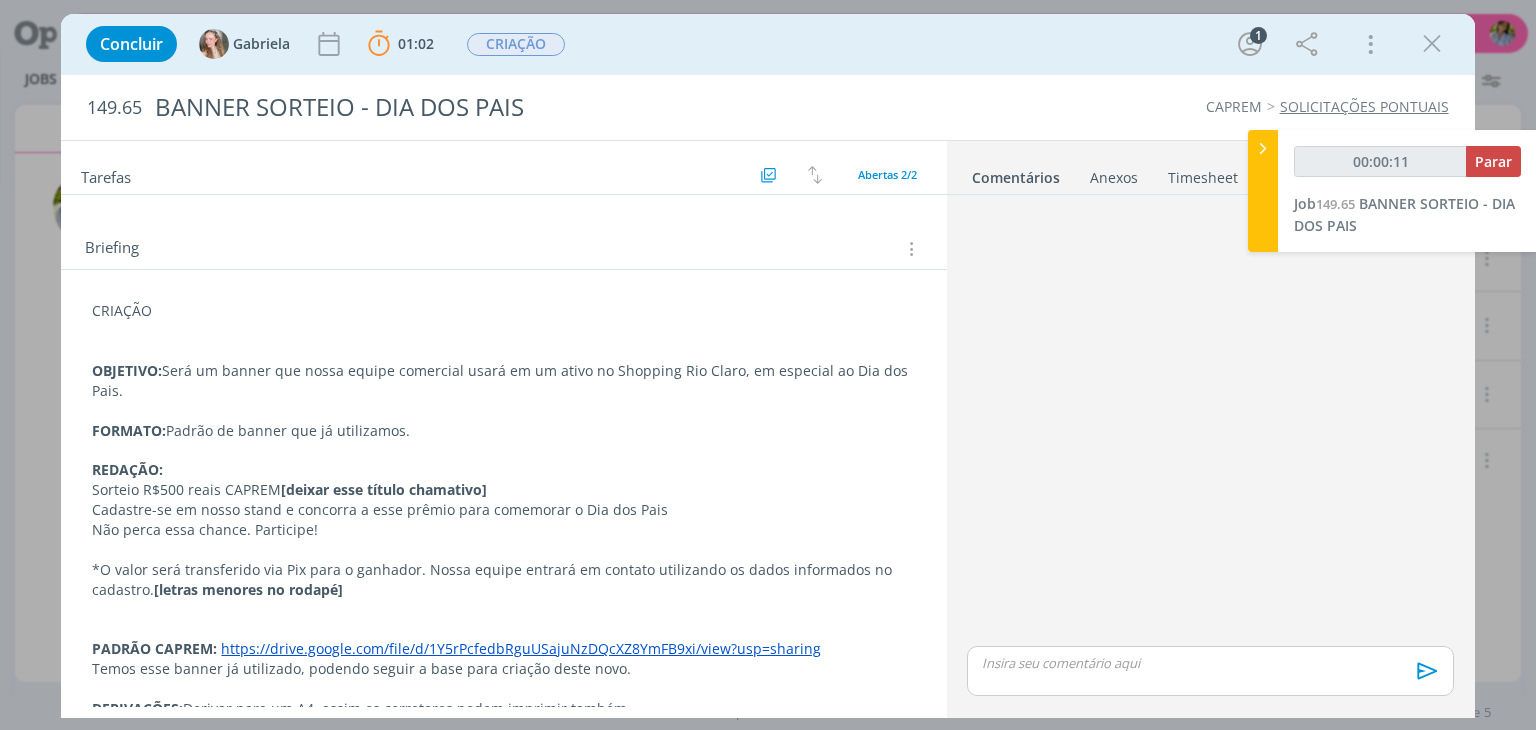 scroll, scrollTop: 196, scrollLeft: 0, axis: vertical 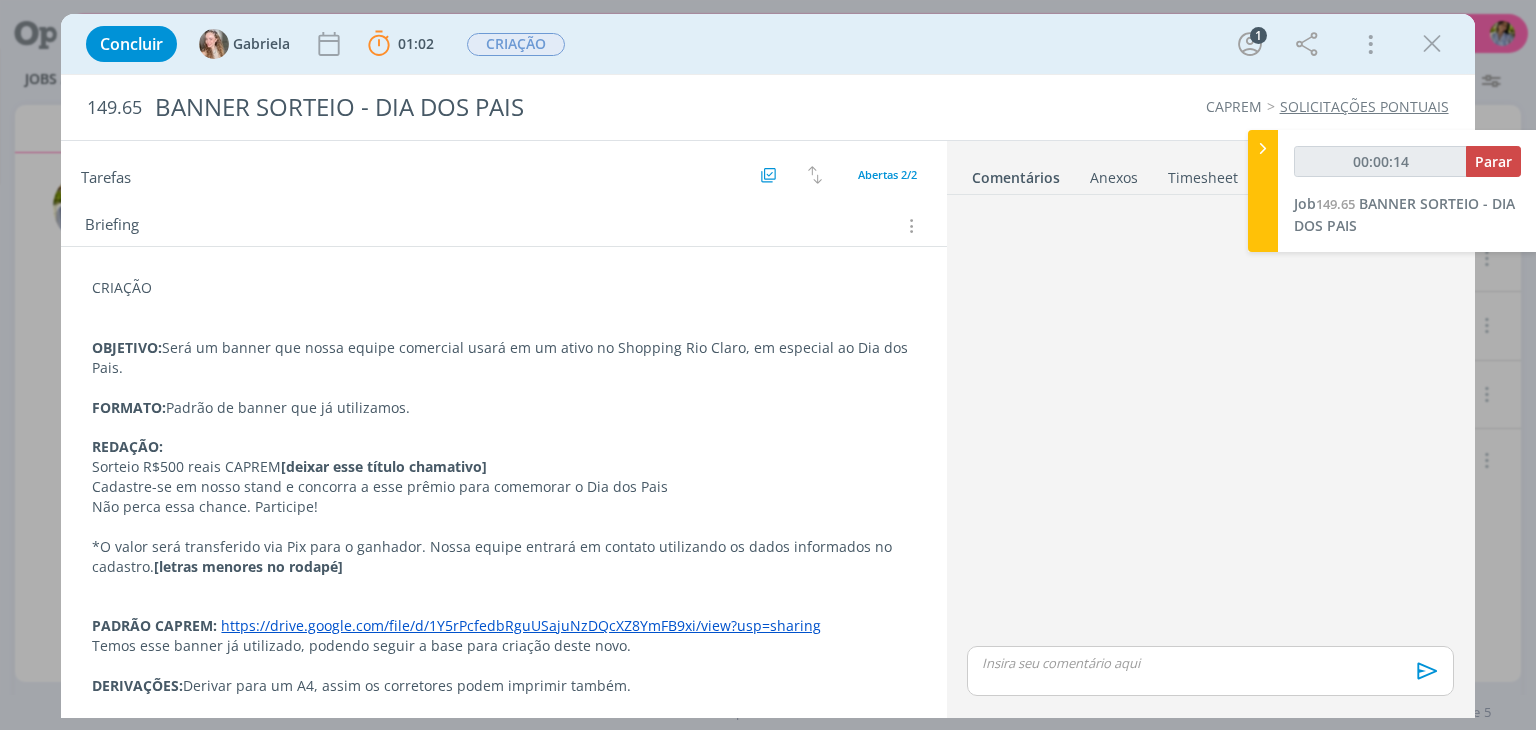 click on "https://drive.google.com/file/d/1Y5rPcfedbRguUSajuNzDQcXZ8YmFB9xi/view?usp=sharing" at bounding box center [521, 625] 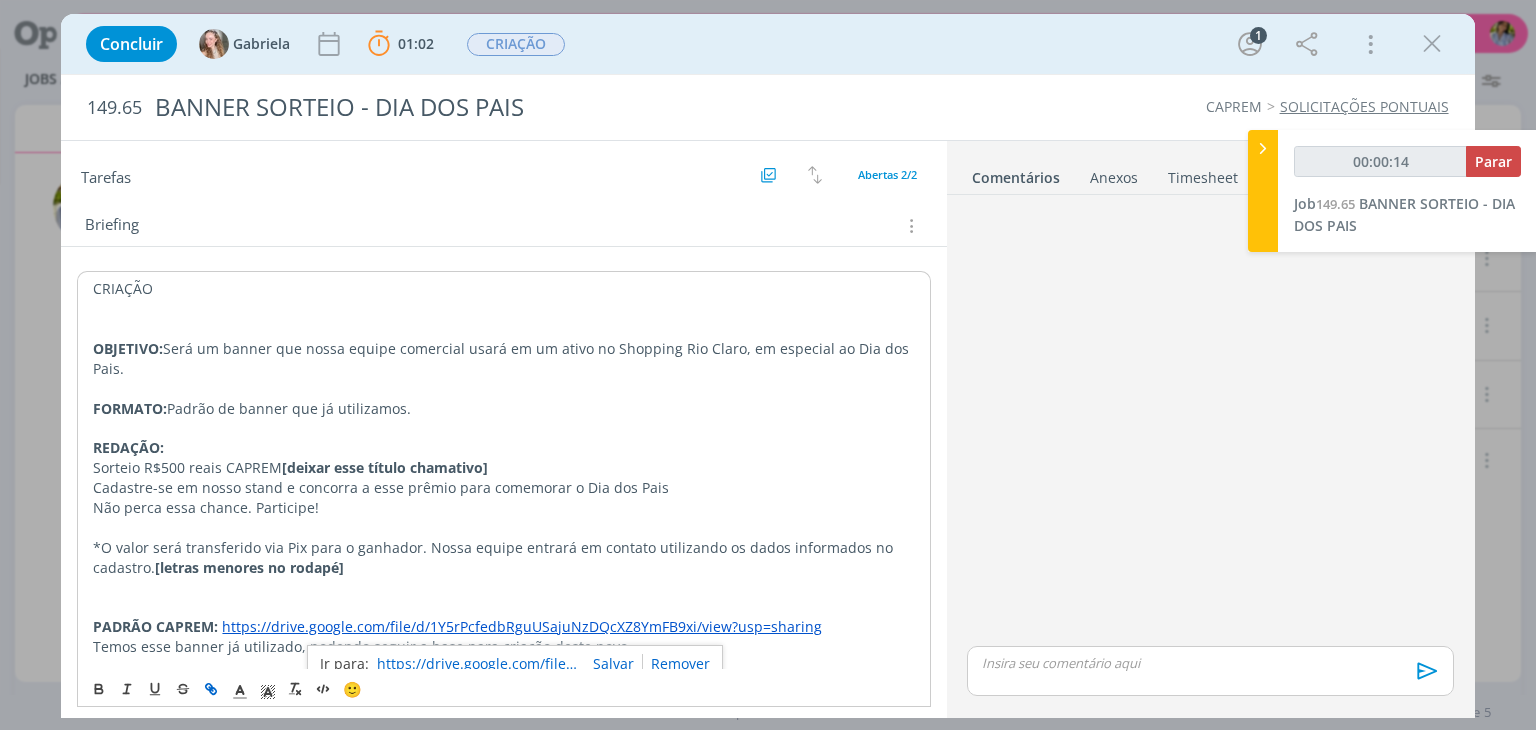 click on "https://drive.google.com/file/d/1Y5rPcfedbRguUSajuNzDQcXZ8YmFB9xi/view?usp=sharing" at bounding box center (477, 664) 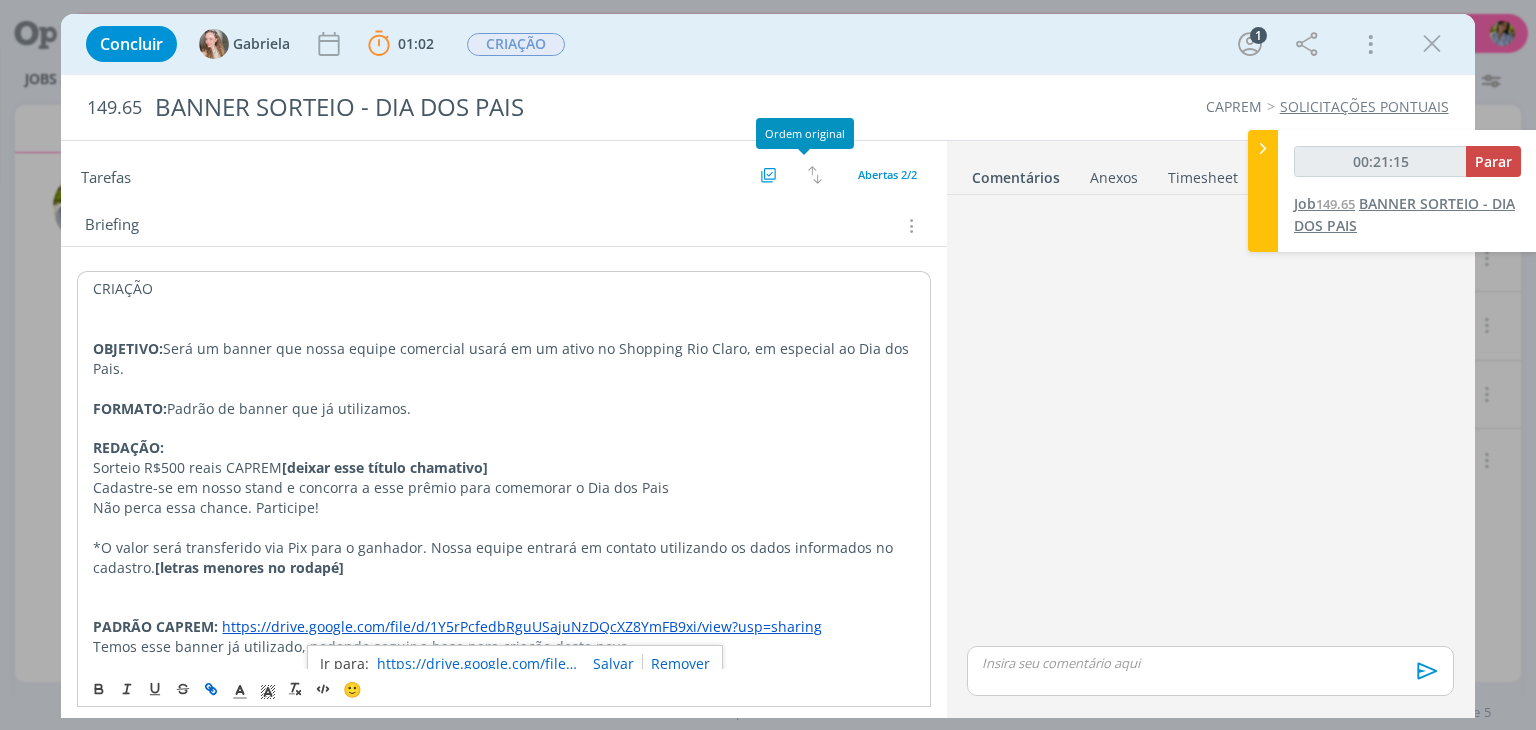 type on "00:21:16" 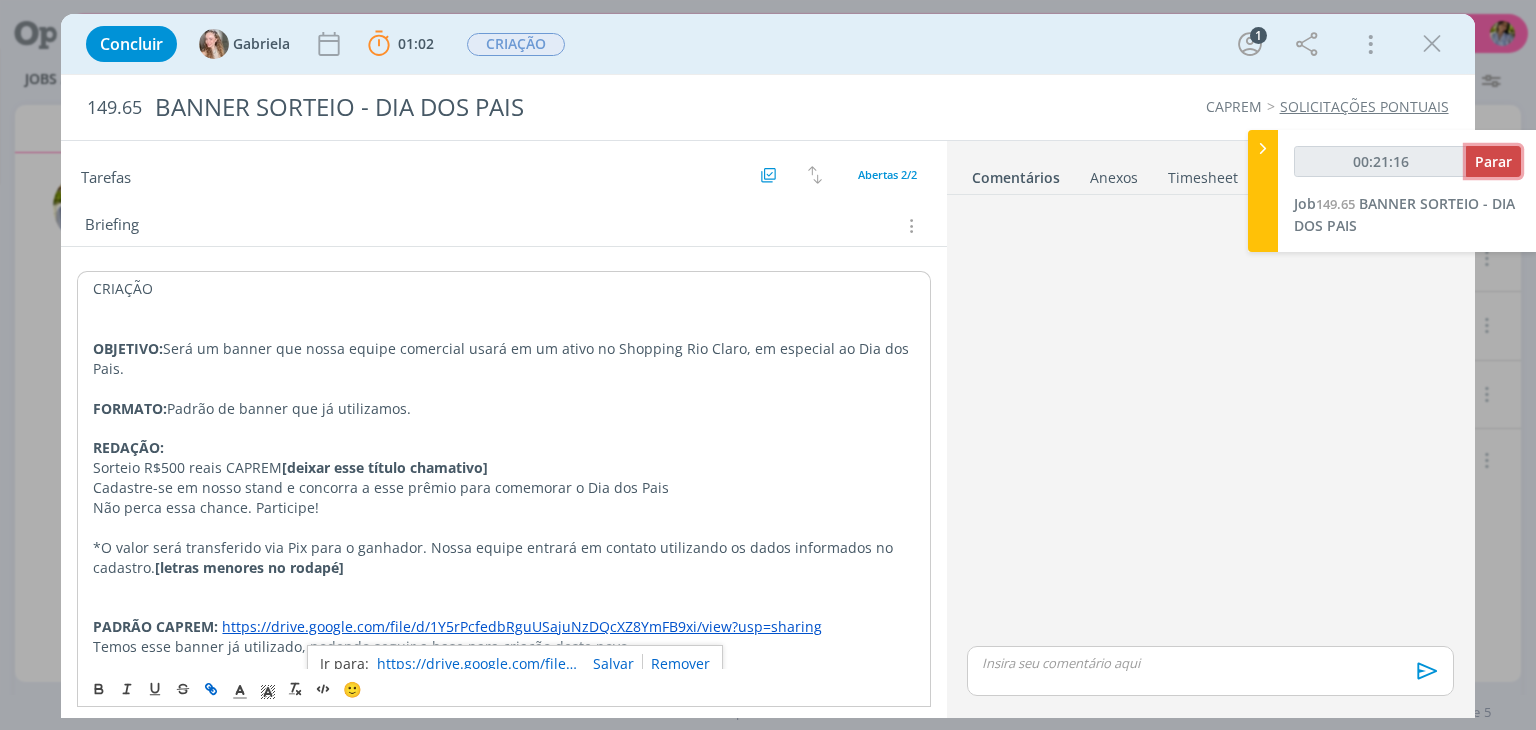 click on "Parar" at bounding box center (1493, 161) 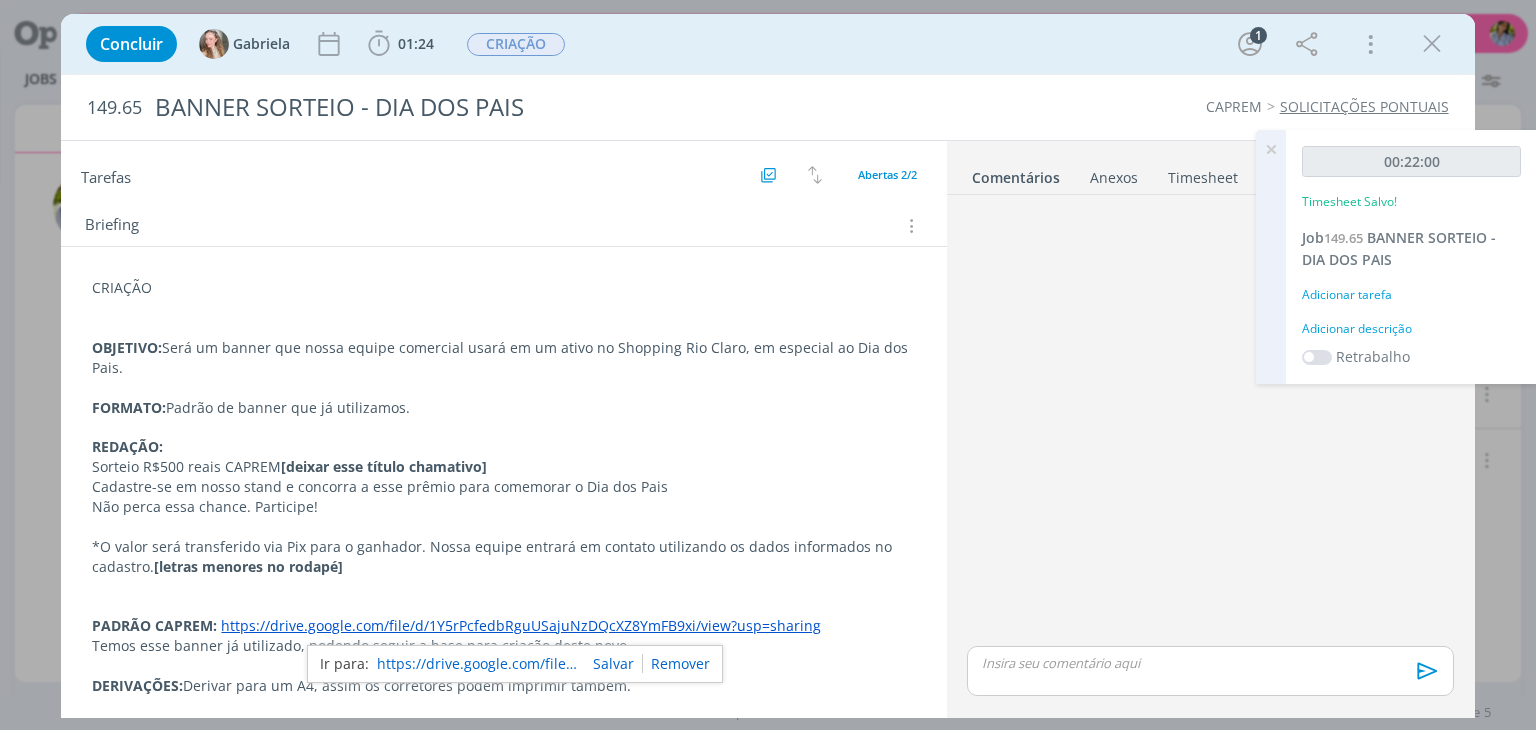 drag, startPoint x: 1427, startPoint y: 49, endPoint x: 1309, endPoint y: 120, distance: 137.71347 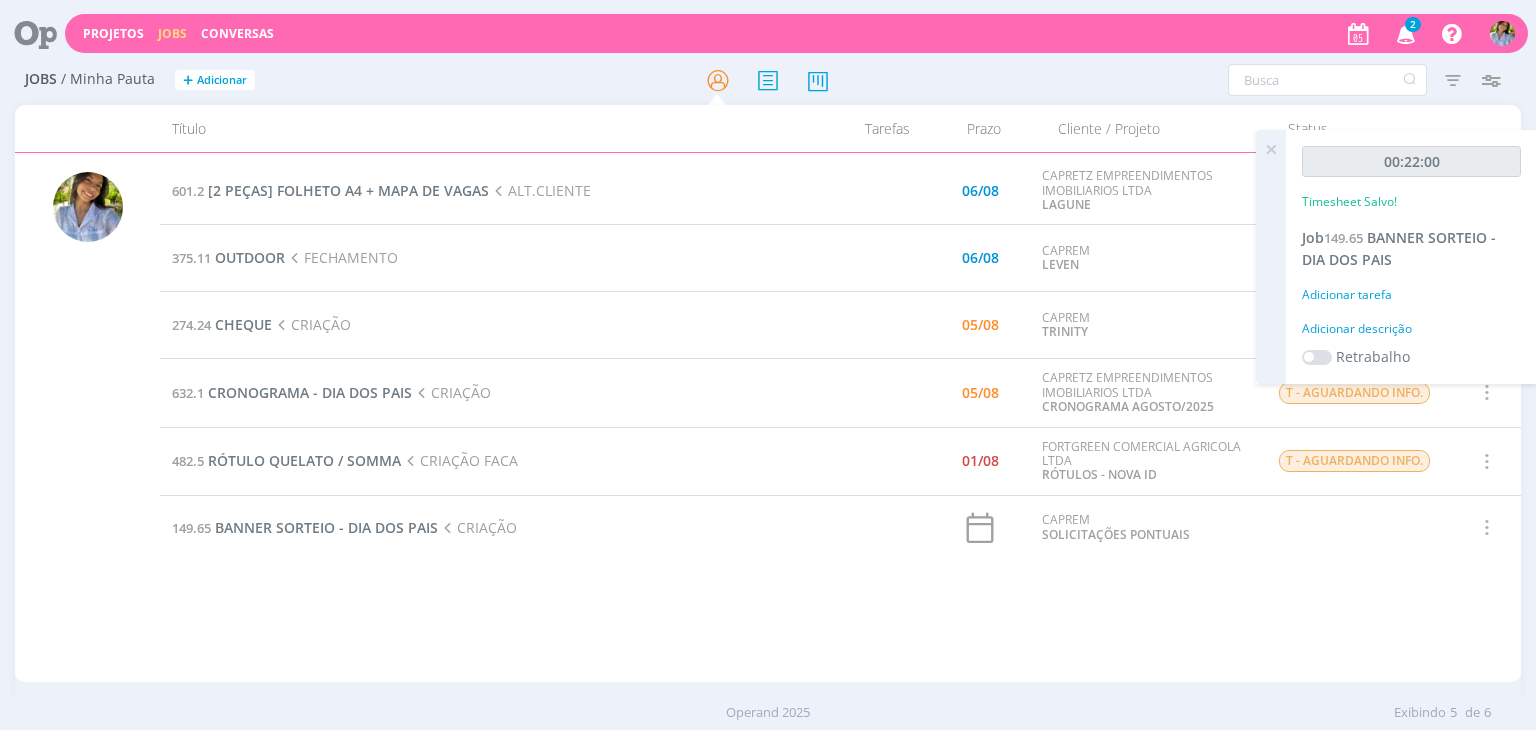 click at bounding box center (1271, 149) 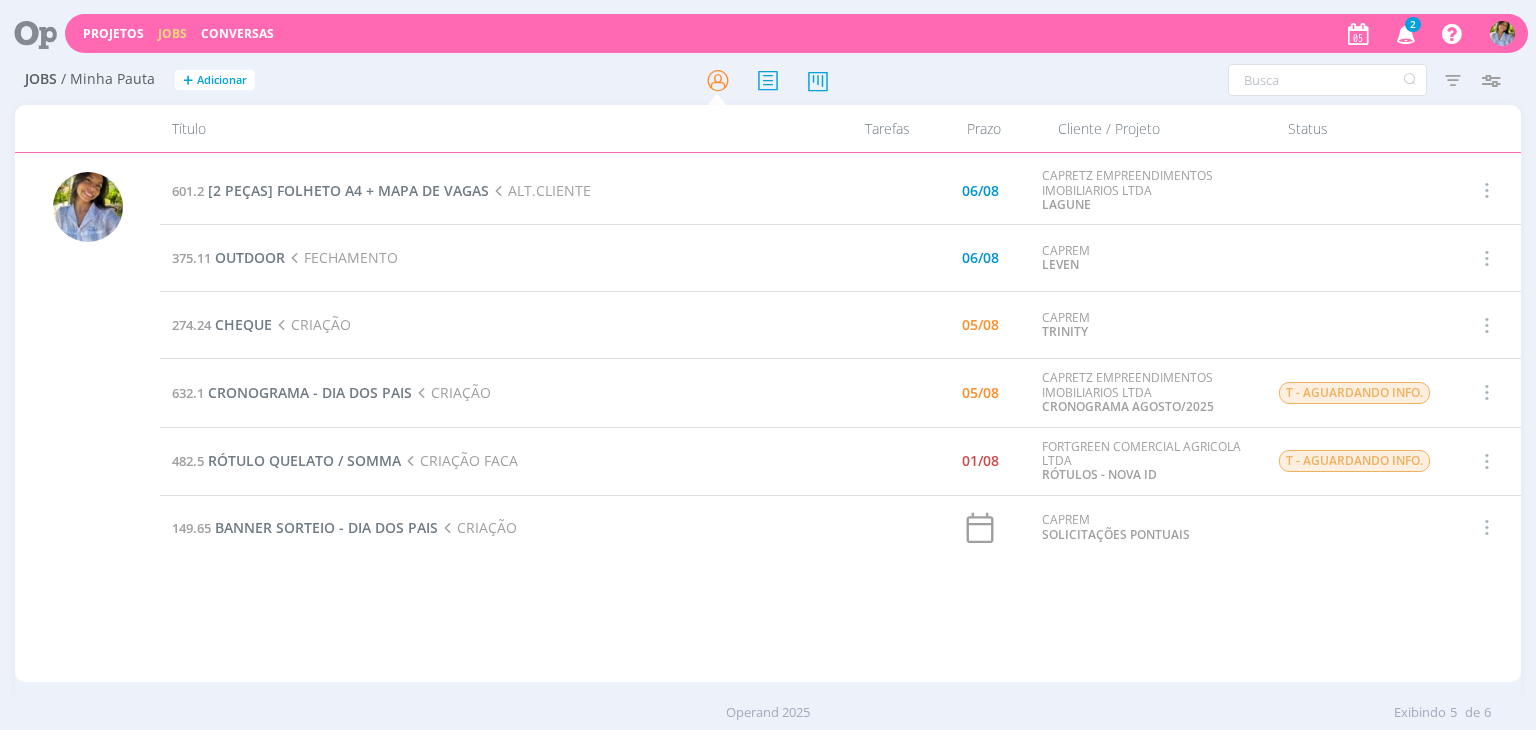 click on "601.2 [2 PEÇAS] FOLHETO A4 + MAPA DE VAGAS  ALT.CLIENTE  06/08 CAPRETZ EMPREENDIMENTOS IMOBILIARIOS LTDA LAGUNE Selecionar Concluir Cancelar Iniciar timesheet 375.11 OUTDOOR  FECHAMENTO  06/08 CAPREM LEVEN Selecionar Concluir Cancelar Iniciar timesheet 274.24 CHEQUE  CRIAÇÃO  05/08 CAPREM TRINITY Selecionar Concluir Cancelar Iniciar timesheet 632.1 CRONOGRAMA - DIA DOS PAIS  CRIAÇÃO 05/08 CAPRETZ EMPREENDIMENTOS IMOBILIARIOS LTDA CRONOGRAMA AGOSTO/2025 T - AGUARDANDO INFO. Selecionar Concluir Cancelar Iniciar timesheet 482.5 RÓTULO QUELATO / SOMMA  CRIAÇÃO FACA 01/08 FORTGREEN COMERCIAL AGRICOLA LTDA RÓTULOS - NOVA ID T - AGUARDANDO INFO. Selecionar Concluir Cancelar Iniciar timesheet 149.65 BANNER SORTEIO - DIA DOS PAIS  CRIAÇÃO  CAPREM SOLICITAÇÕES PONTUAIS Selecionar Concluir Cancelar Iniciar timesheet" at bounding box center [840, 417] 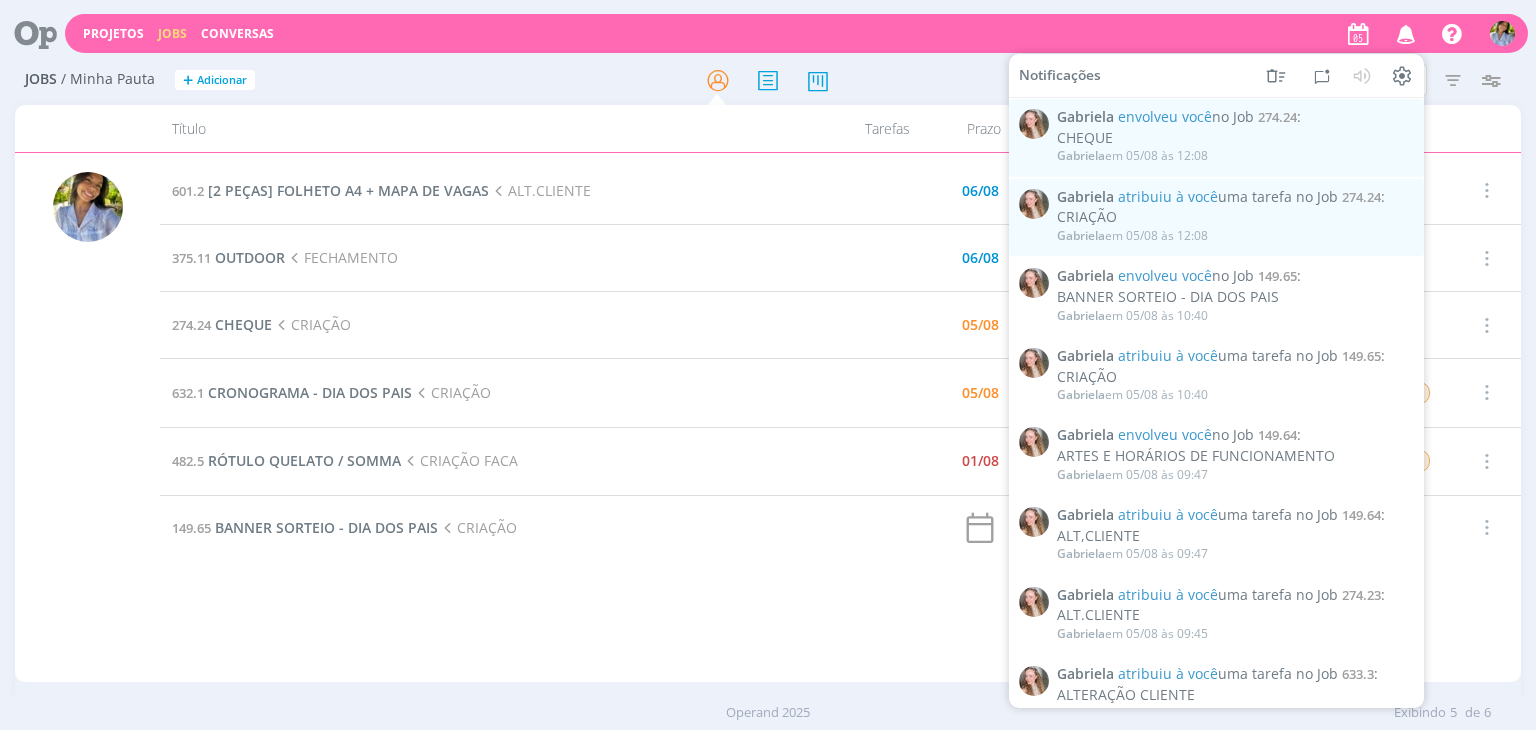 click at bounding box center [1406, 33] 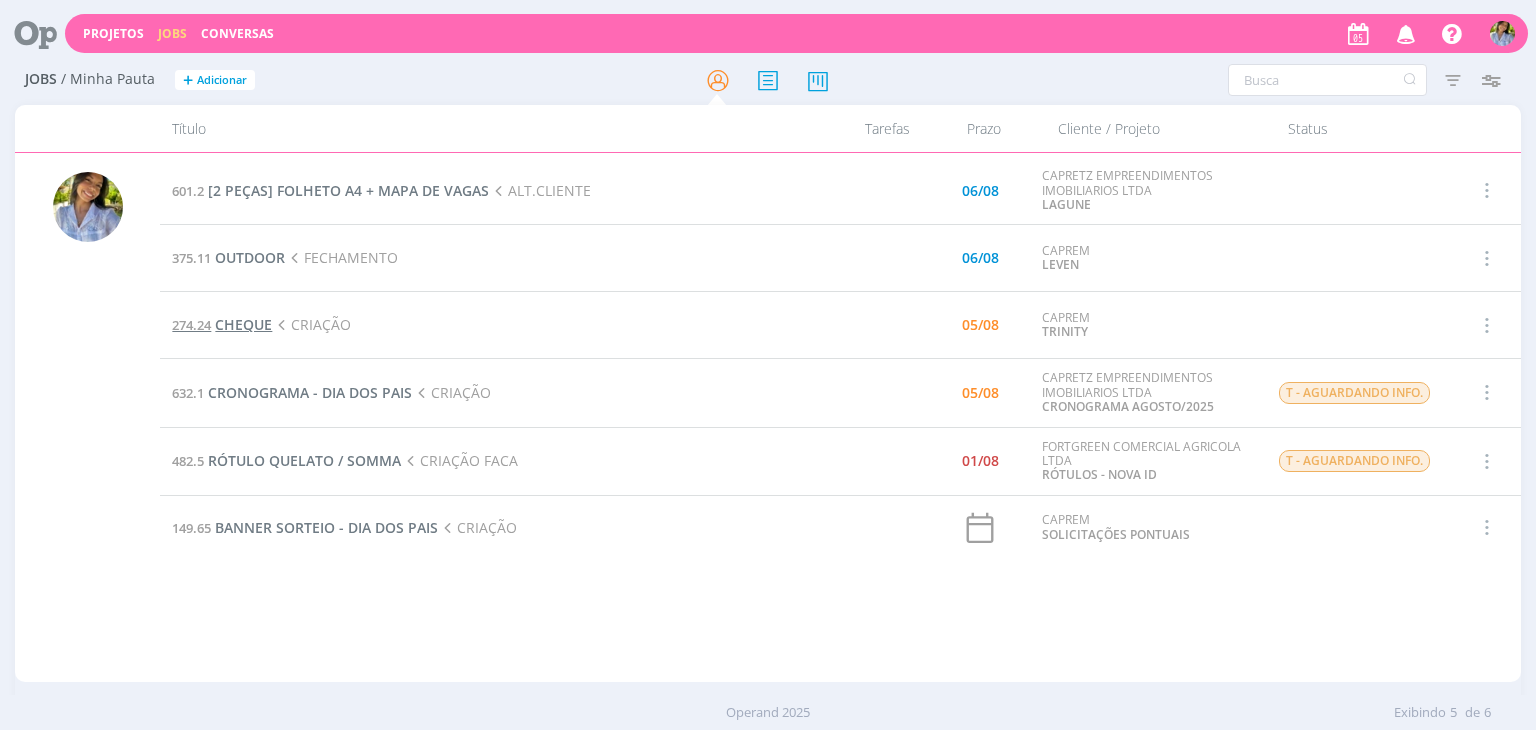 click on "CHEQUE" at bounding box center (243, 324) 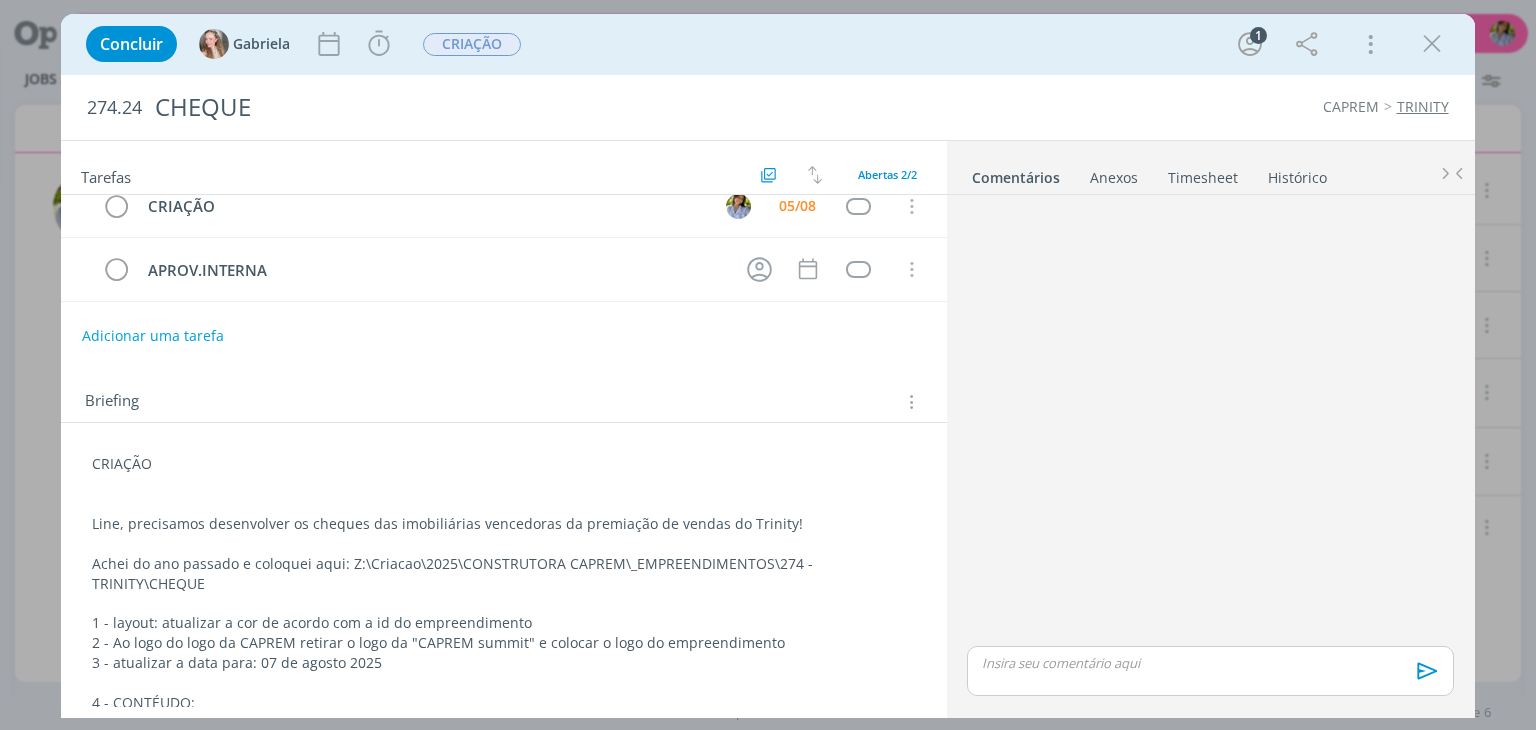 scroll, scrollTop: 23, scrollLeft: 0, axis: vertical 